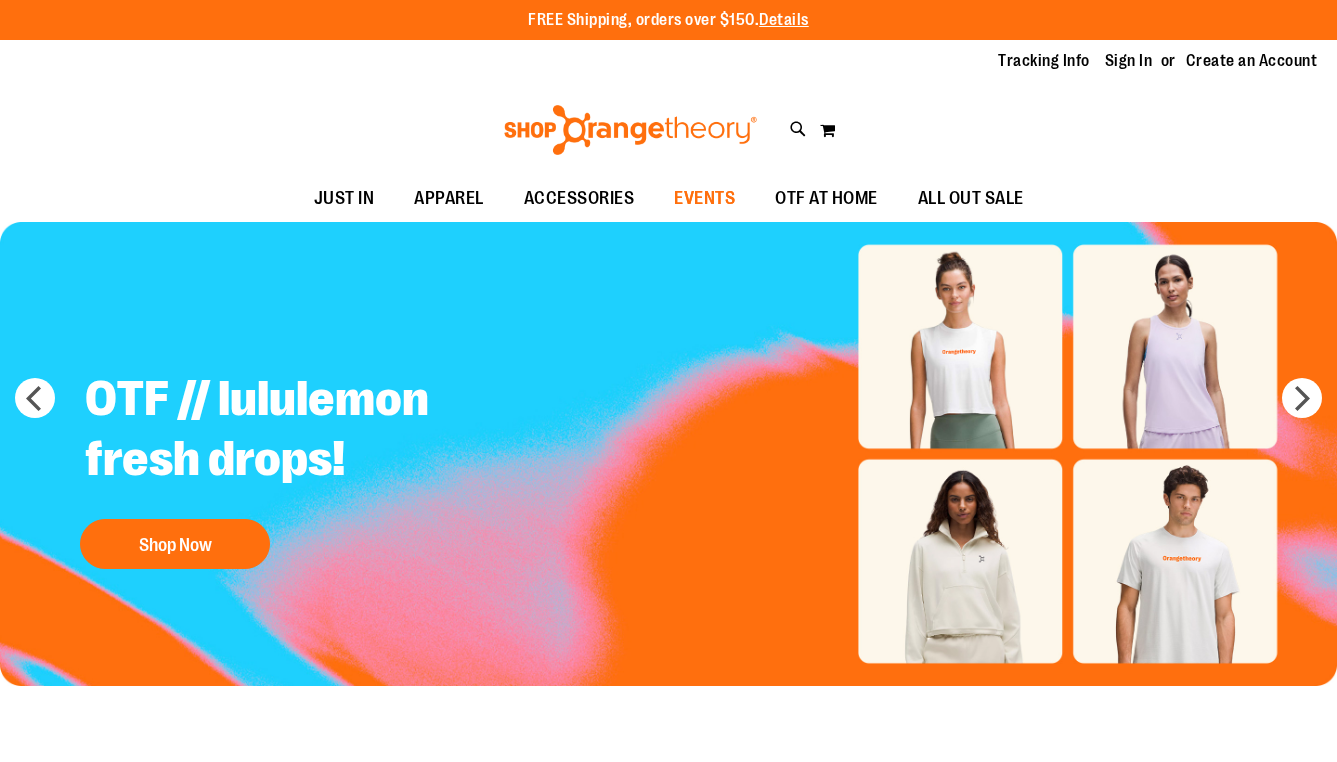 scroll, scrollTop: 0, scrollLeft: 0, axis: both 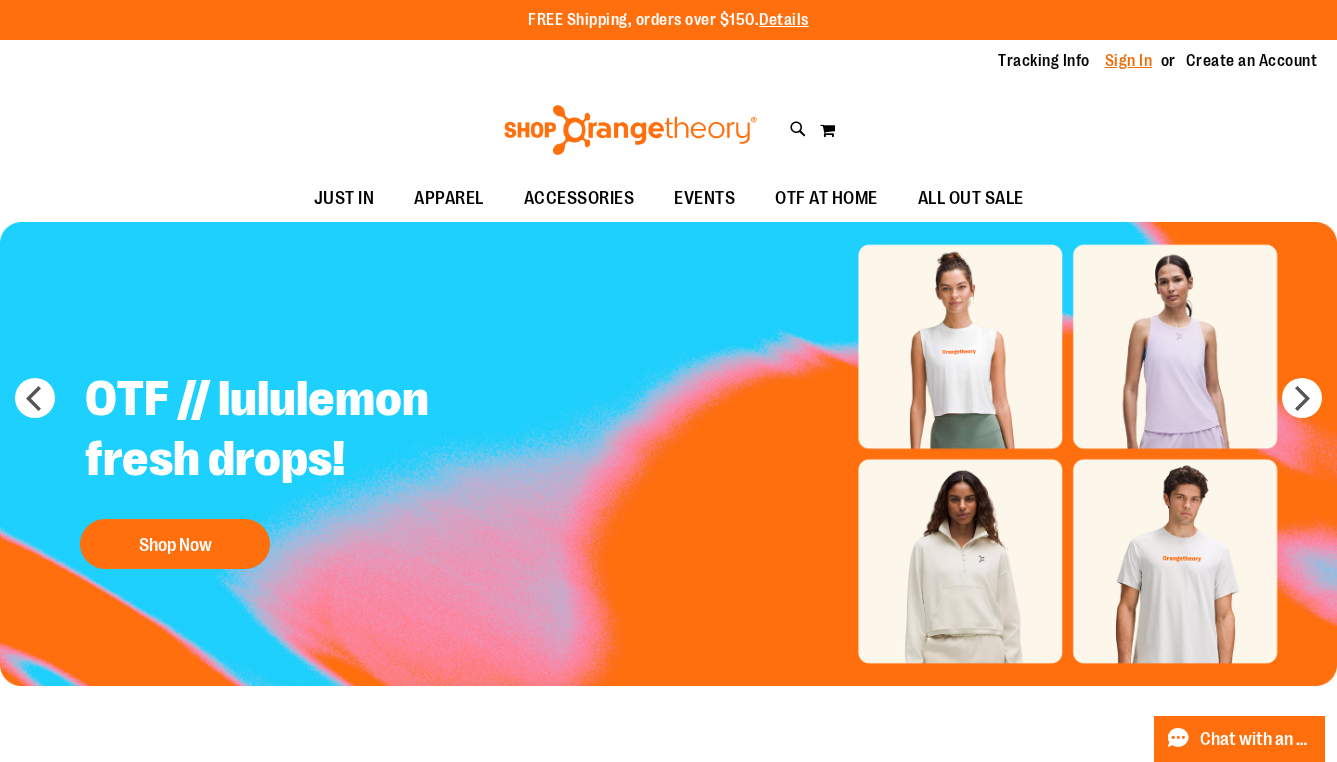 type on "**********" 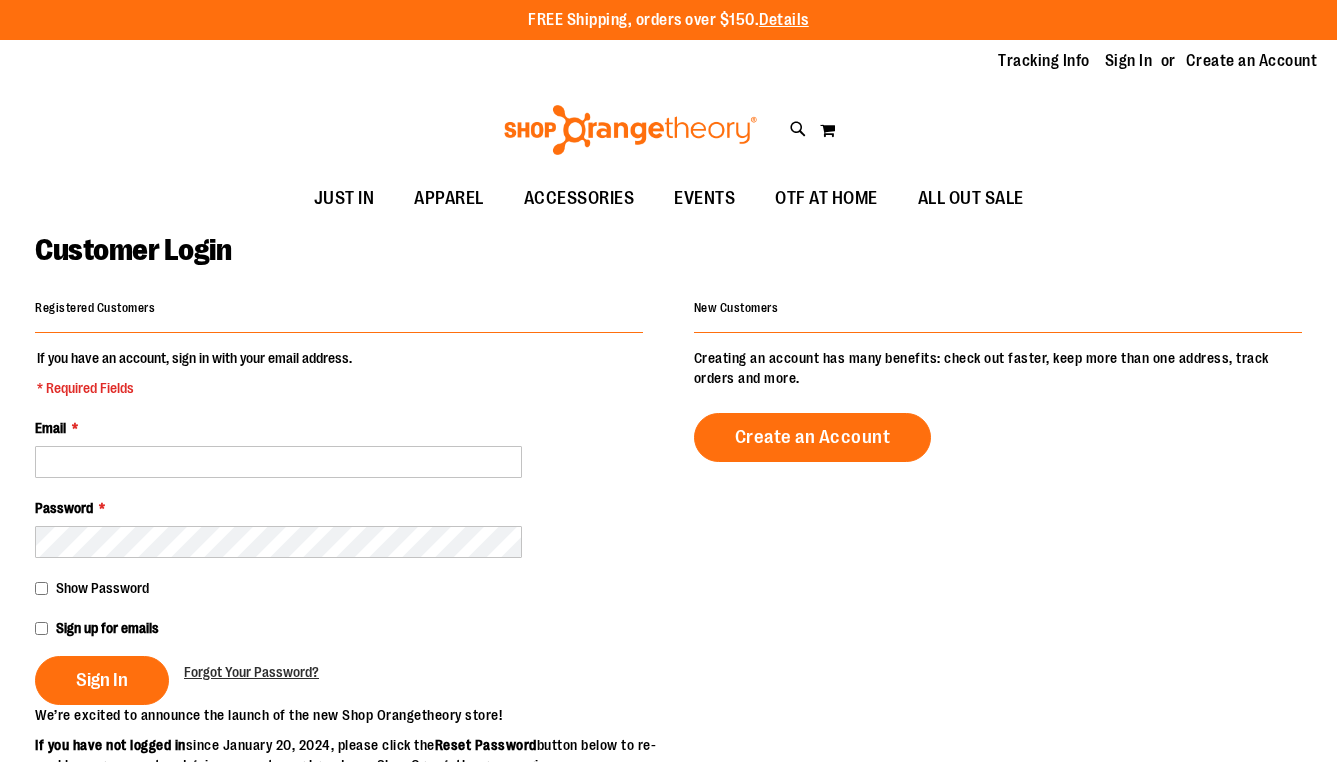 scroll, scrollTop: 0, scrollLeft: 0, axis: both 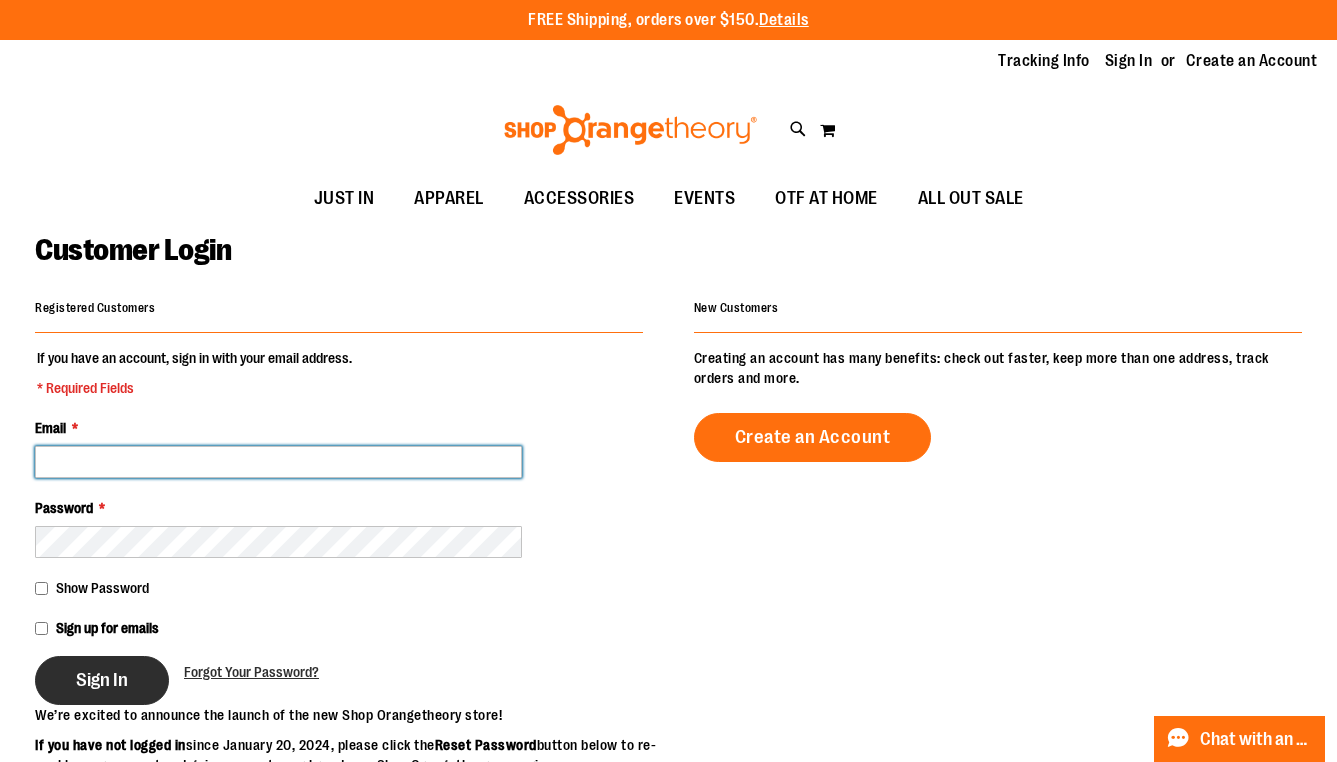 type on "**********" 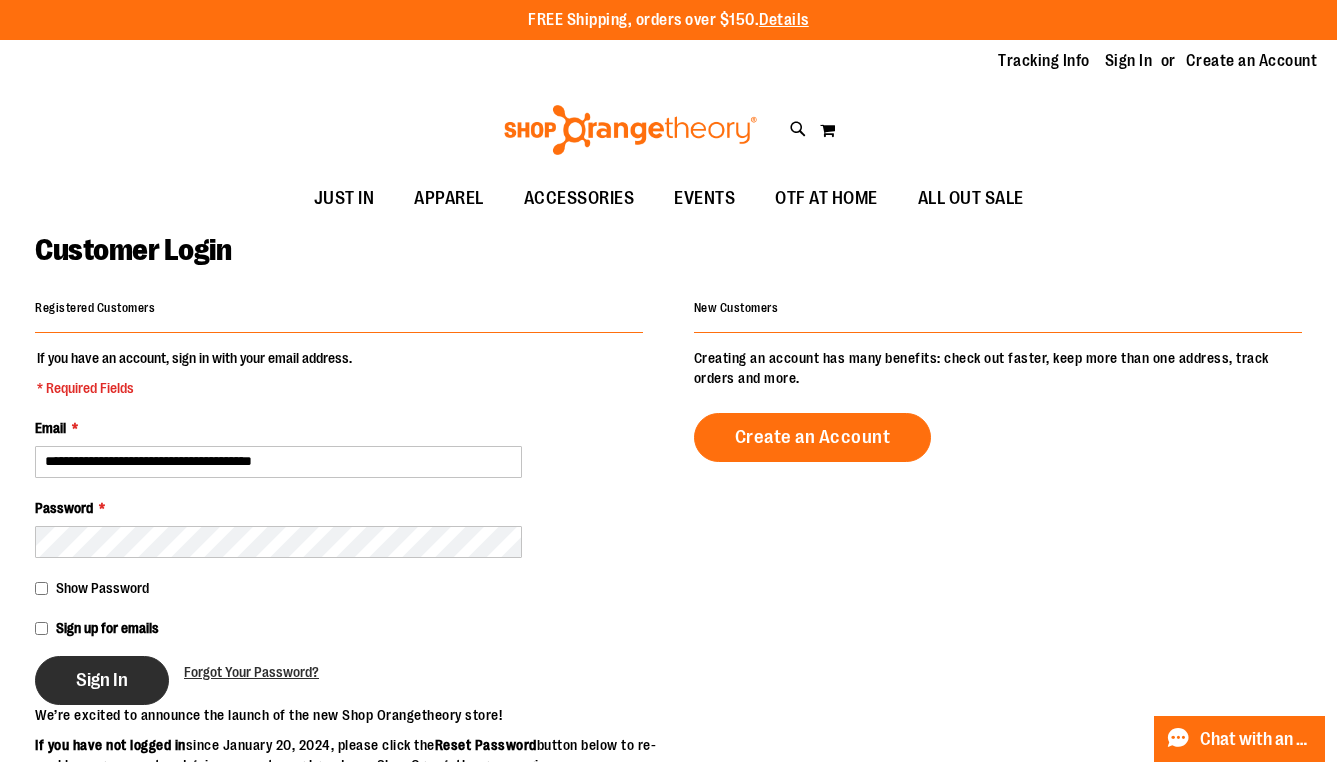 type on "**********" 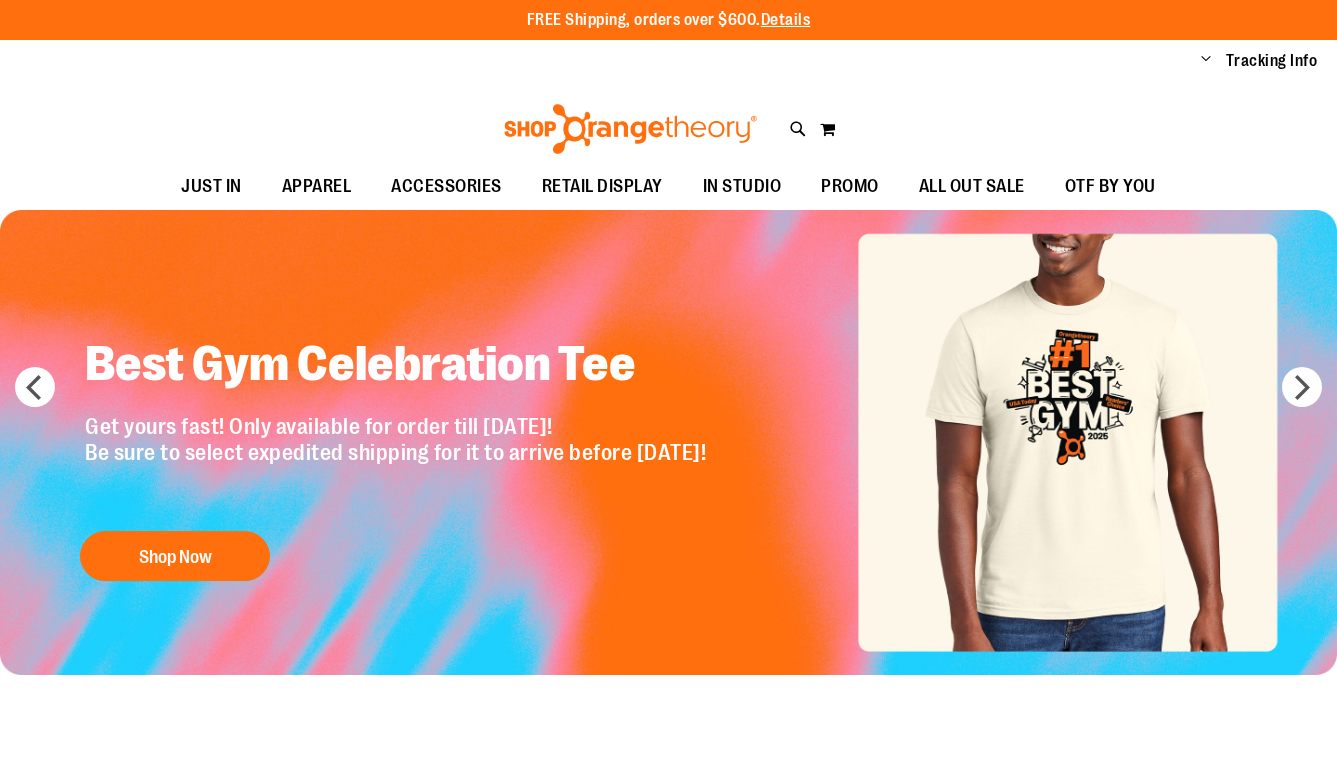 scroll, scrollTop: 0, scrollLeft: 0, axis: both 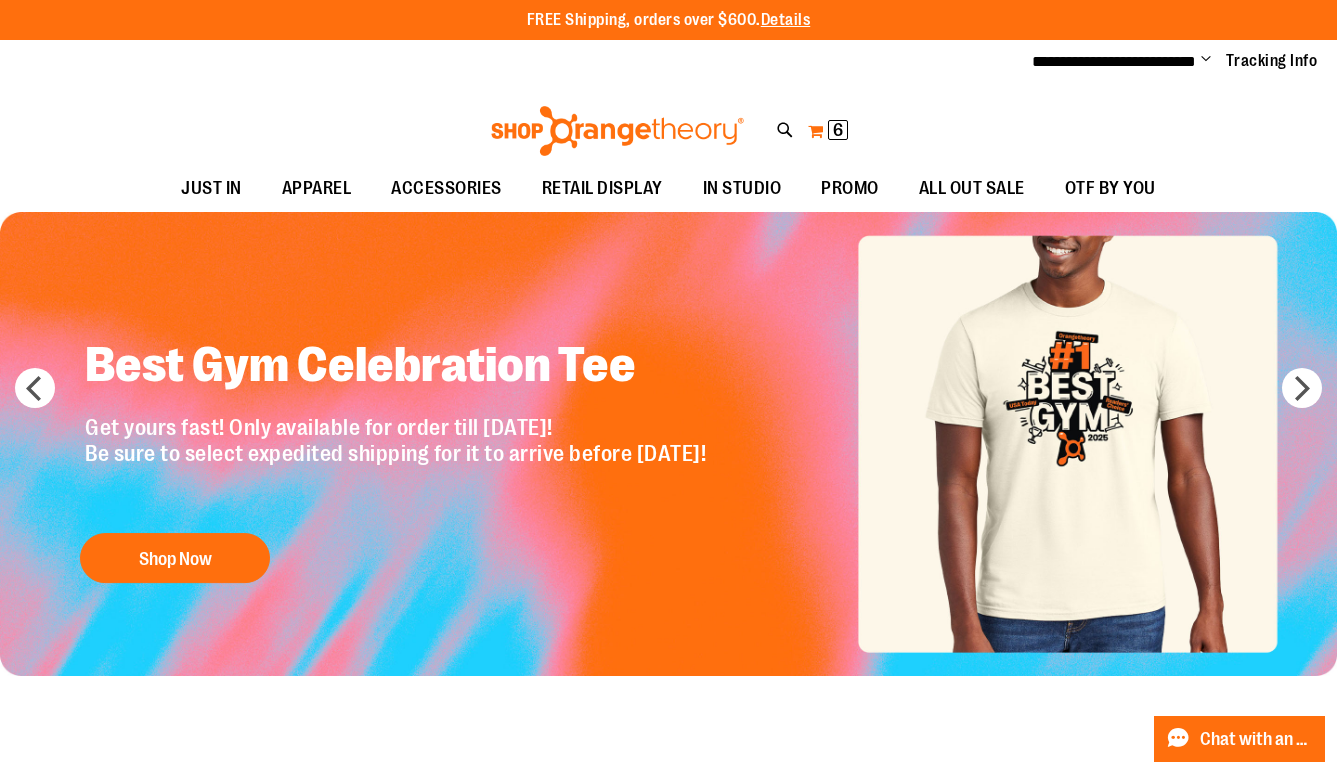 type on "**********" 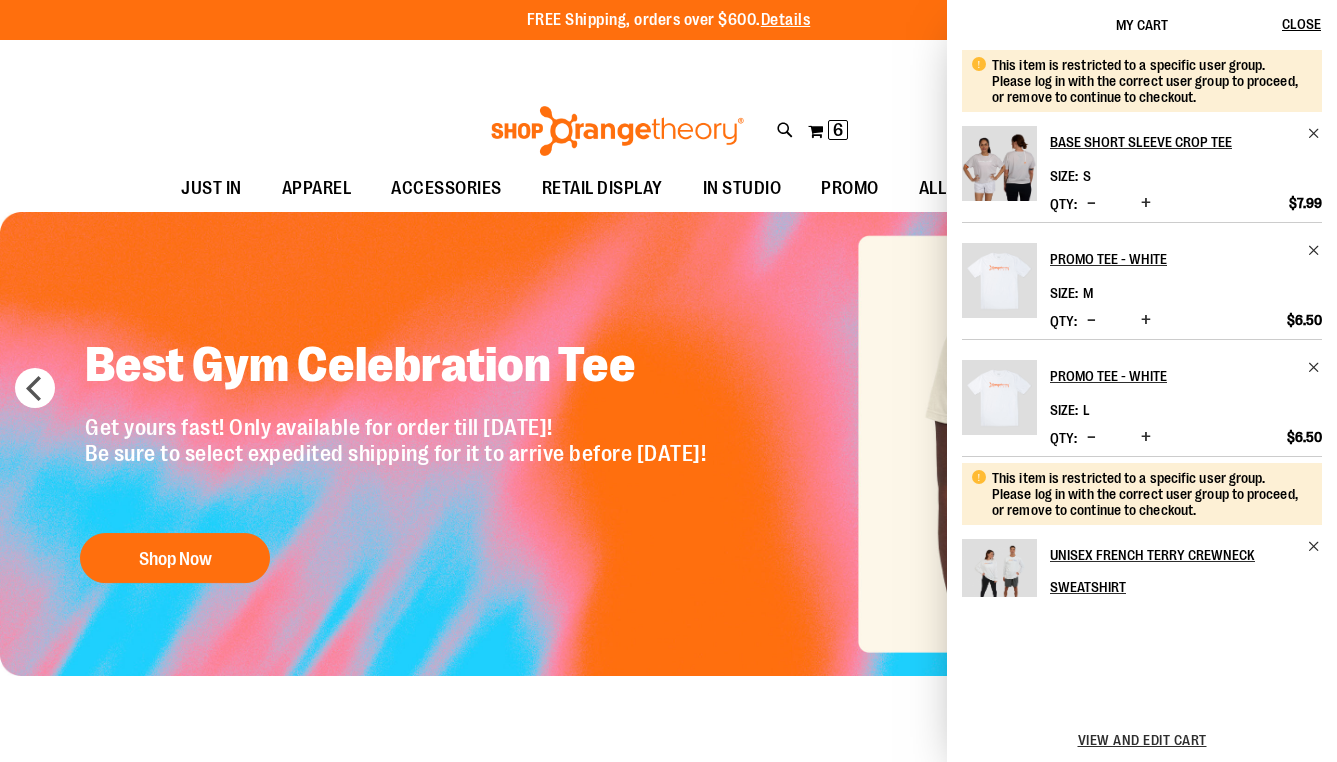 scroll, scrollTop: 0, scrollLeft: 0, axis: both 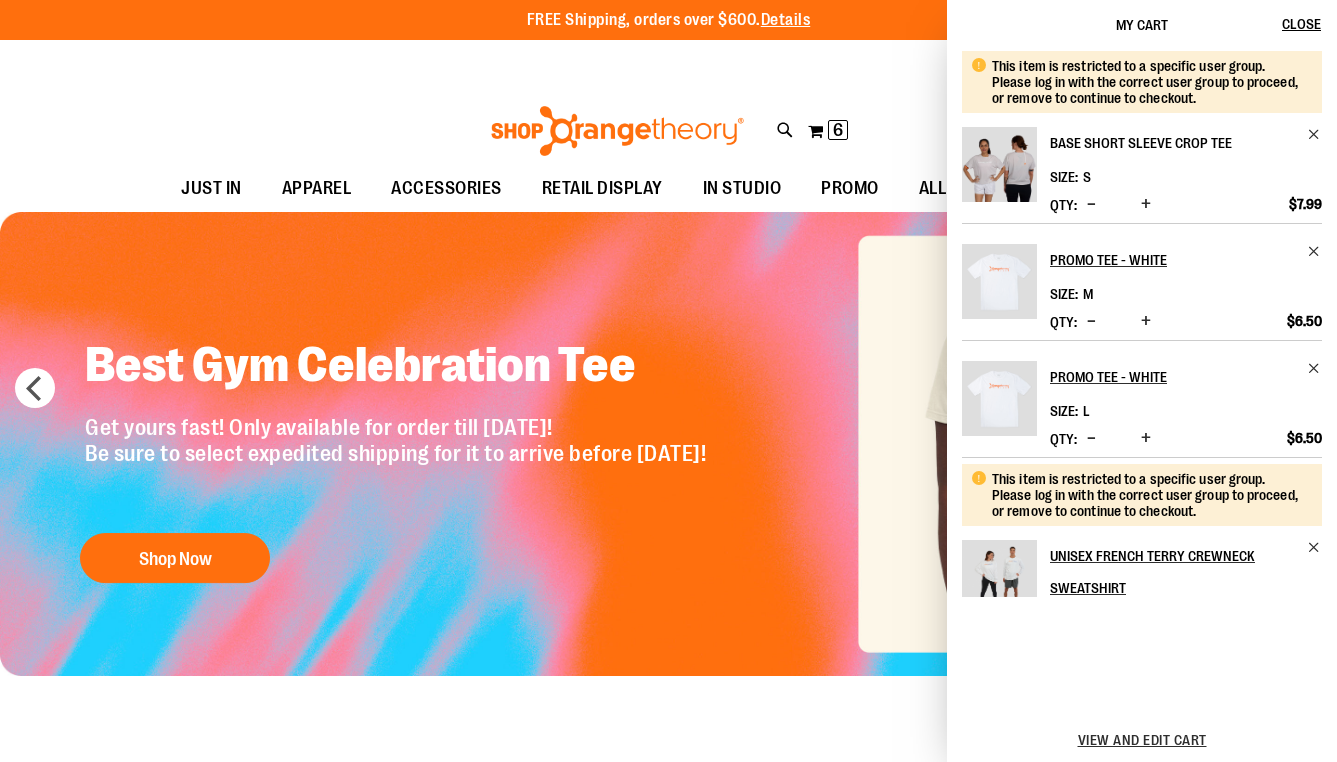 click on "Base Short Sleeve Crop Tee" at bounding box center [1172, 143] 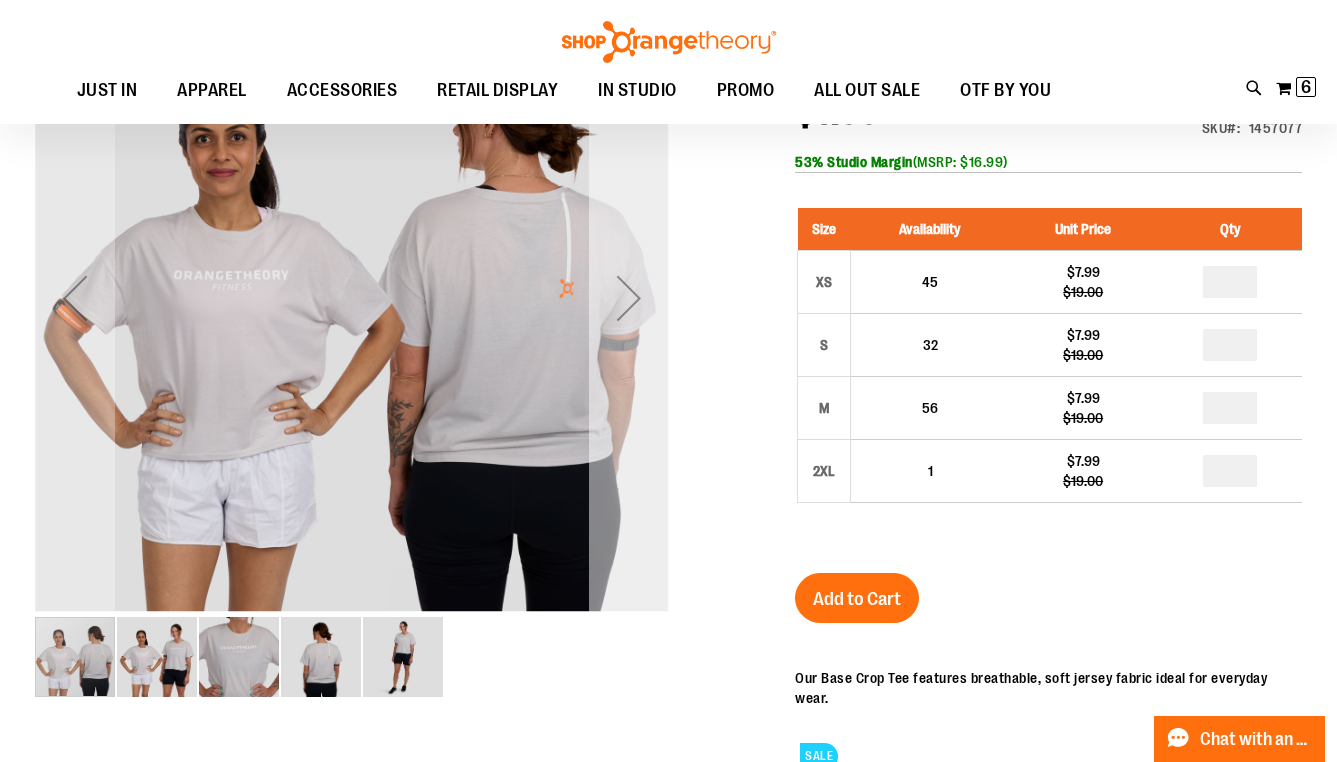scroll, scrollTop: 189, scrollLeft: 0, axis: vertical 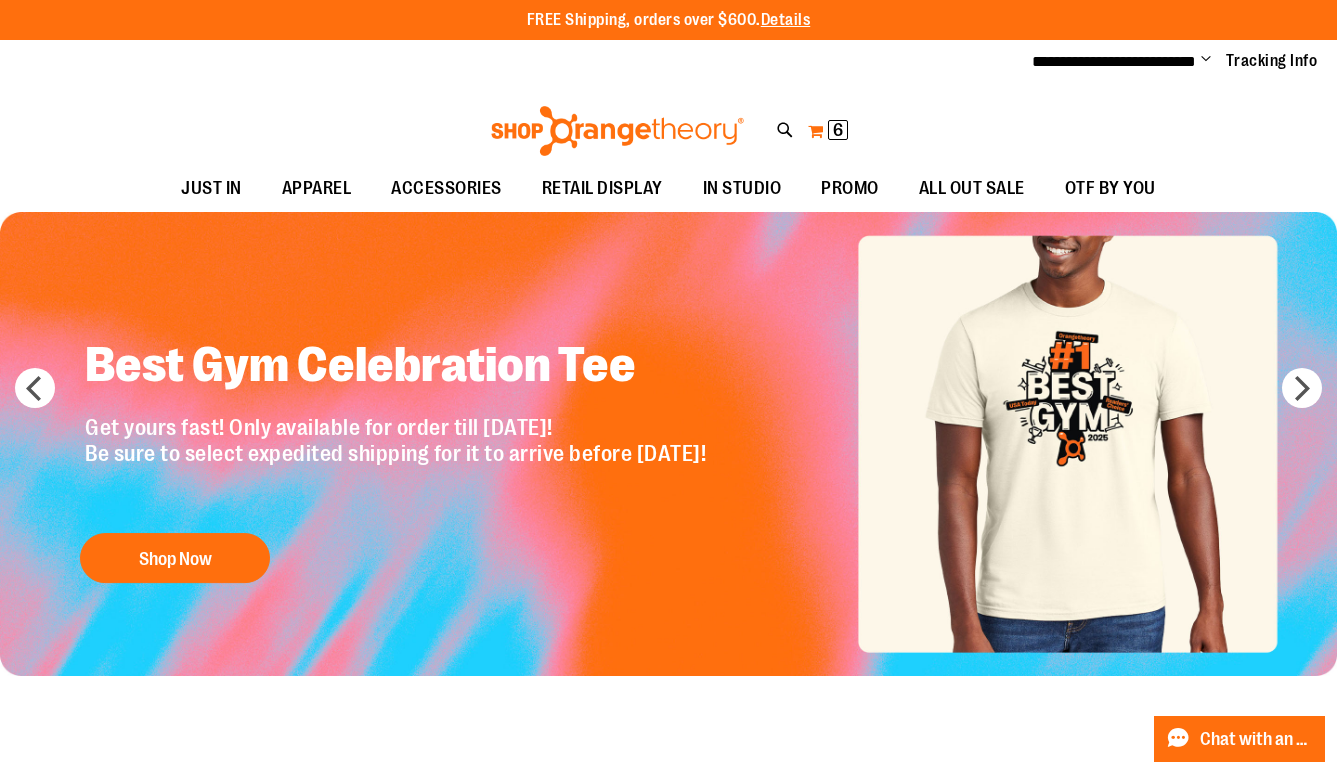 type on "**********" 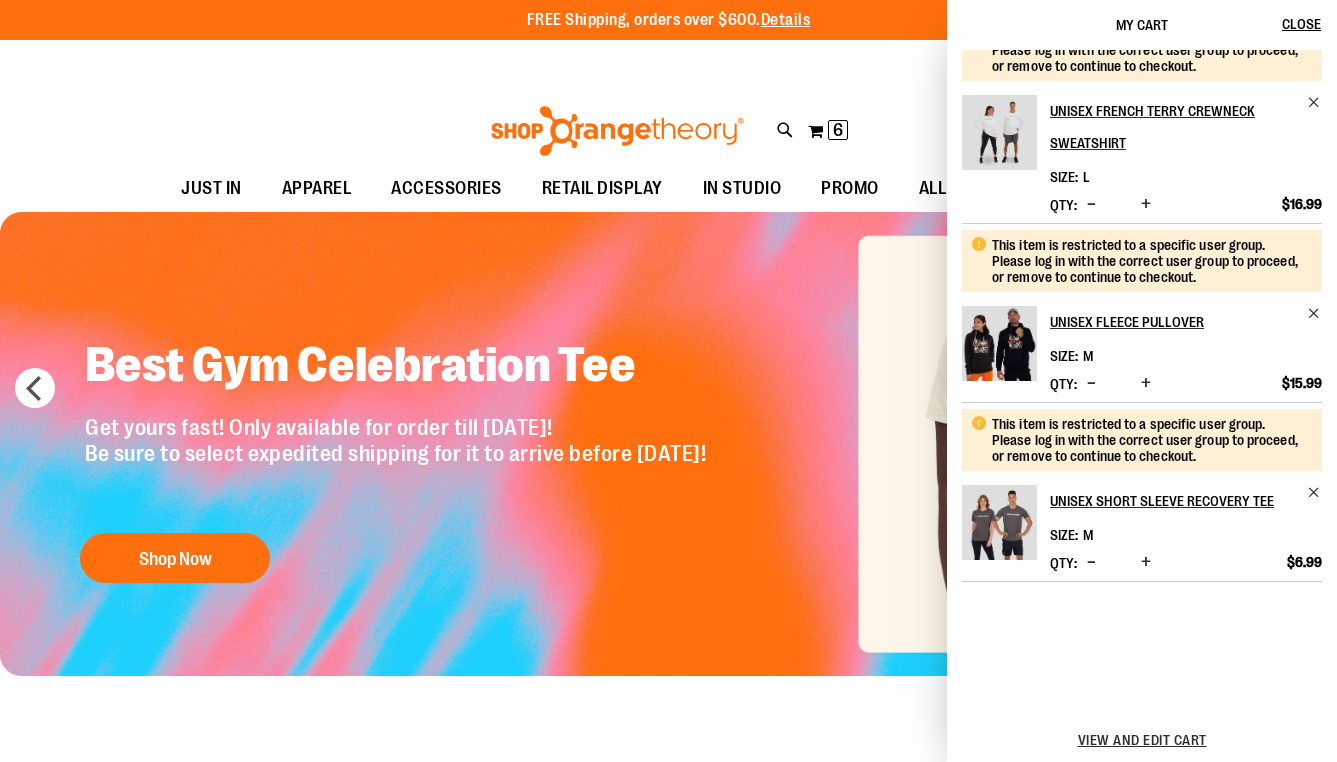 scroll, scrollTop: 477, scrollLeft: 0, axis: vertical 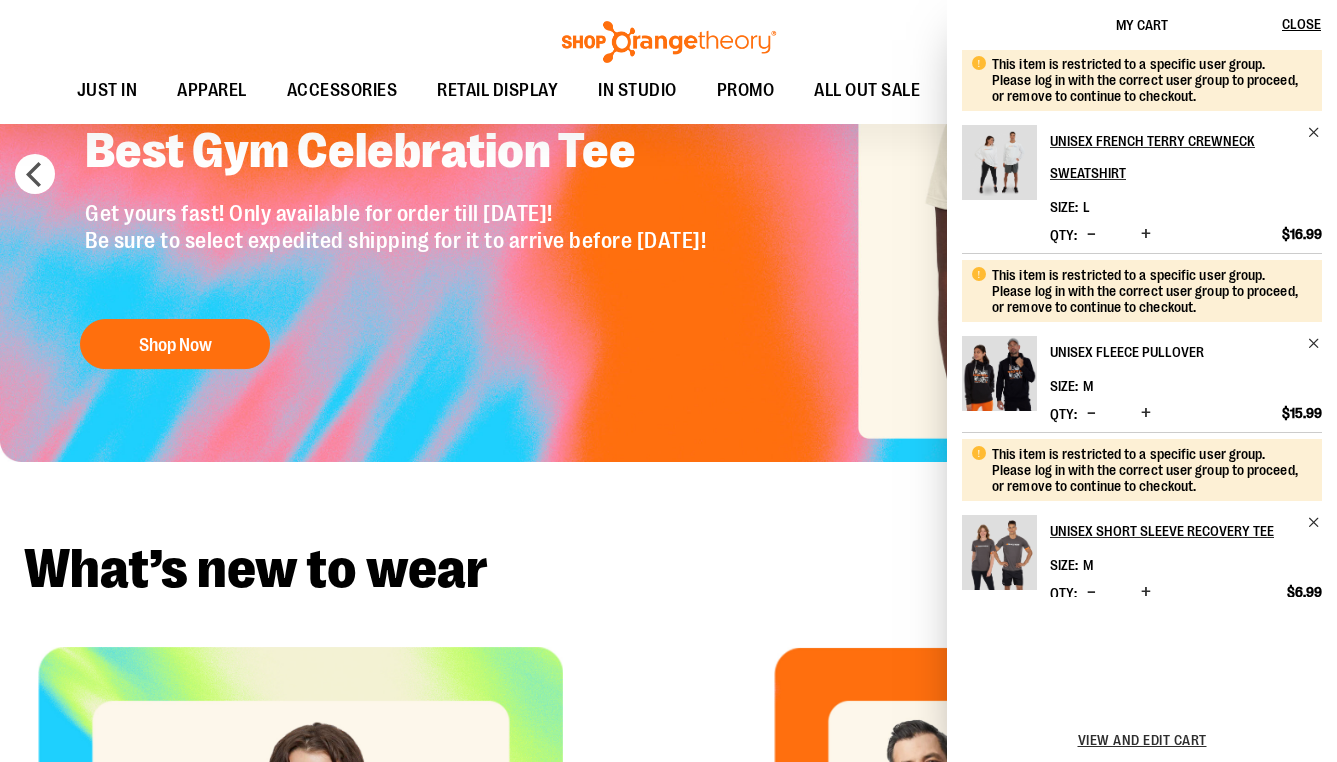 click on "Unisex Fleece Pullover" at bounding box center (1172, 352) 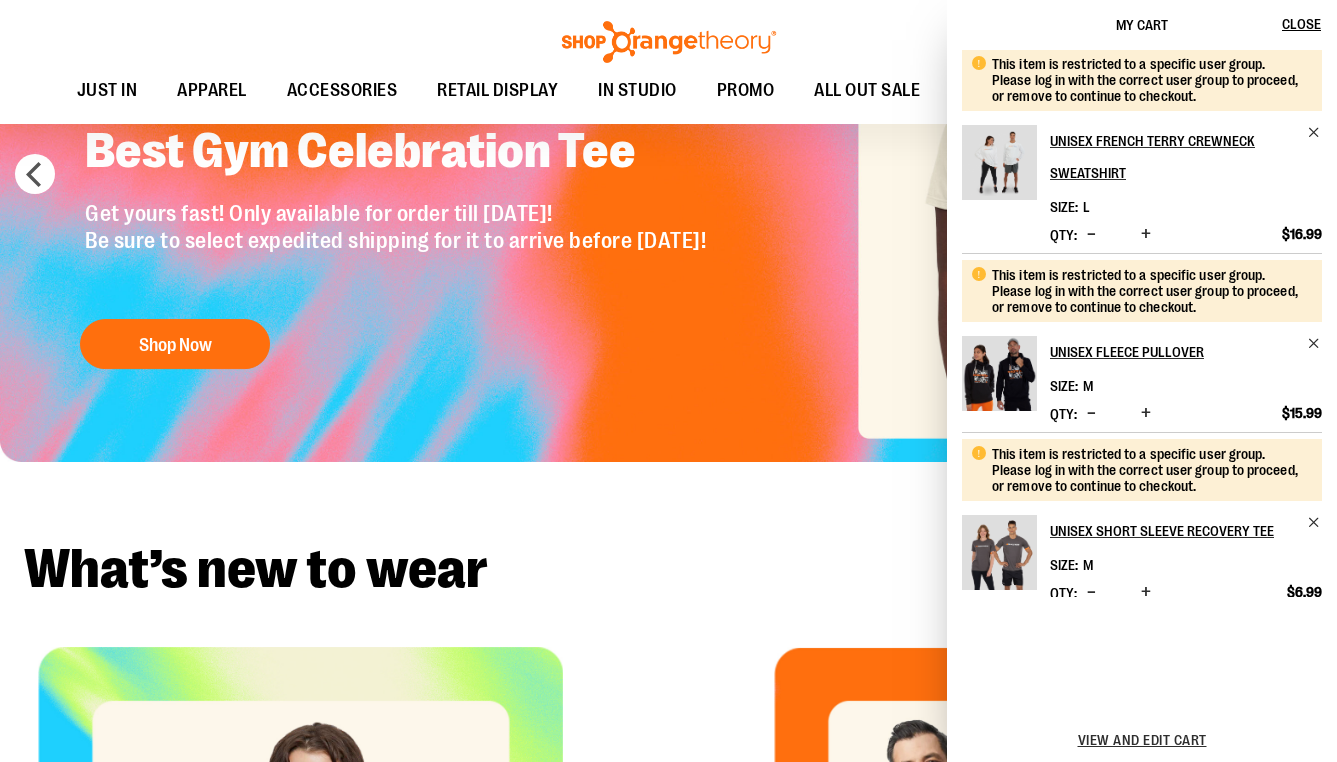 click at bounding box center [999, 373] 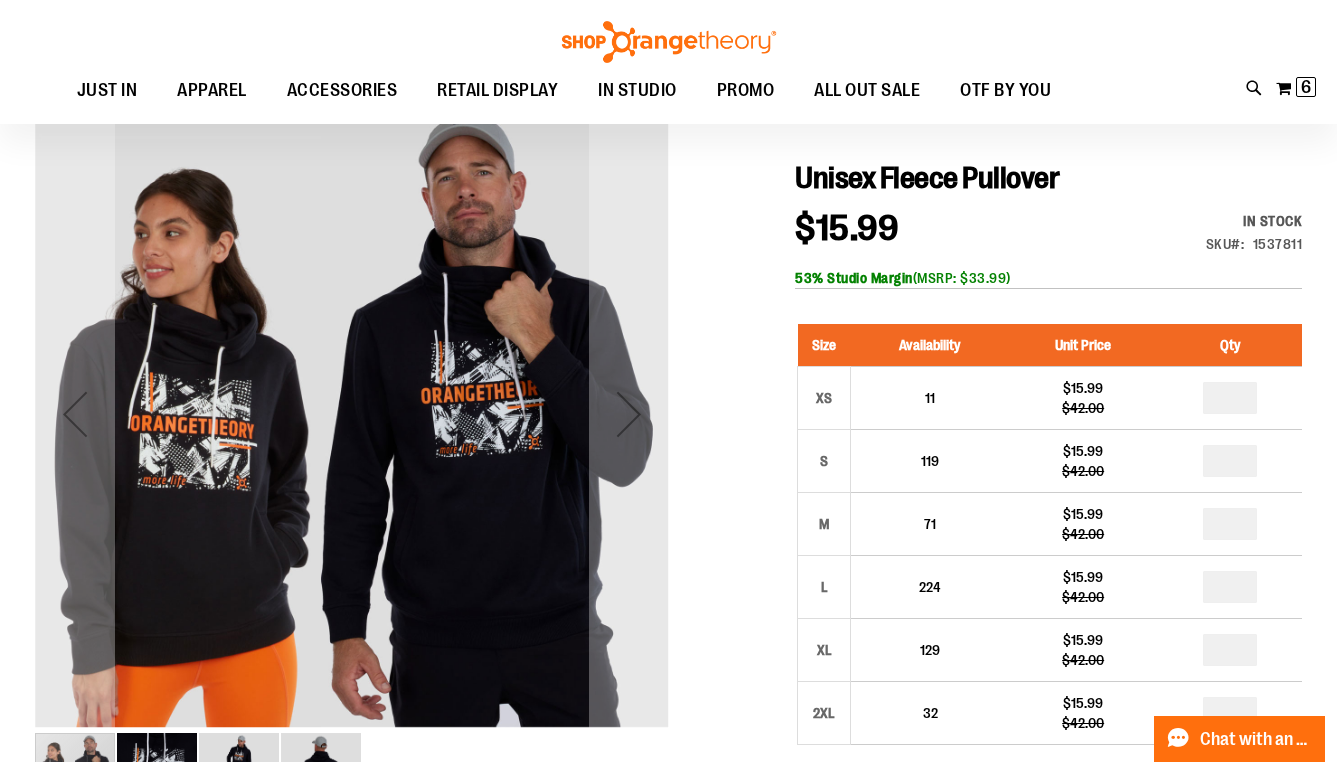 scroll, scrollTop: 0, scrollLeft: 0, axis: both 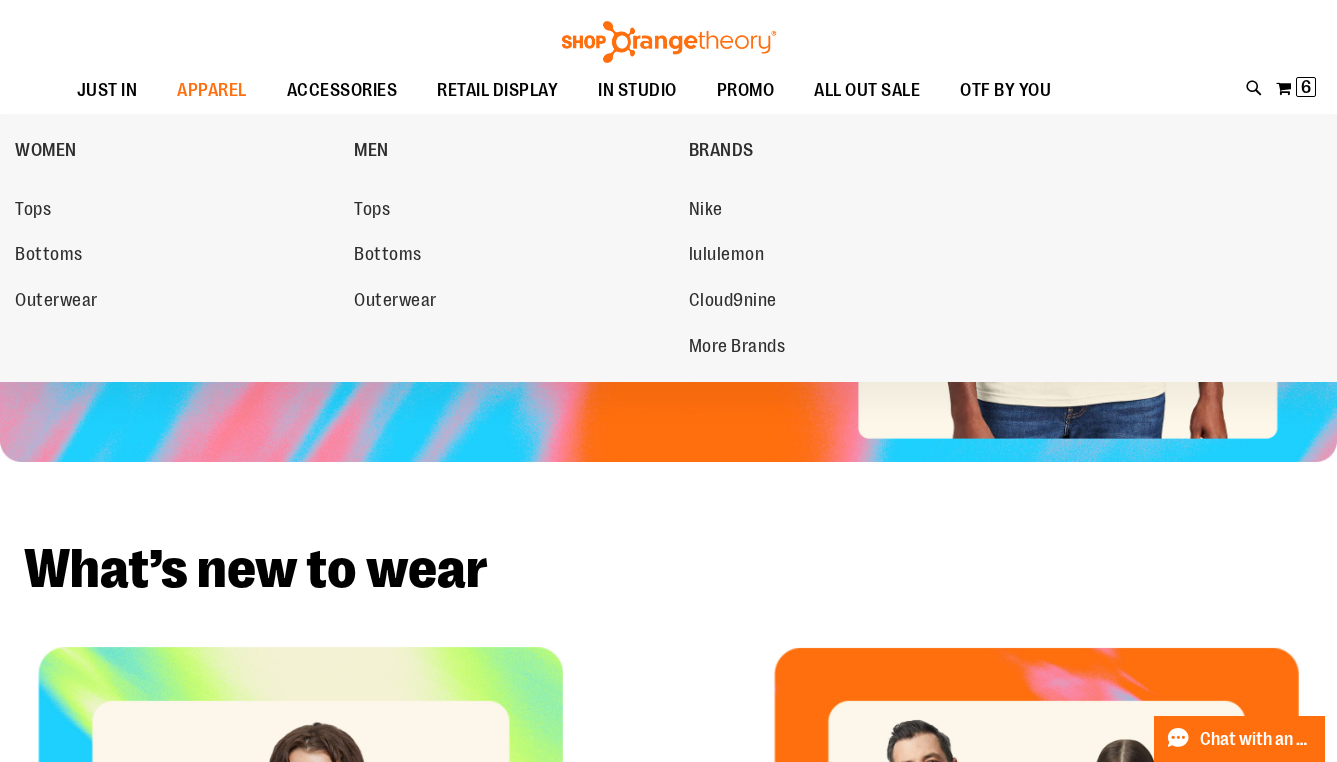 type on "**********" 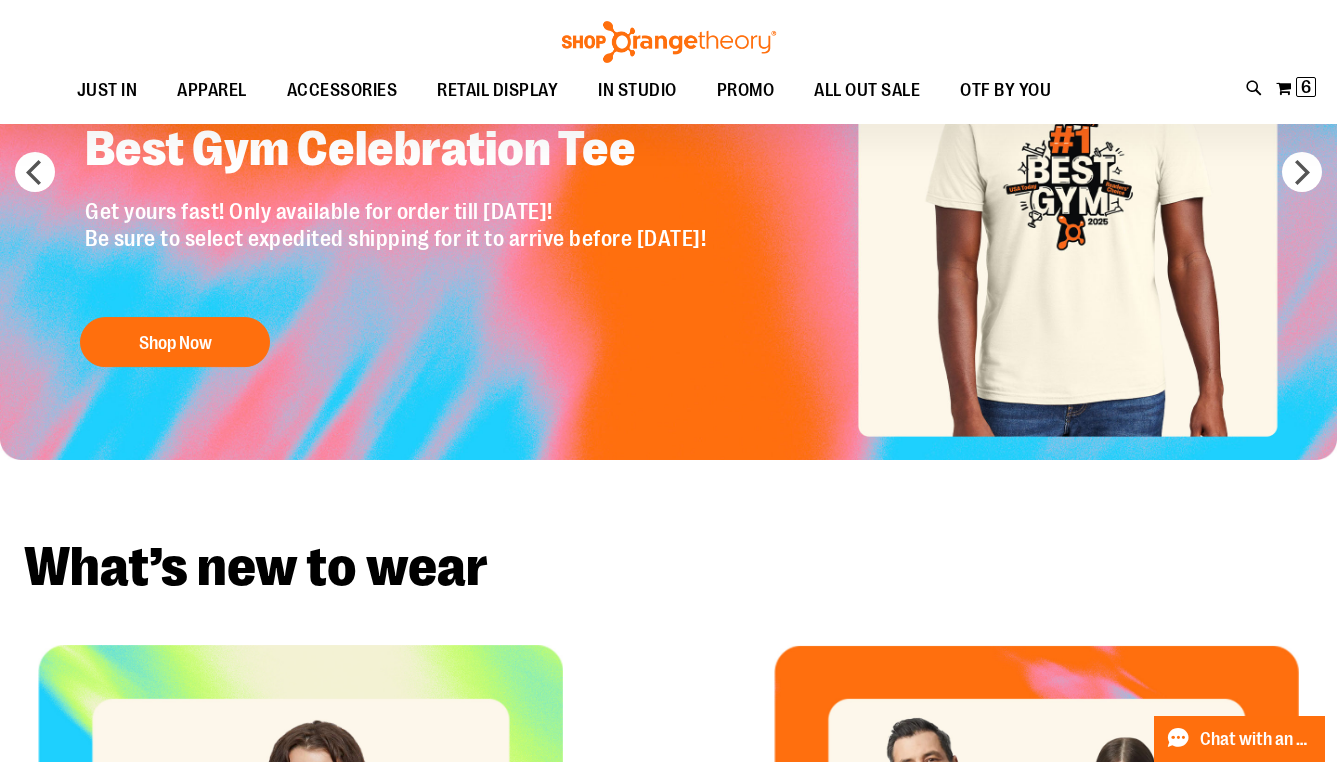 scroll, scrollTop: 240, scrollLeft: 0, axis: vertical 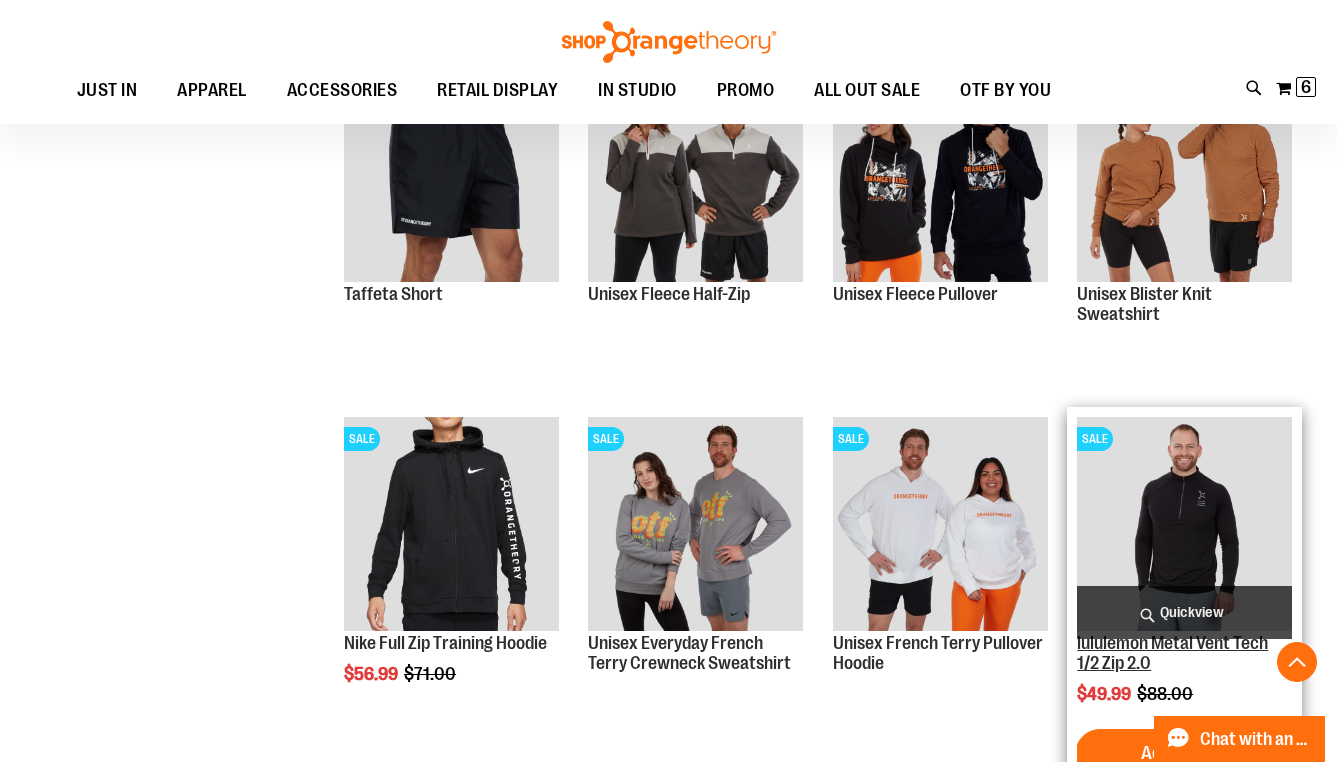 type on "**********" 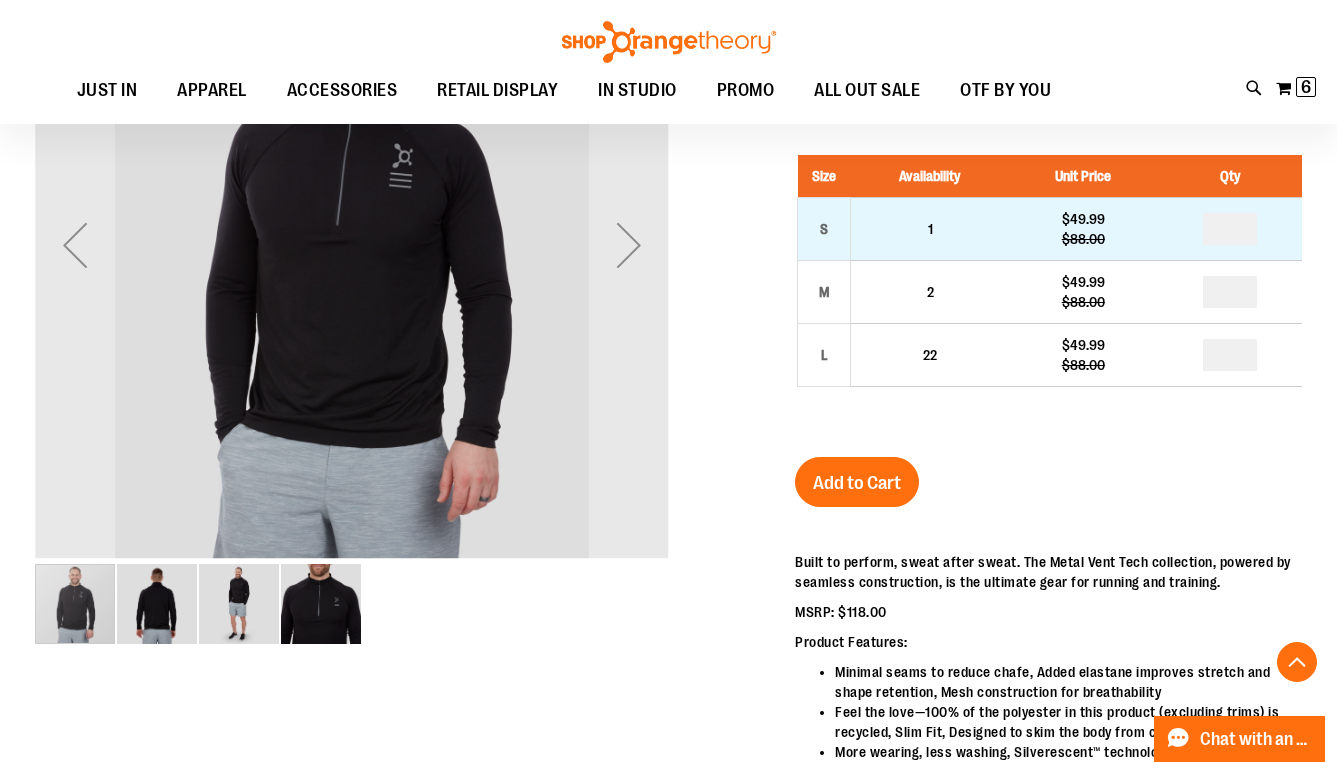 scroll, scrollTop: 327, scrollLeft: 0, axis: vertical 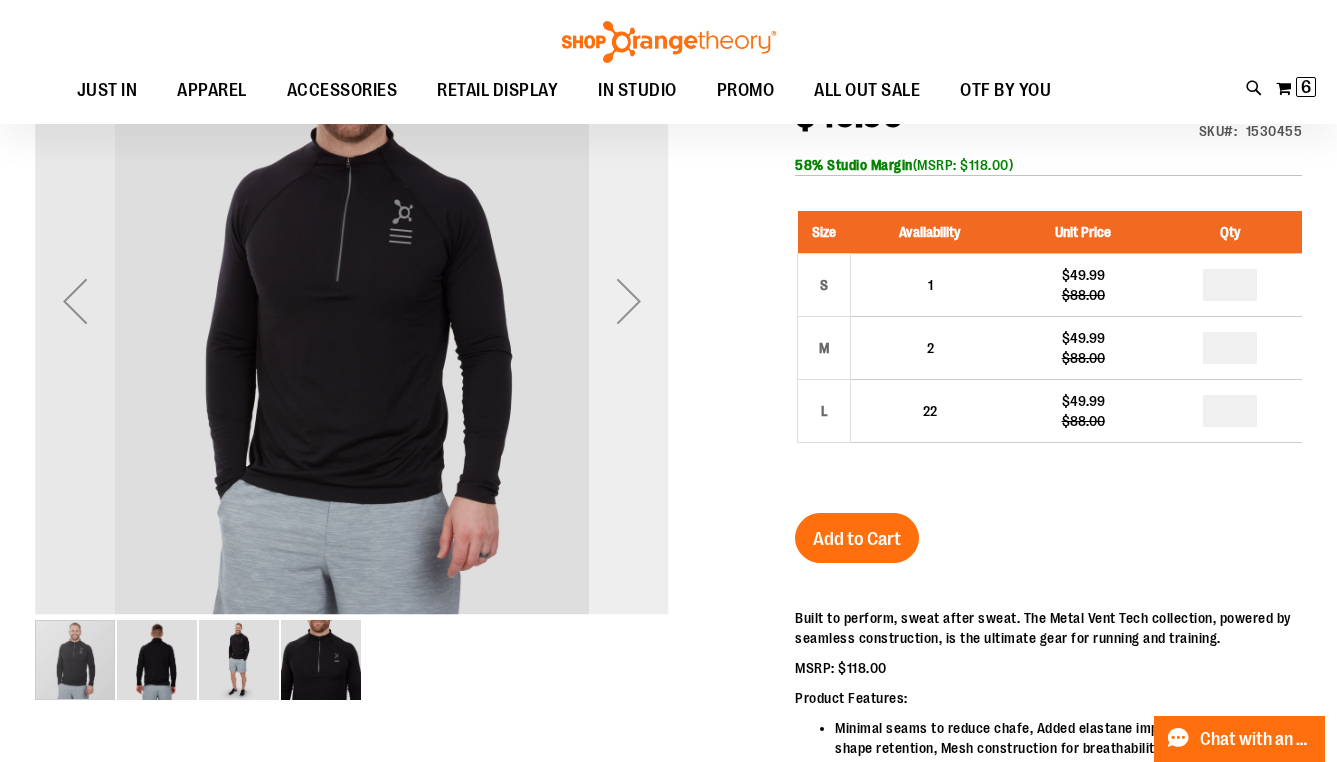 type on "**********" 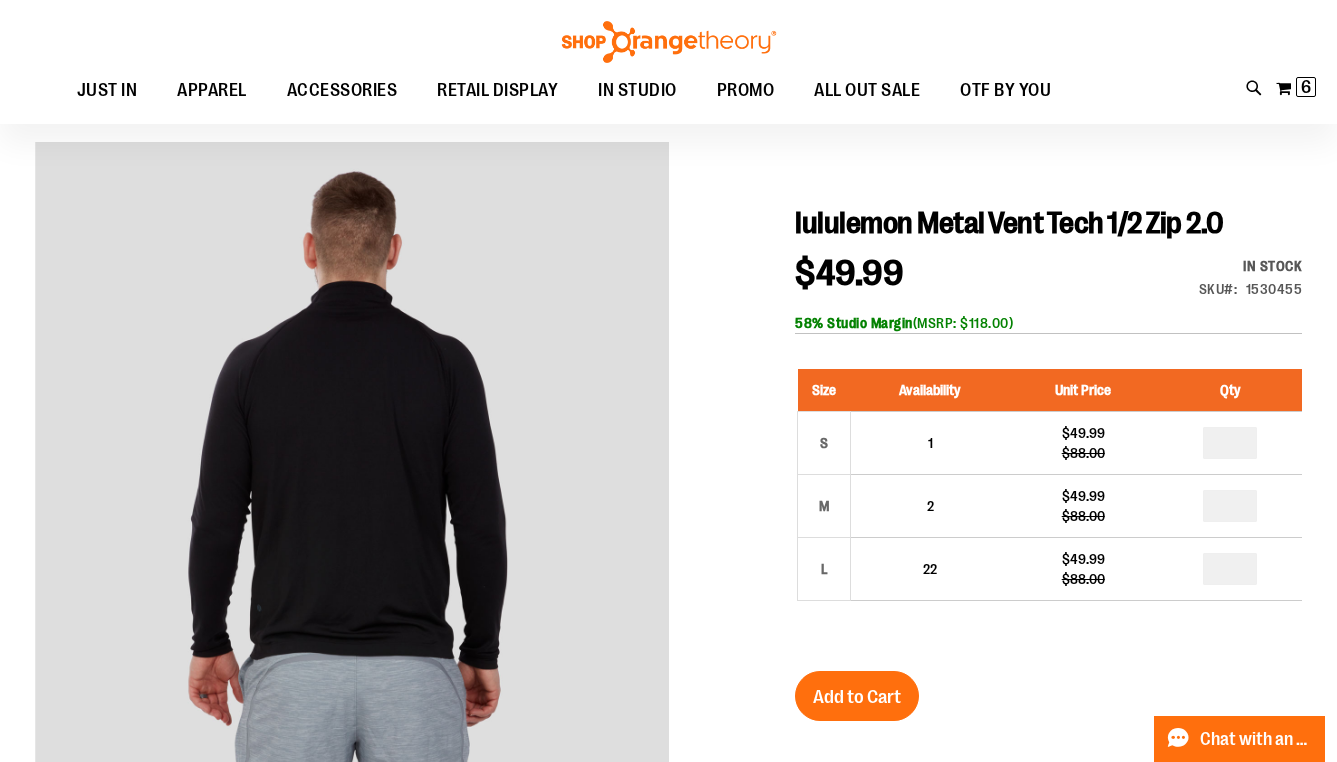 scroll, scrollTop: 127, scrollLeft: 0, axis: vertical 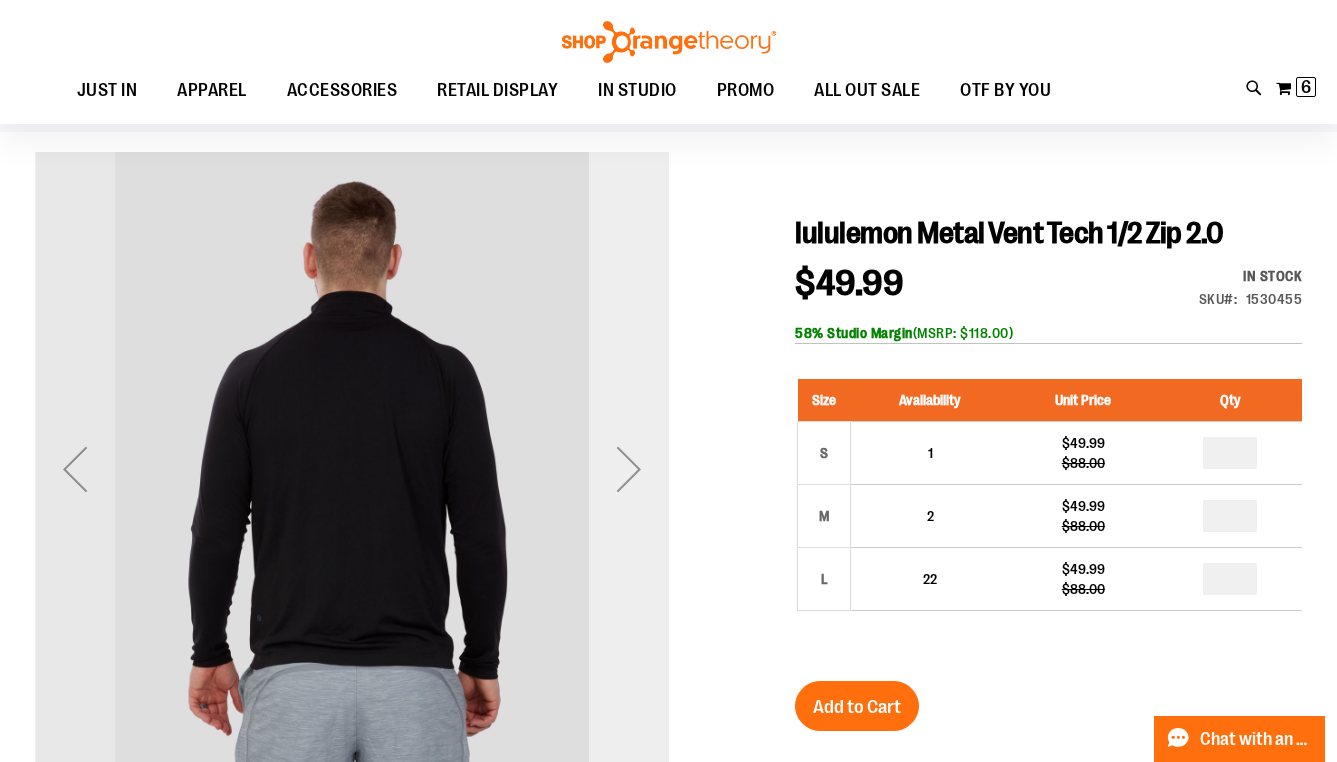 click at bounding box center [629, 469] 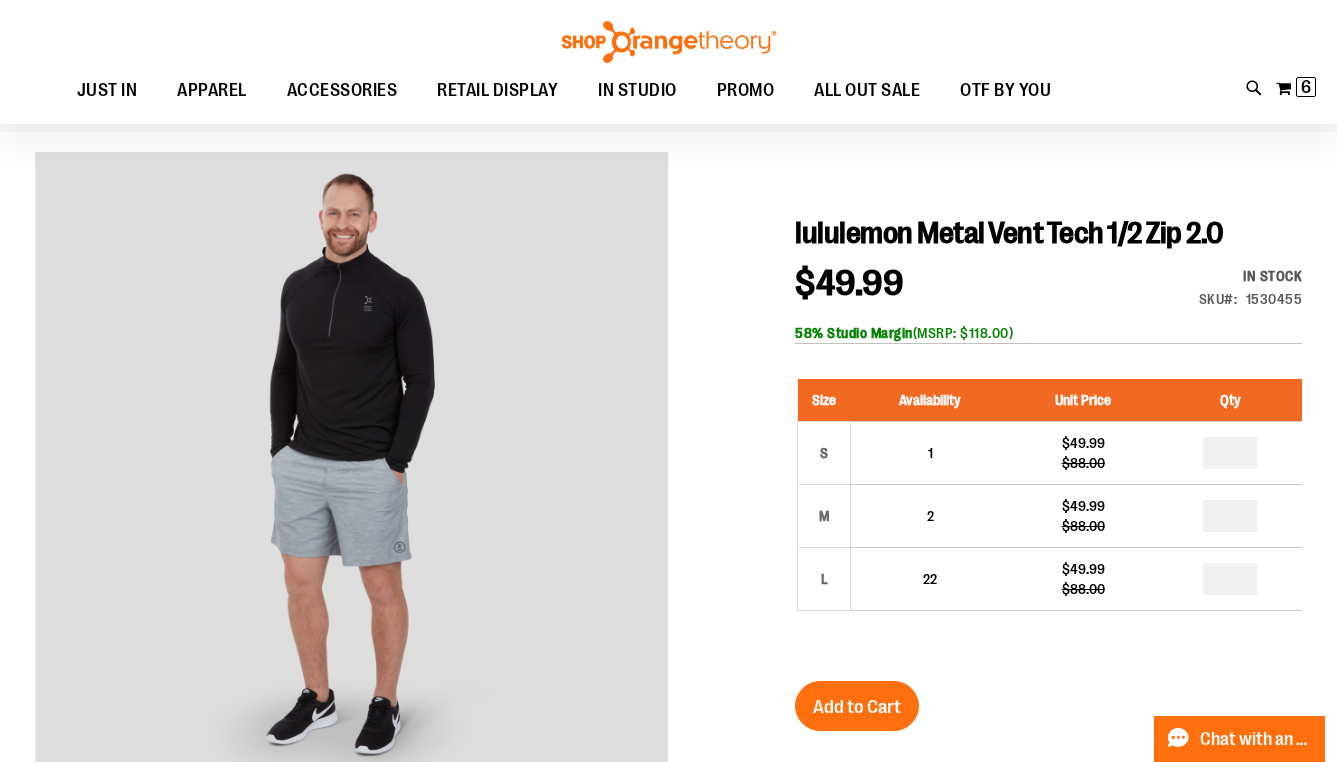 click at bounding box center (668, 685) 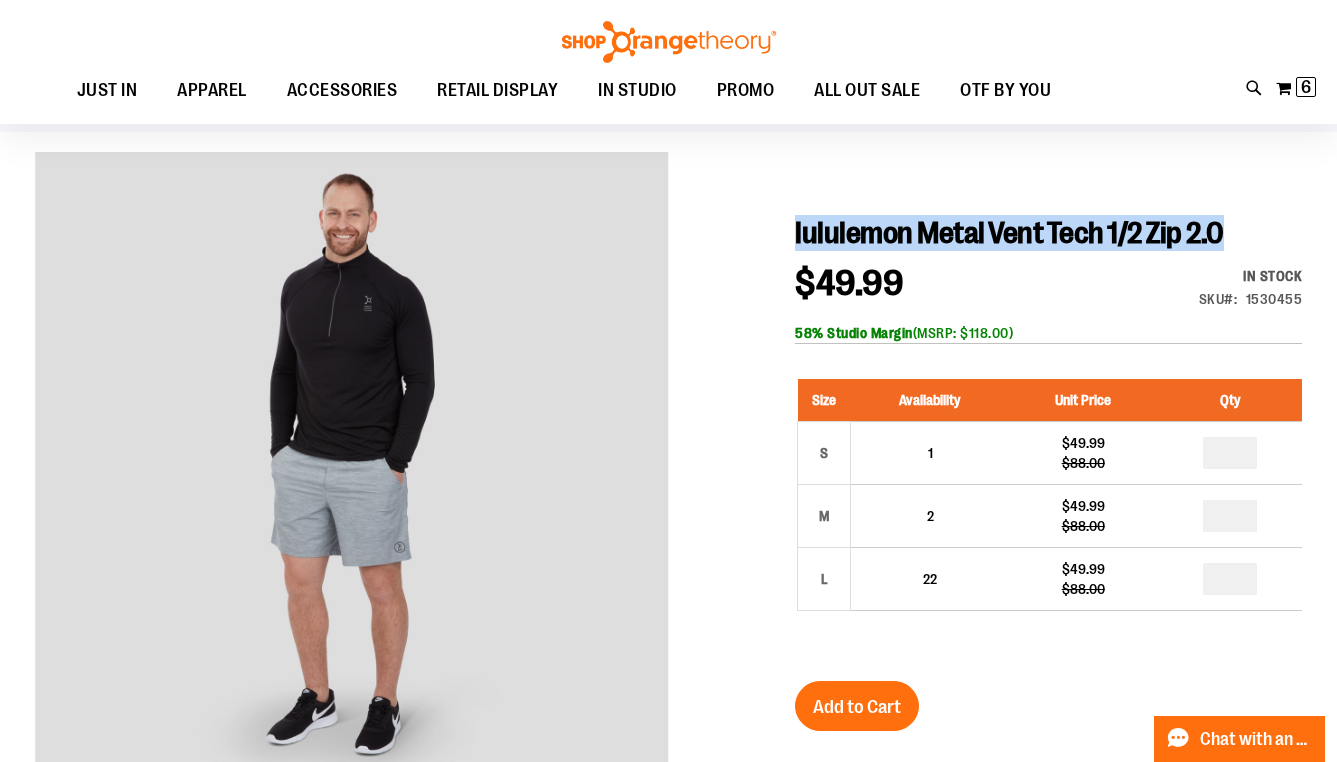 drag, startPoint x: 835, startPoint y: 261, endPoint x: 799, endPoint y: 233, distance: 45.607018 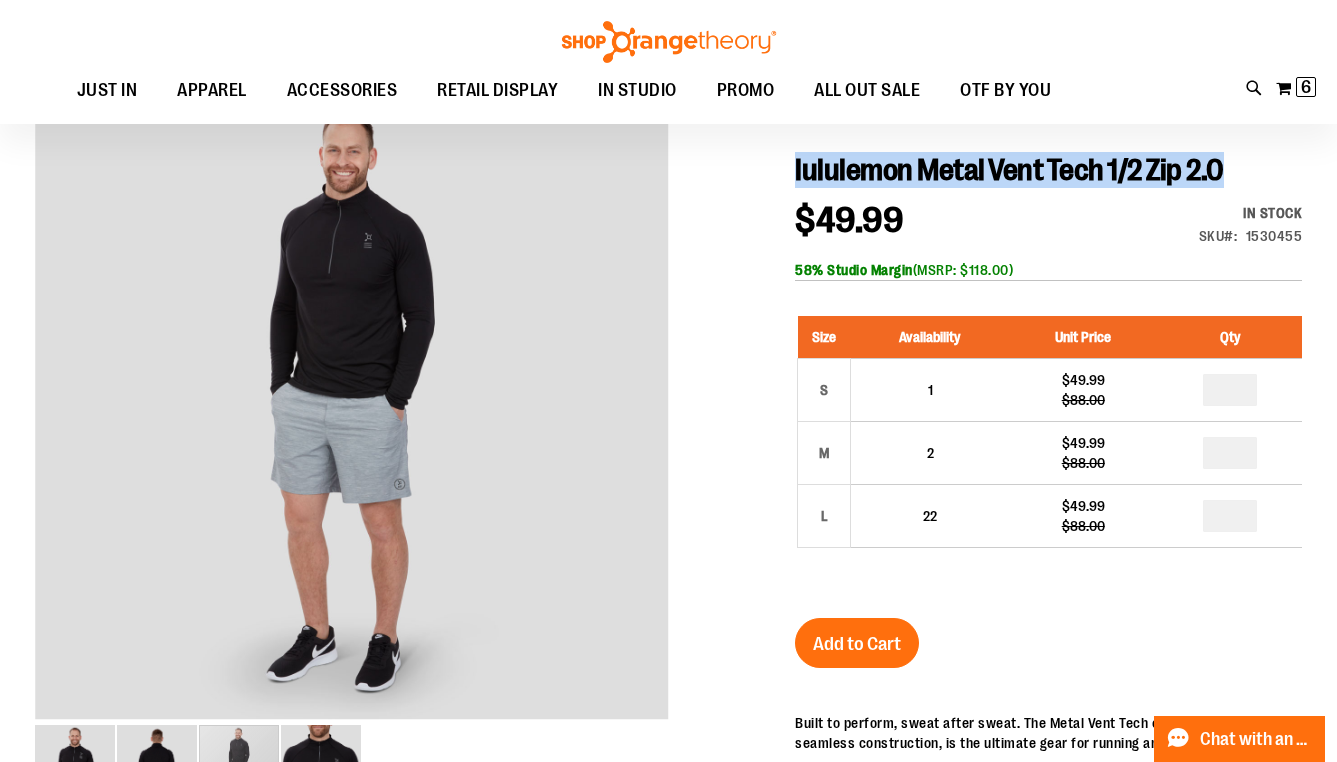 scroll, scrollTop: 295, scrollLeft: 0, axis: vertical 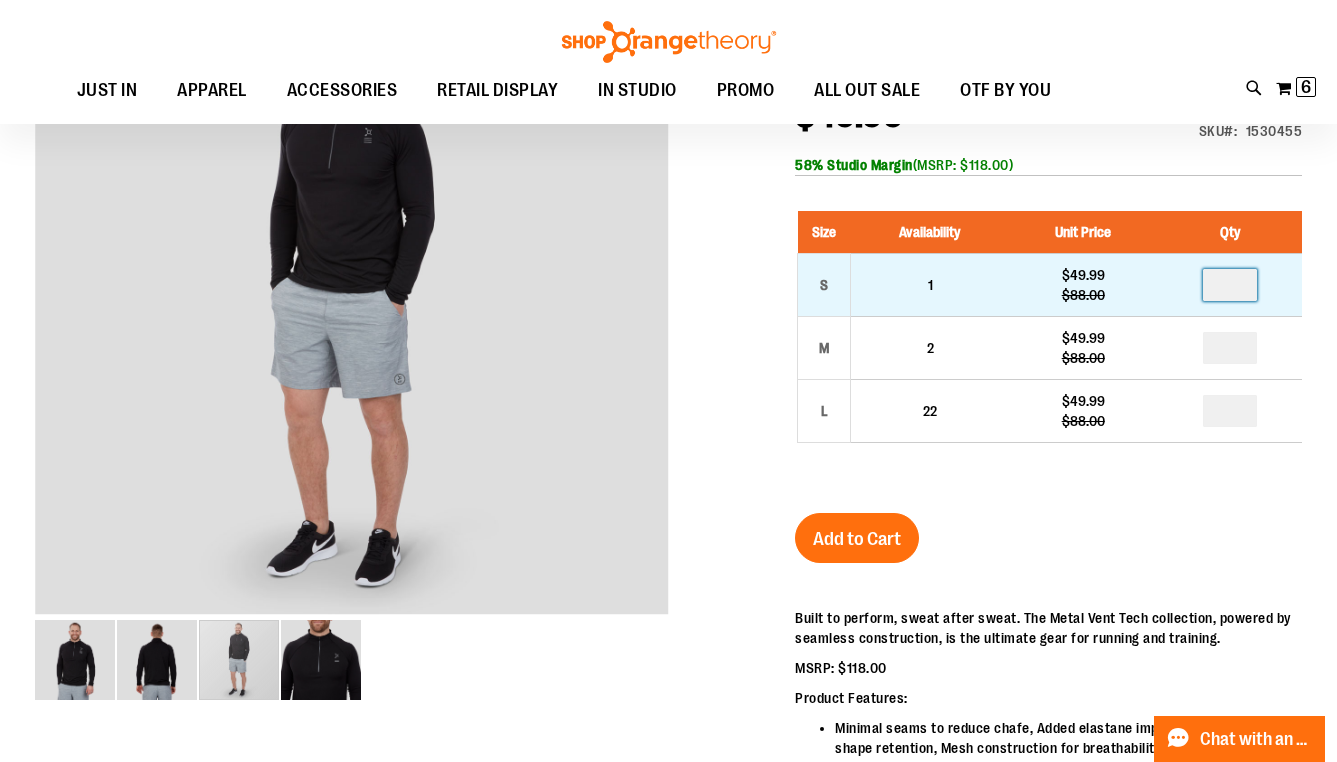 drag, startPoint x: 1245, startPoint y: 312, endPoint x: 1247, endPoint y: 329, distance: 17.117243 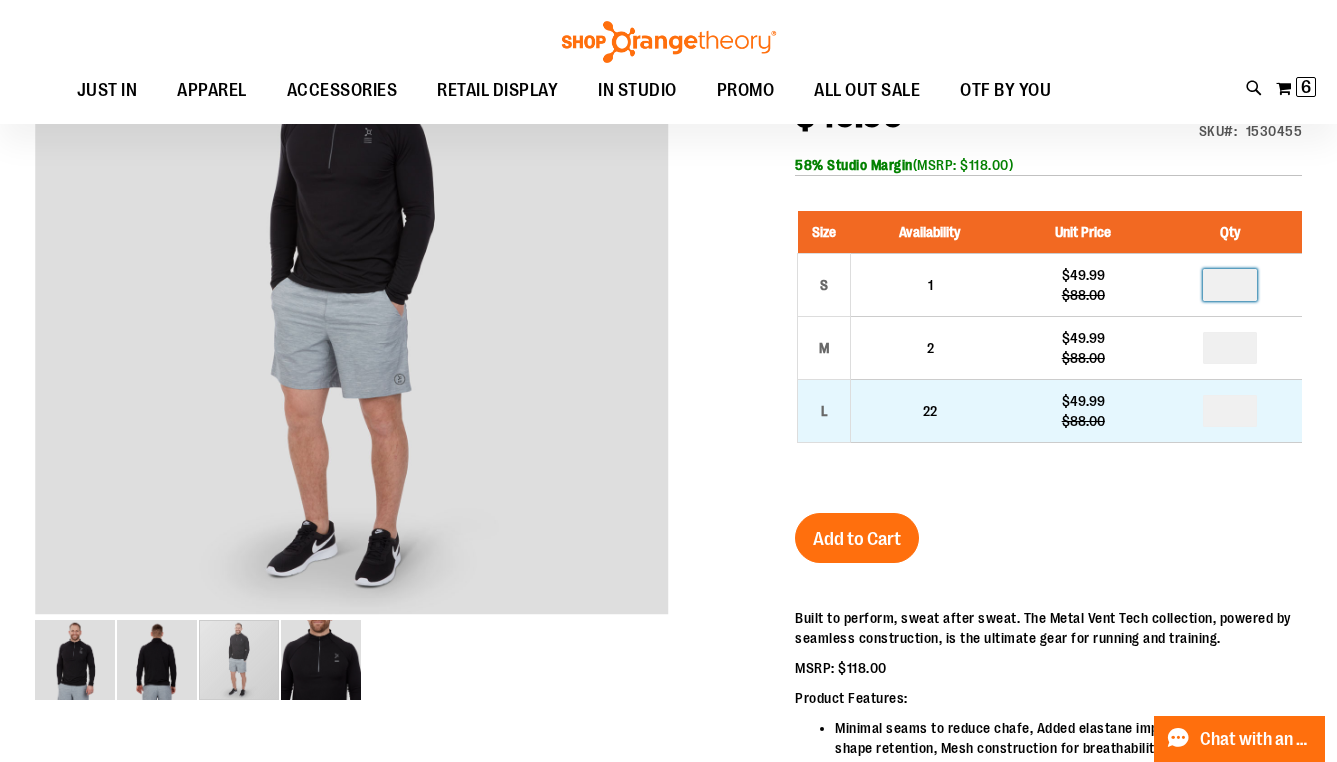 type on "*" 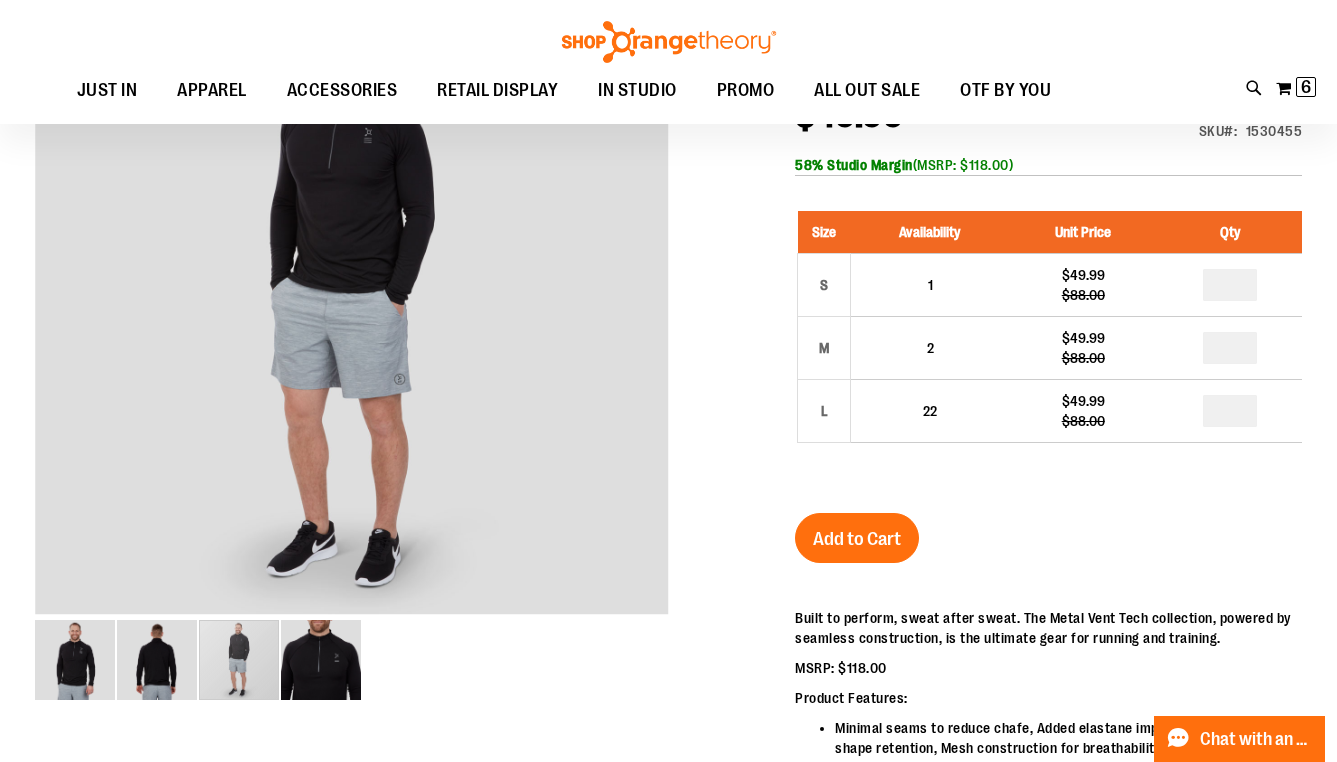 click on "Add to Cart" at bounding box center [857, 539] 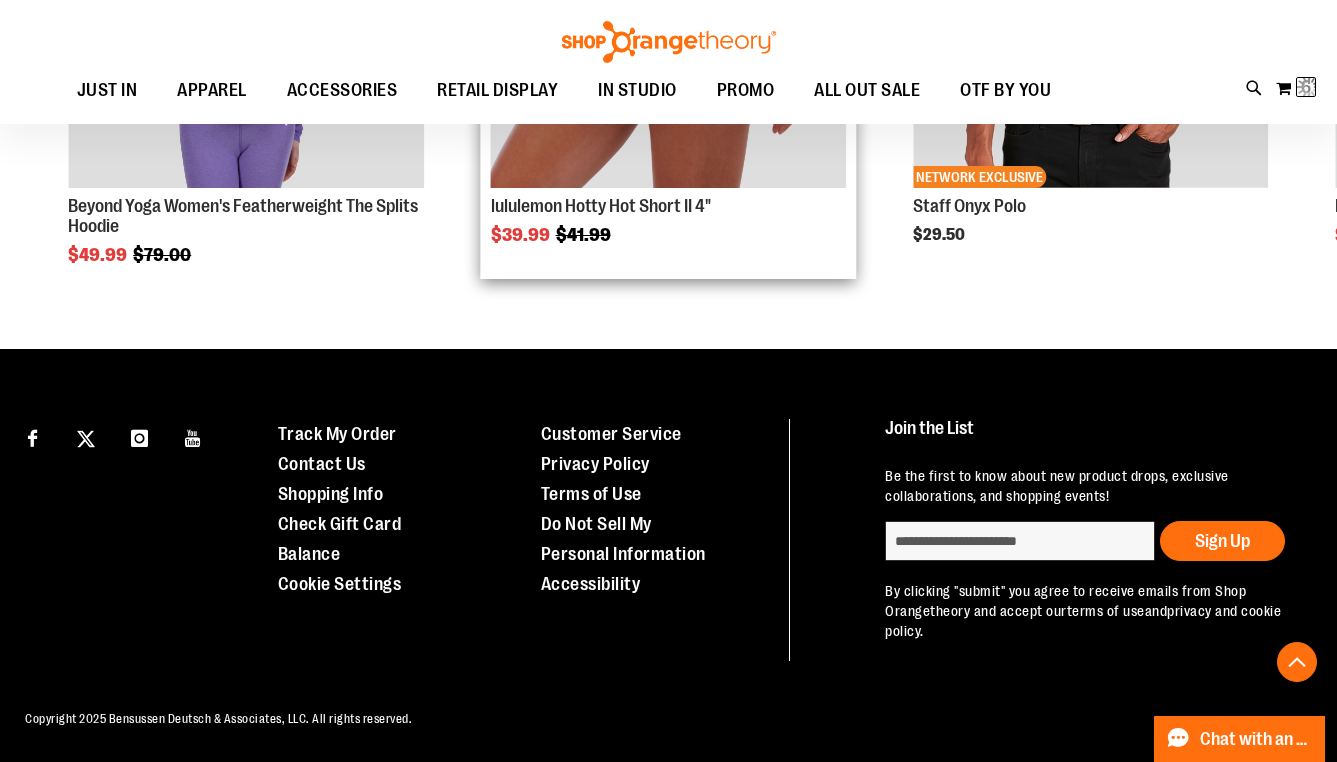 scroll, scrollTop: 0, scrollLeft: 0, axis: both 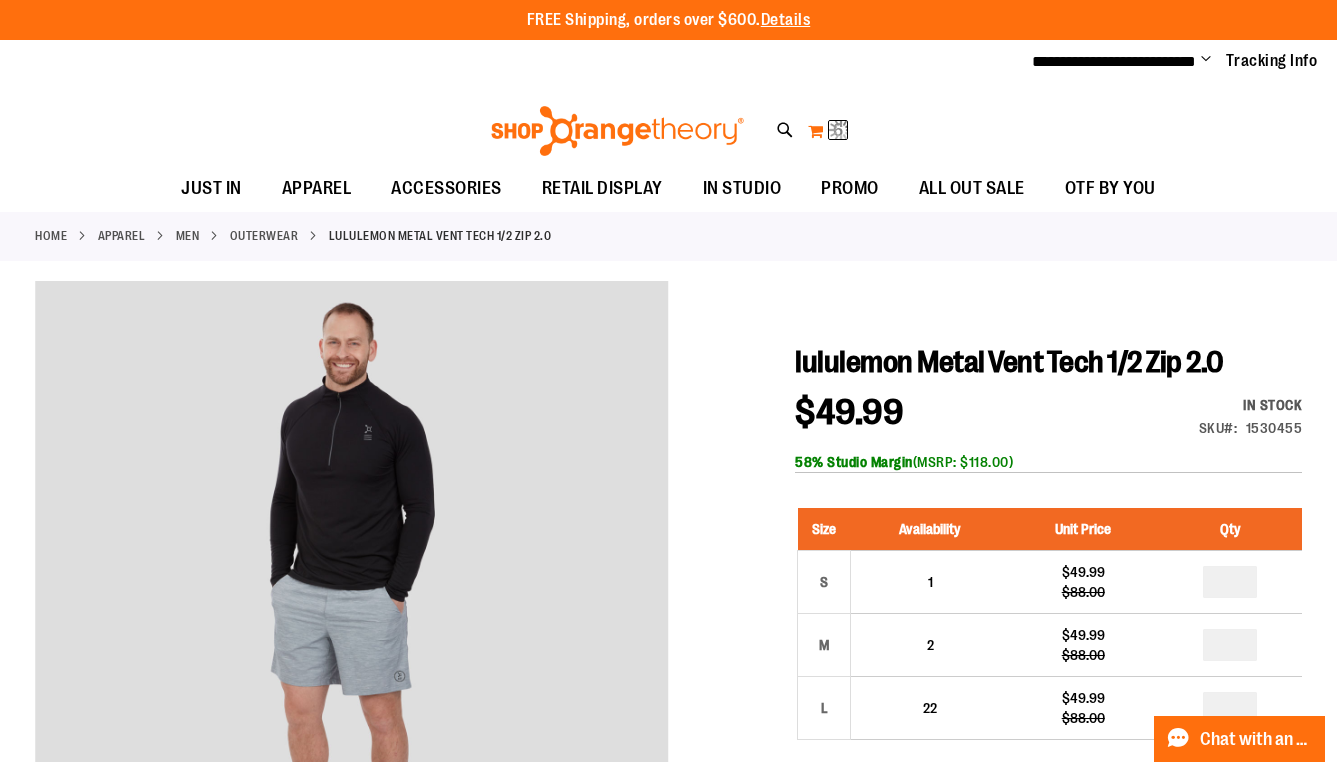 click on "My Cart
6
6
items" at bounding box center [828, 131] 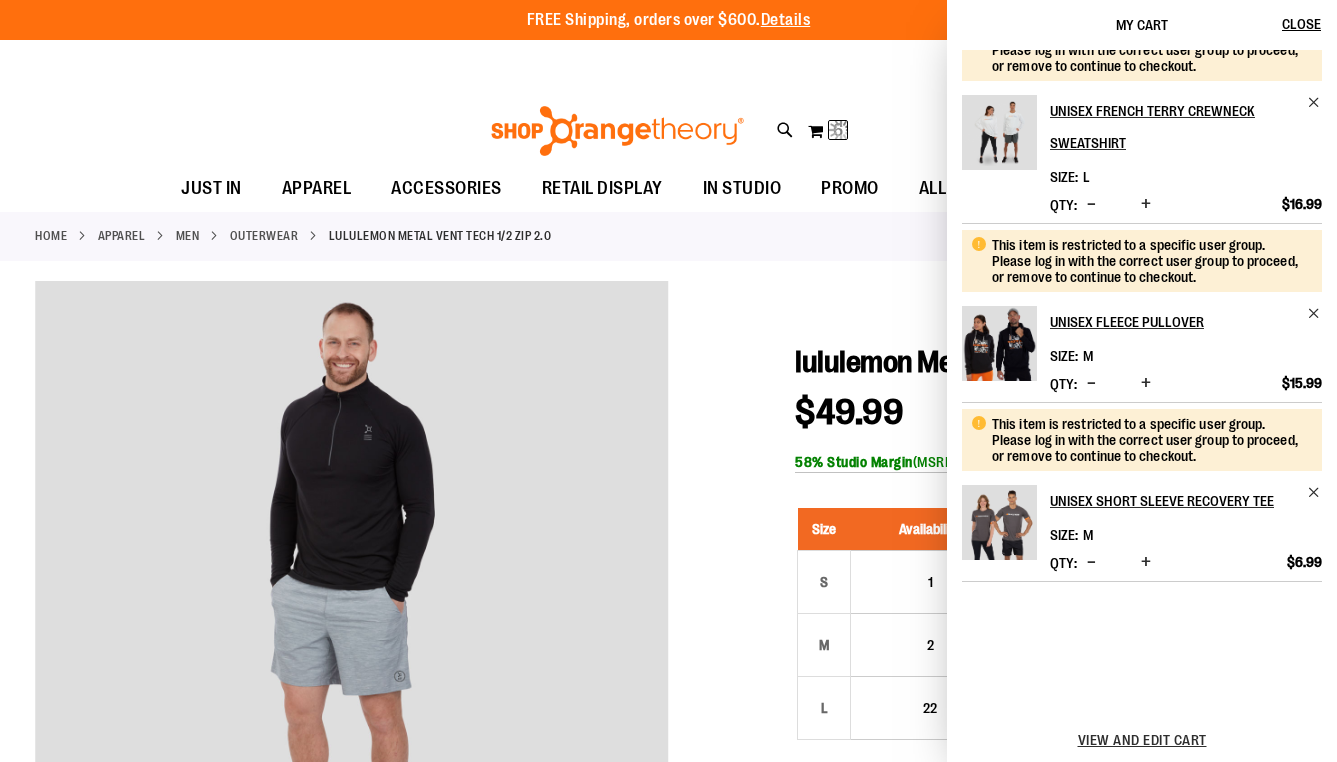 scroll, scrollTop: 0, scrollLeft: 0, axis: both 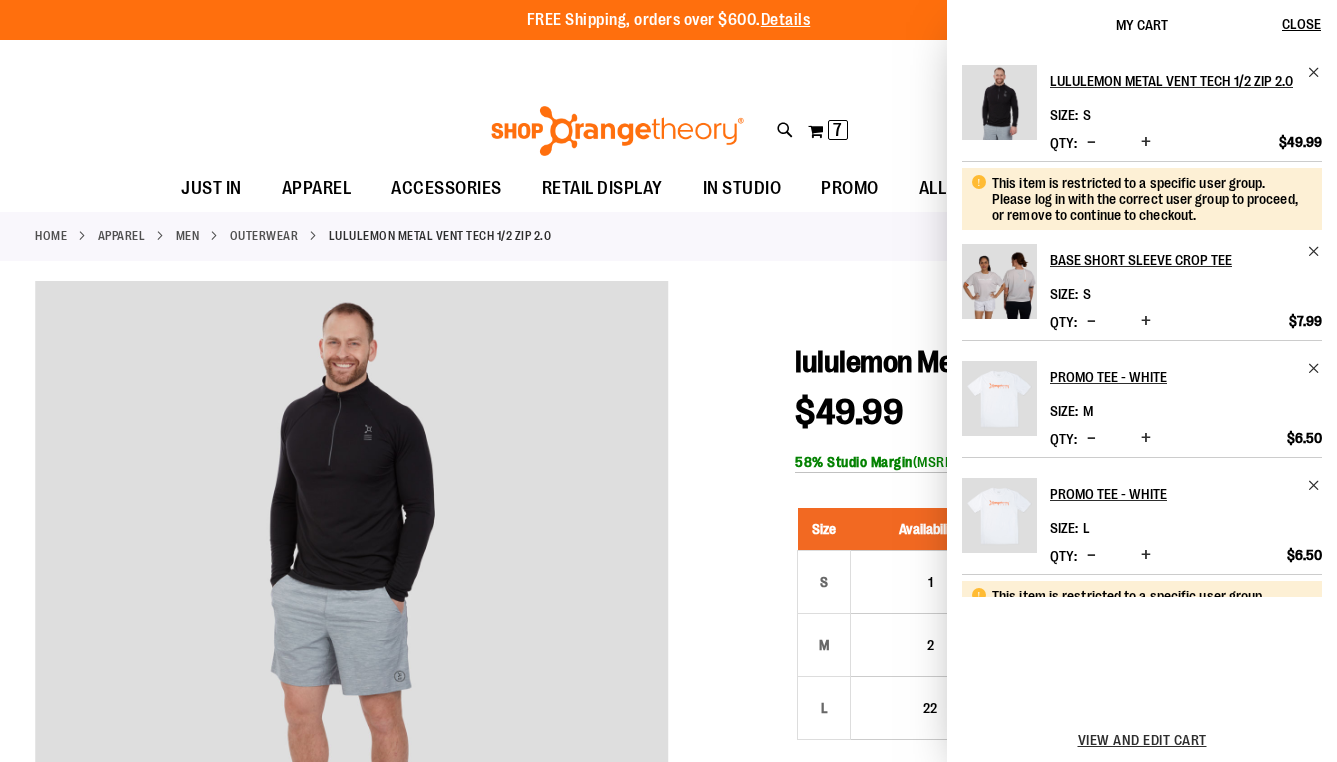 click at bounding box center [1091, 321] 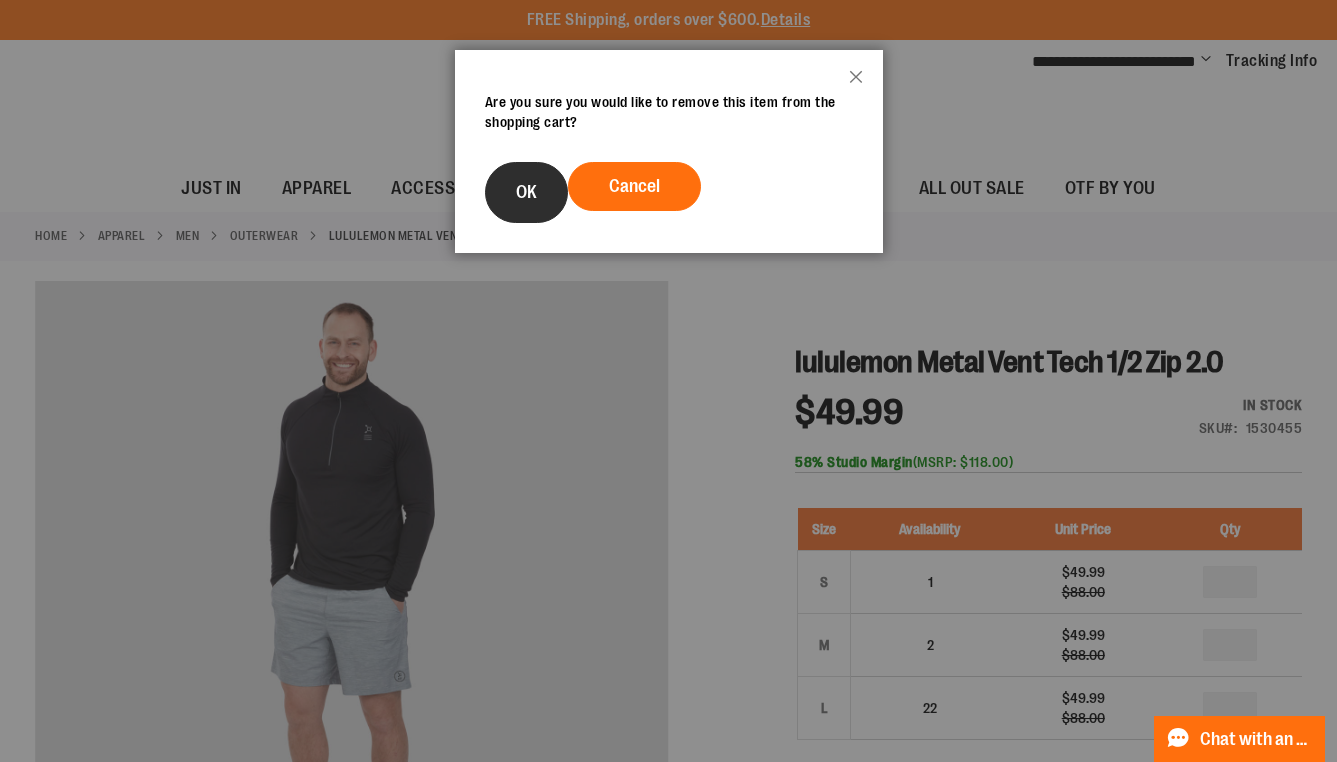 click on "OK" at bounding box center (526, 192) 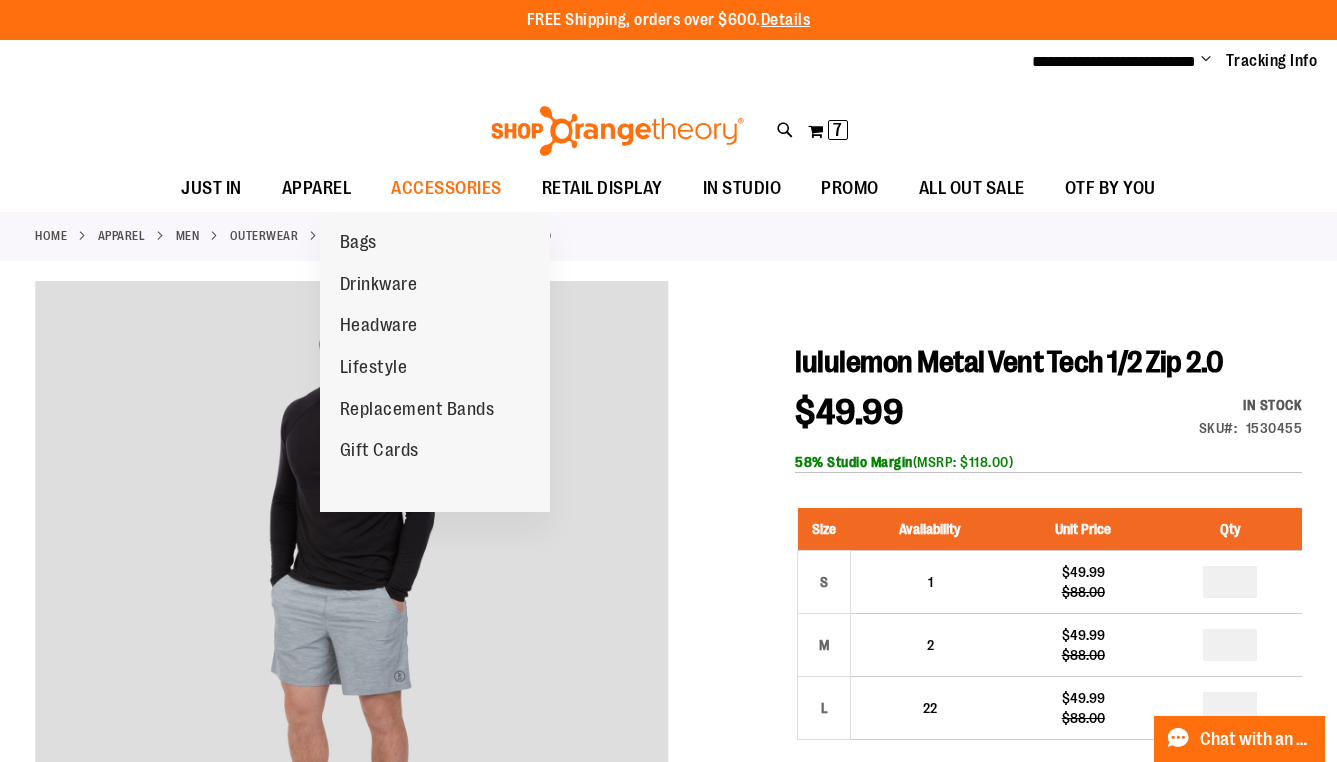 click on "Headware" at bounding box center (379, 327) 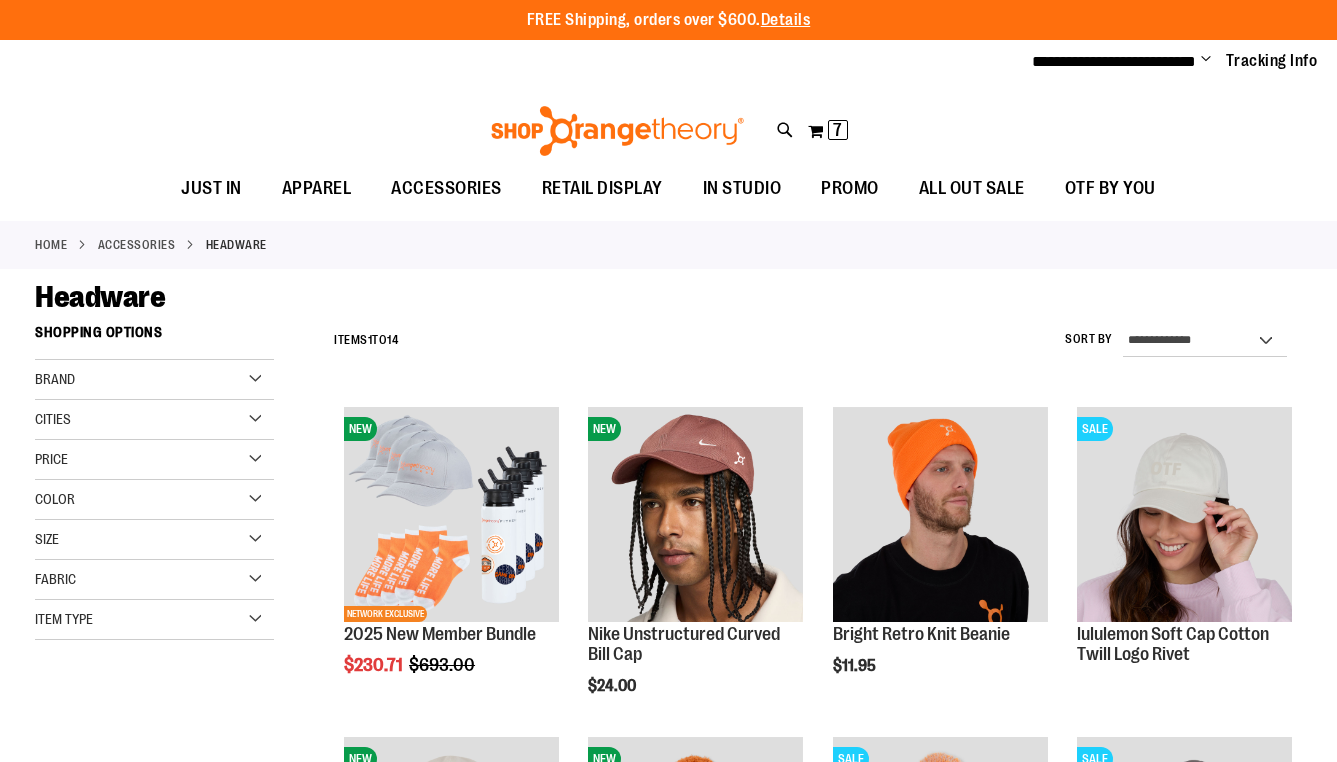 scroll, scrollTop: 0, scrollLeft: 0, axis: both 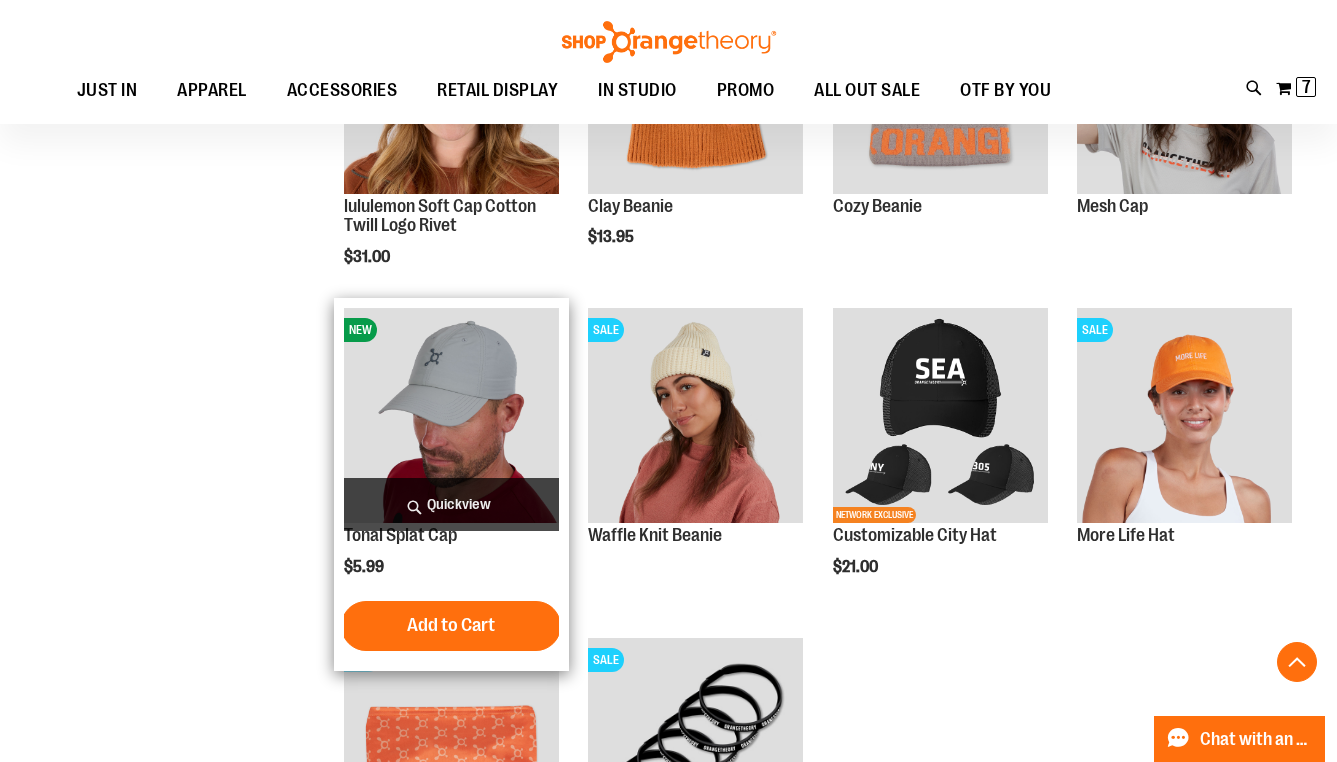 type on "**********" 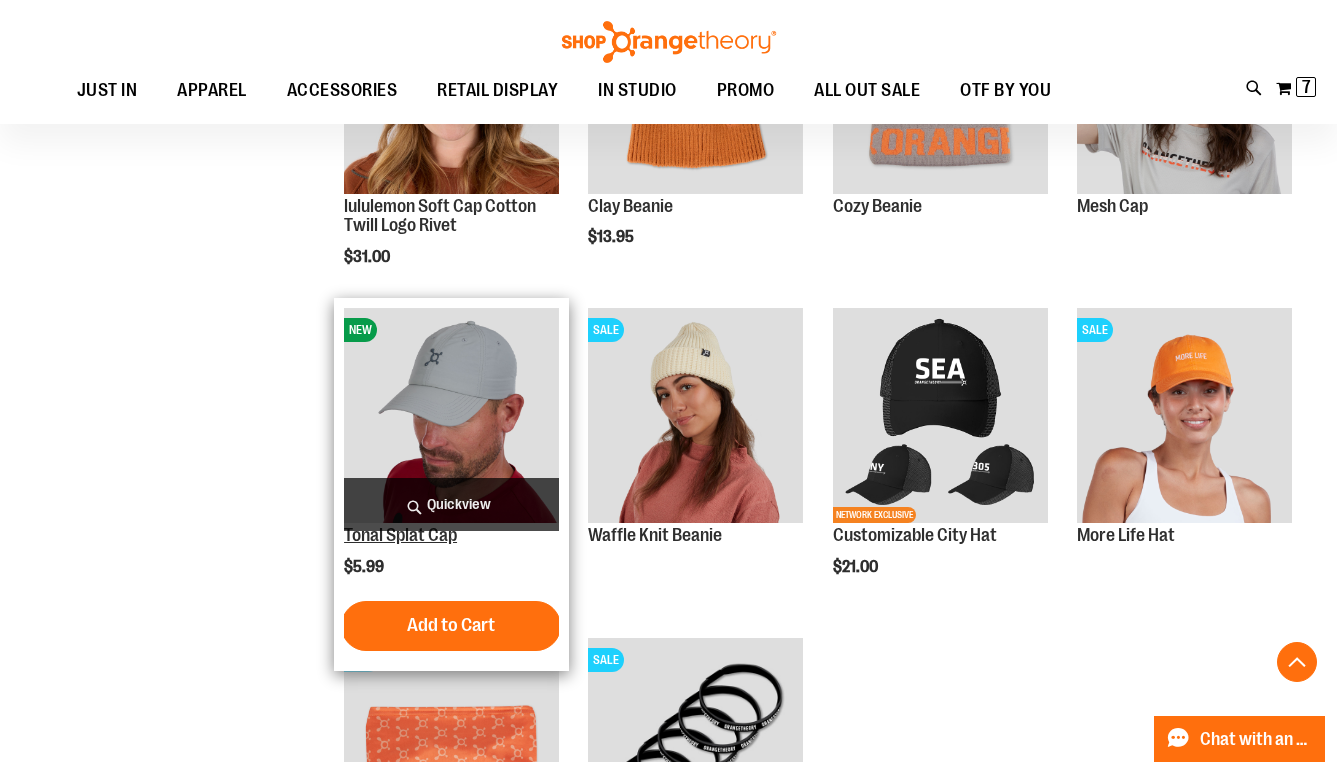 click on "Tonal Splat Cap" at bounding box center (400, 535) 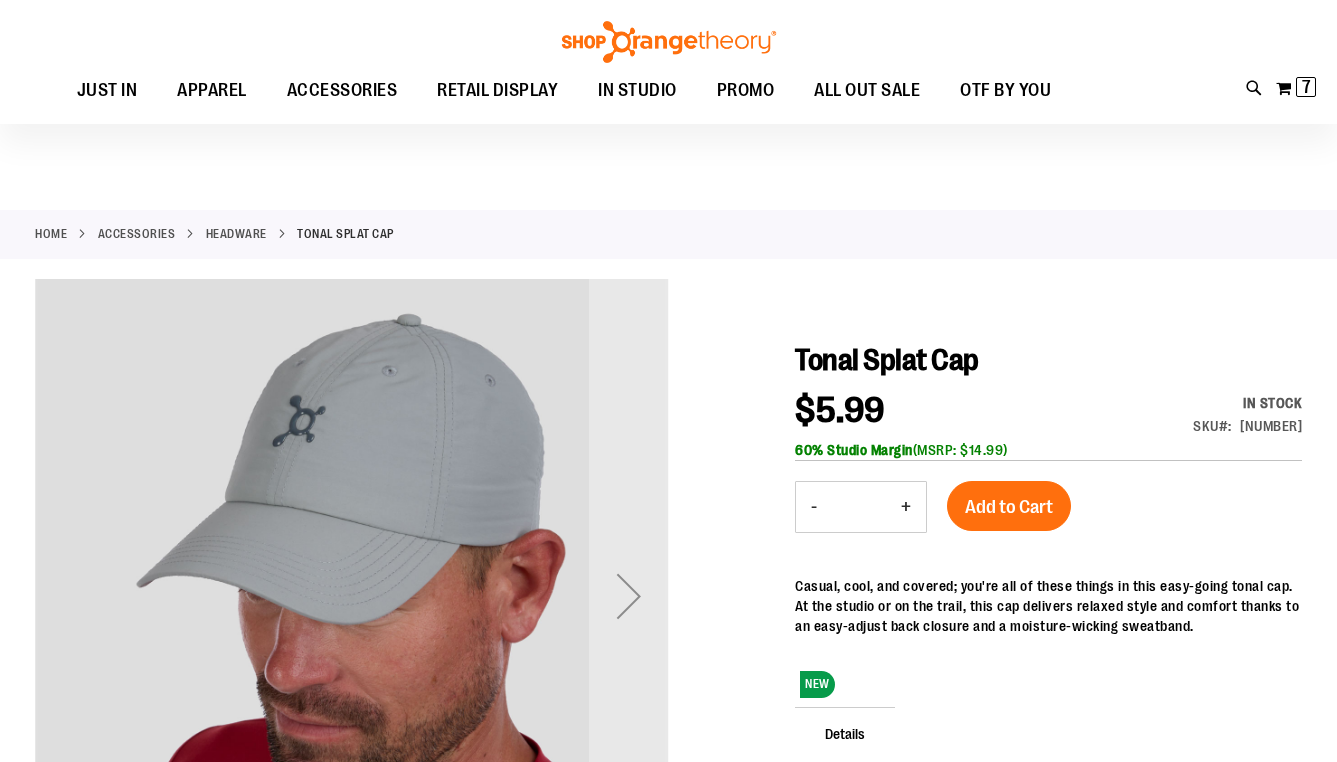 scroll, scrollTop: 31, scrollLeft: 0, axis: vertical 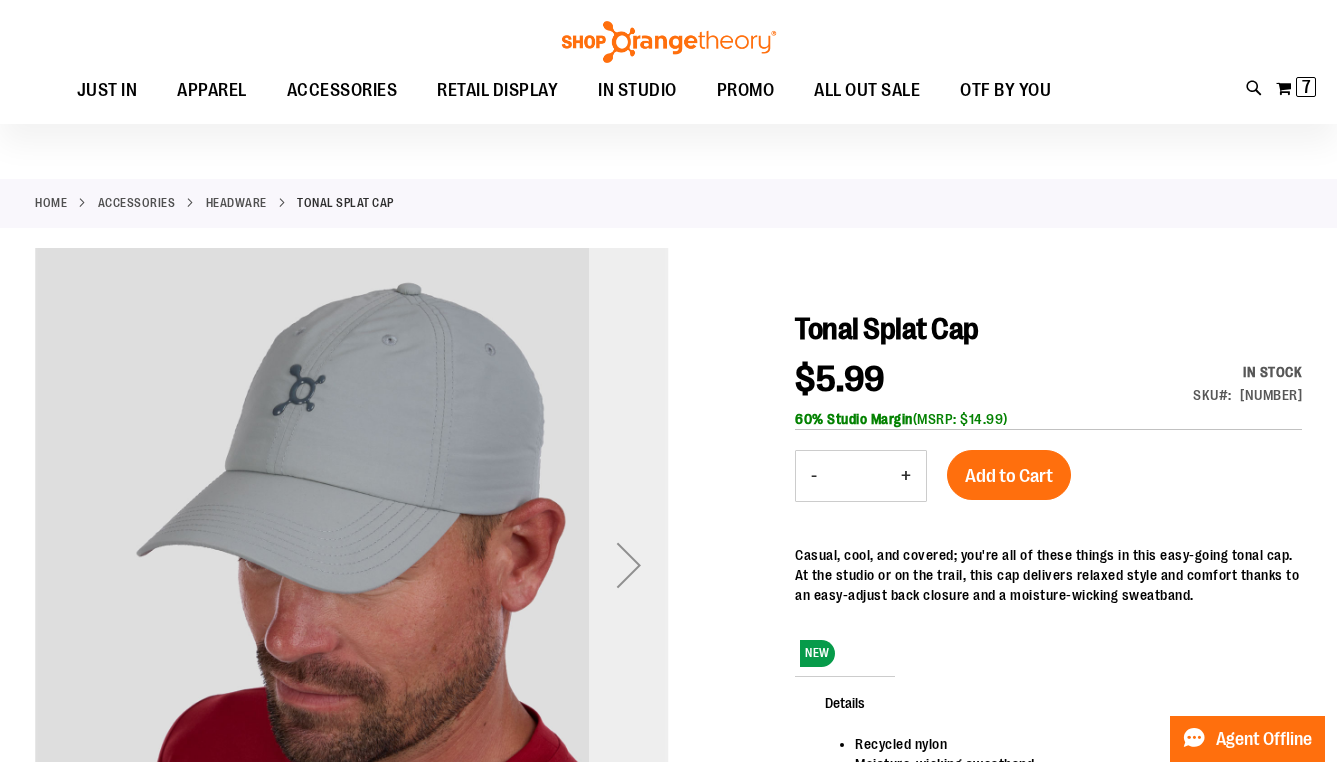 type on "**********" 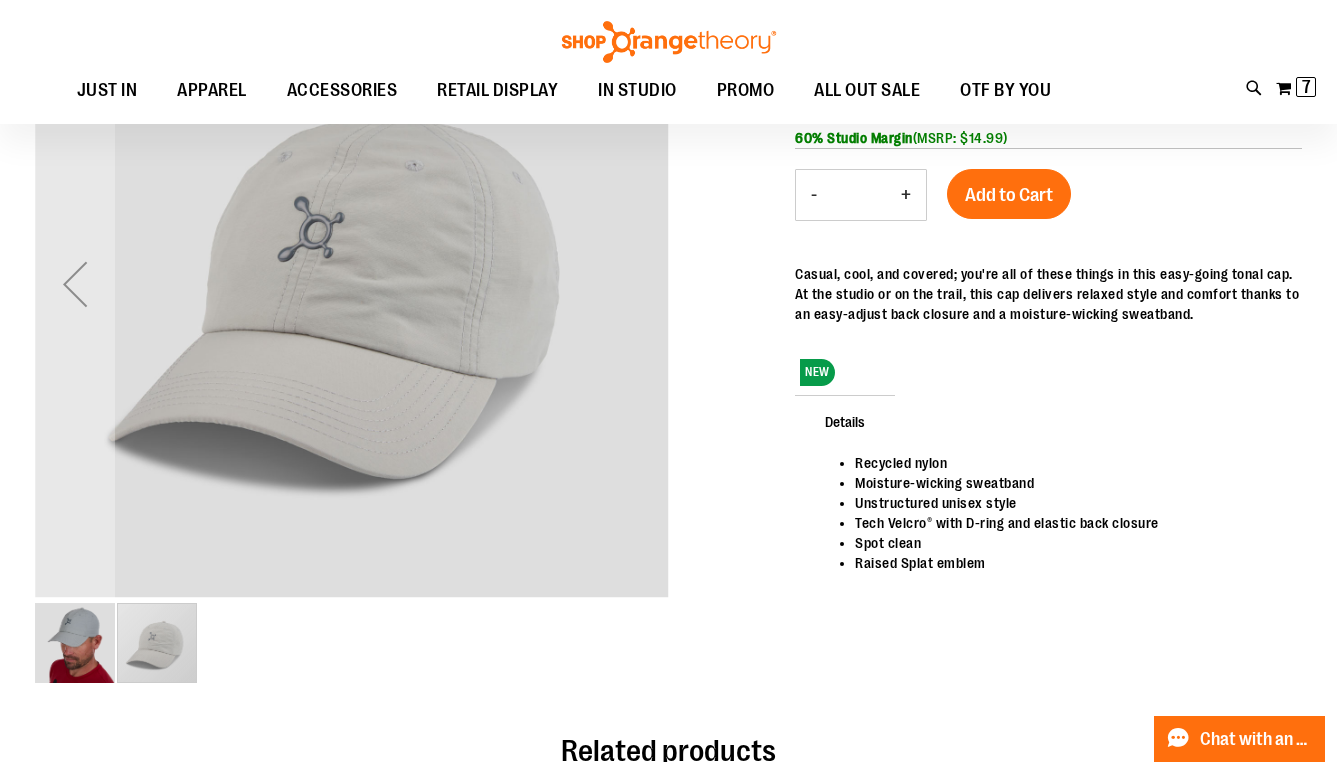 scroll, scrollTop: 220, scrollLeft: 0, axis: vertical 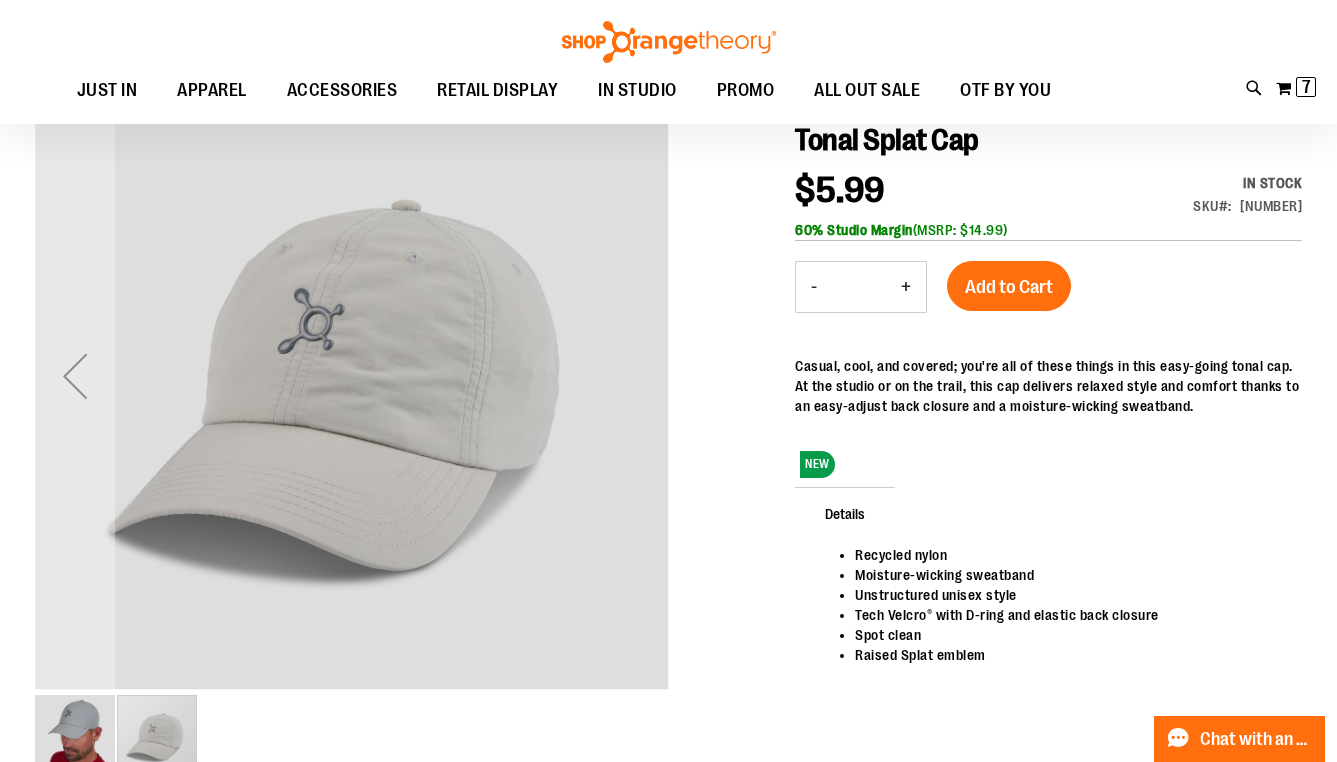 click at bounding box center (75, 376) 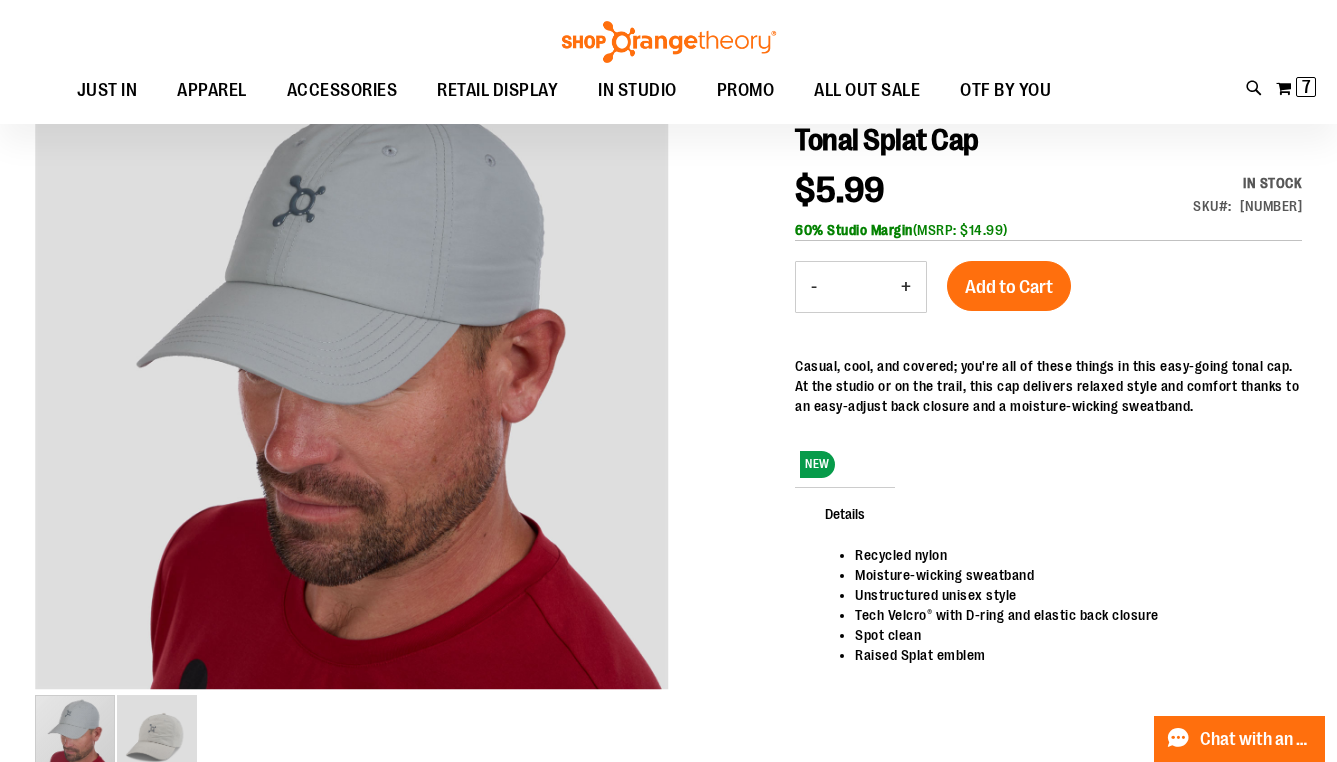 click on "Add to Cart" at bounding box center (1009, 287) 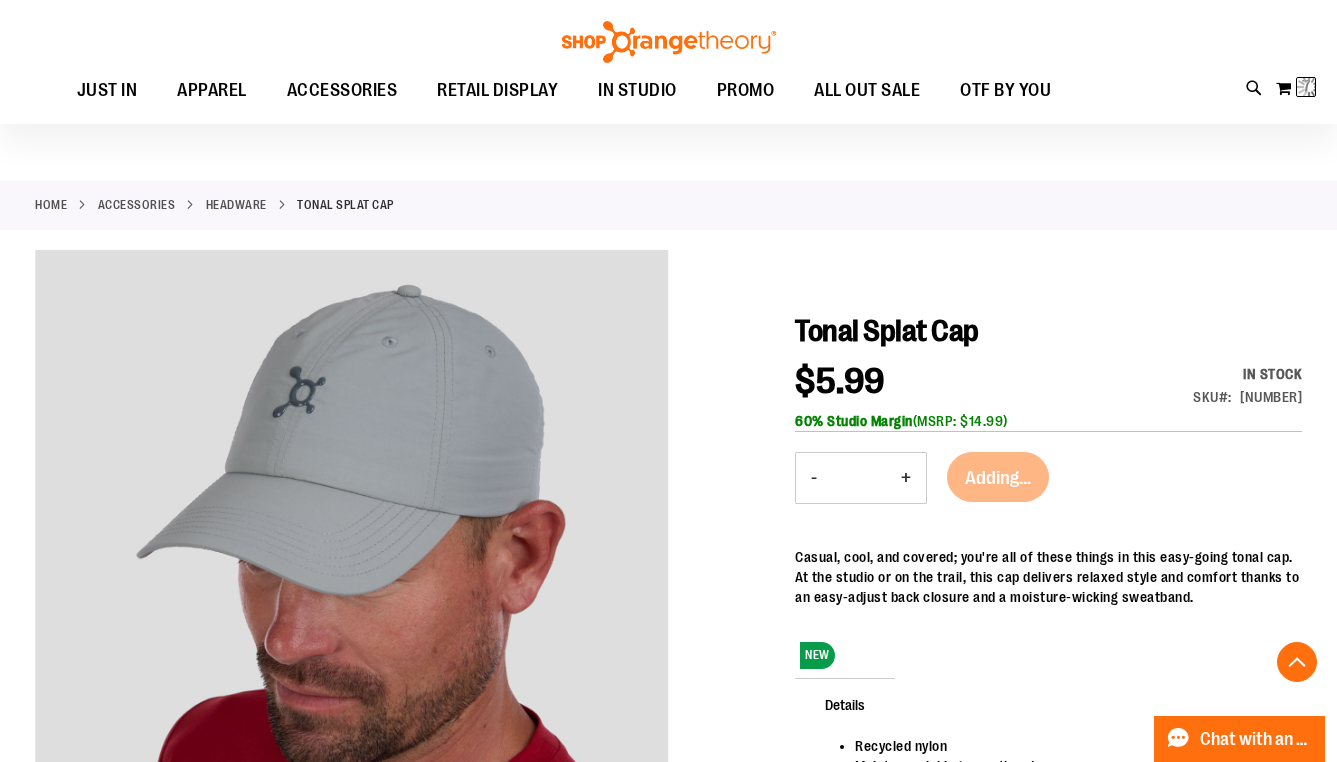 scroll, scrollTop: 0, scrollLeft: 0, axis: both 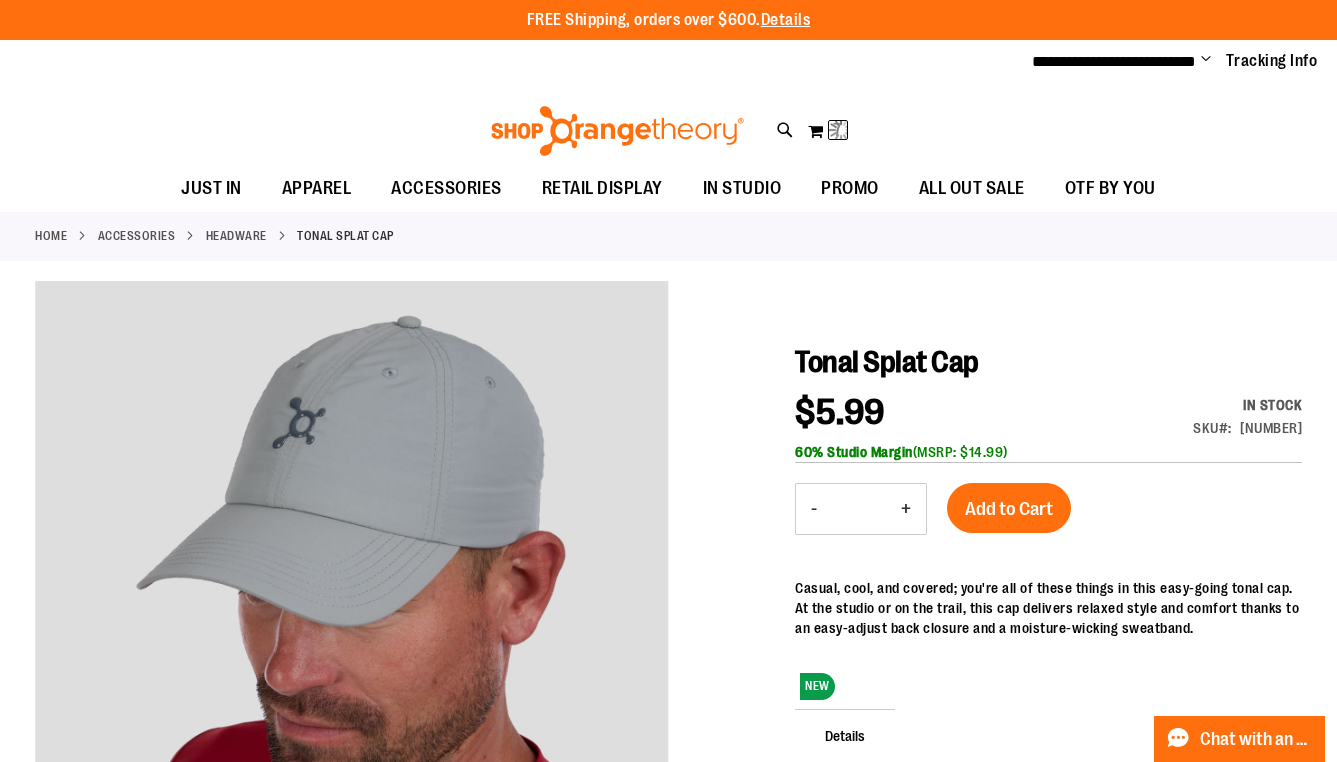 click on "My Cart
7
7
items
My Cart
7
My Cart
Close
Recently added item(s)
lululemon Metal Vent Tech 1/2 Zip 2.0
Size S Qty" at bounding box center (828, 131) 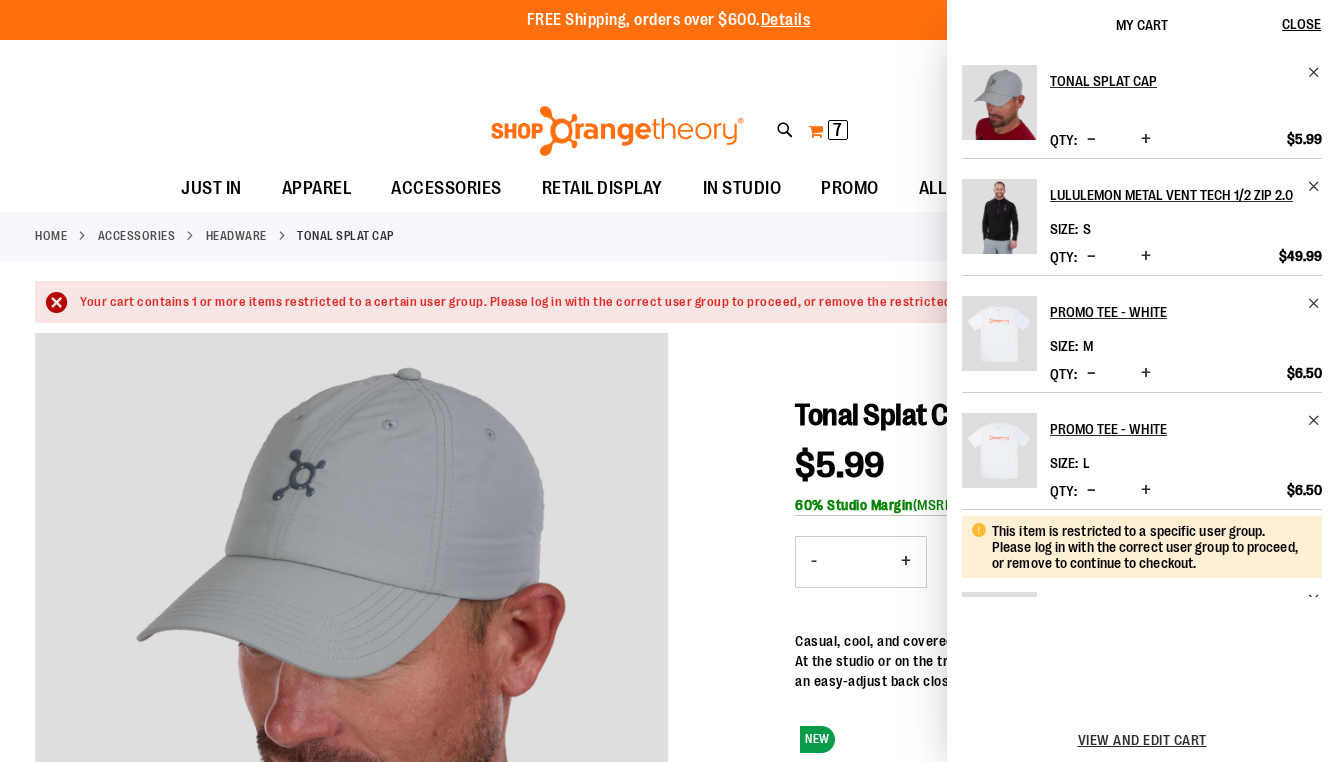 click on "My Cart
7
7
items" at bounding box center [828, 131] 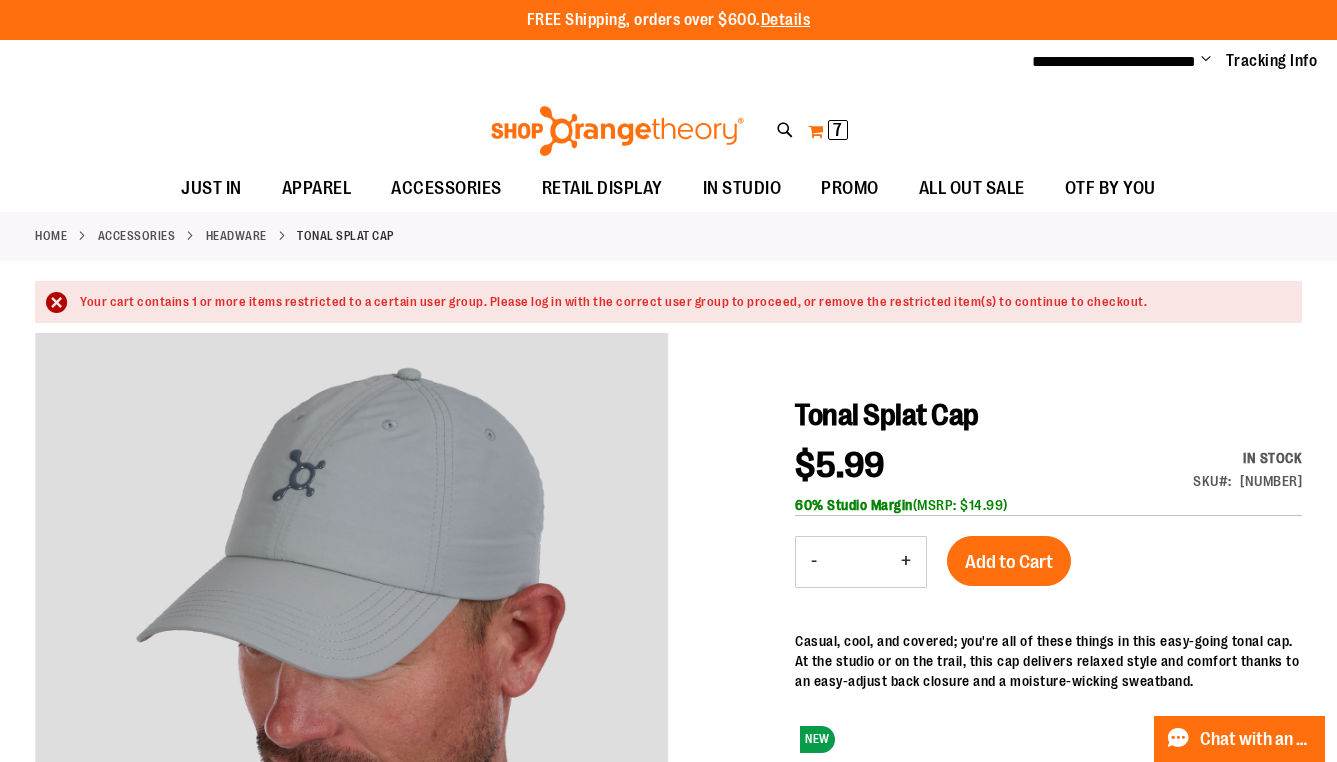 click on "My Cart
7
7
items" at bounding box center (828, 131) 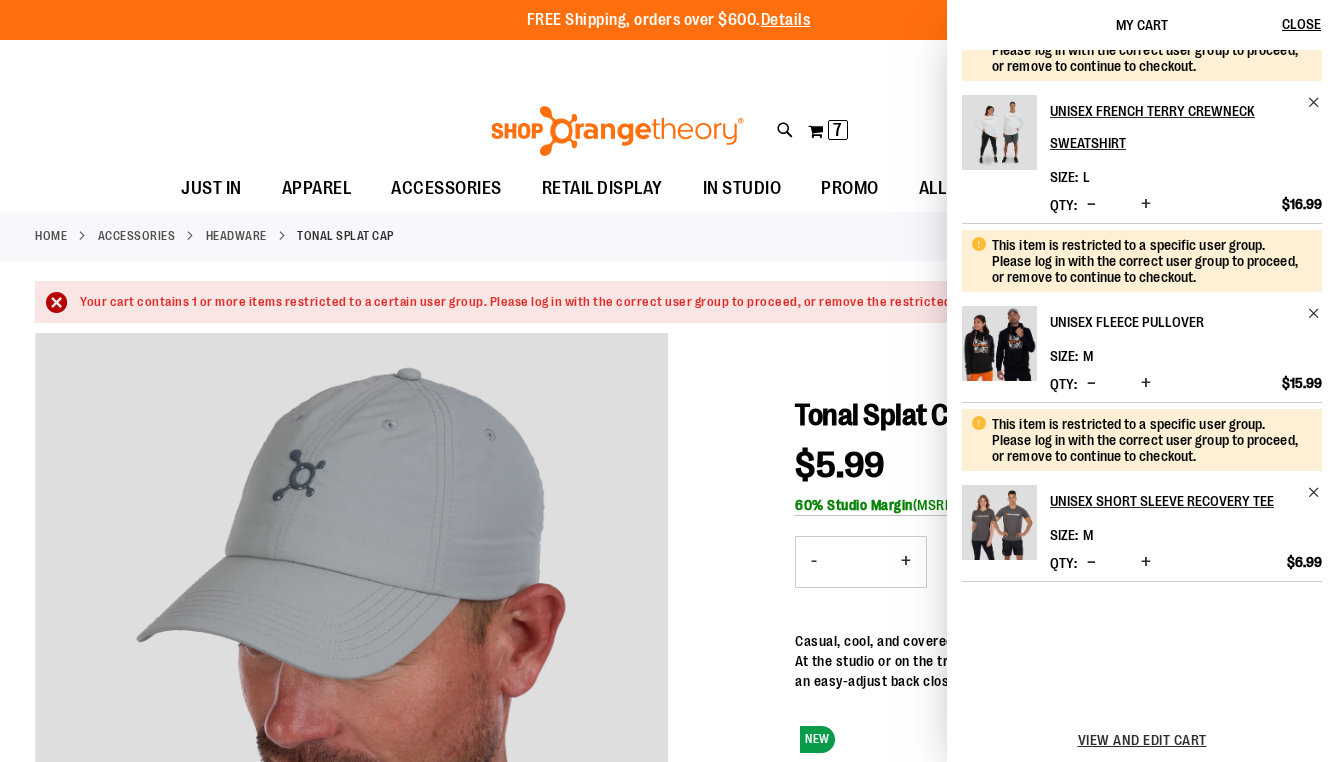 scroll, scrollTop: 561, scrollLeft: 0, axis: vertical 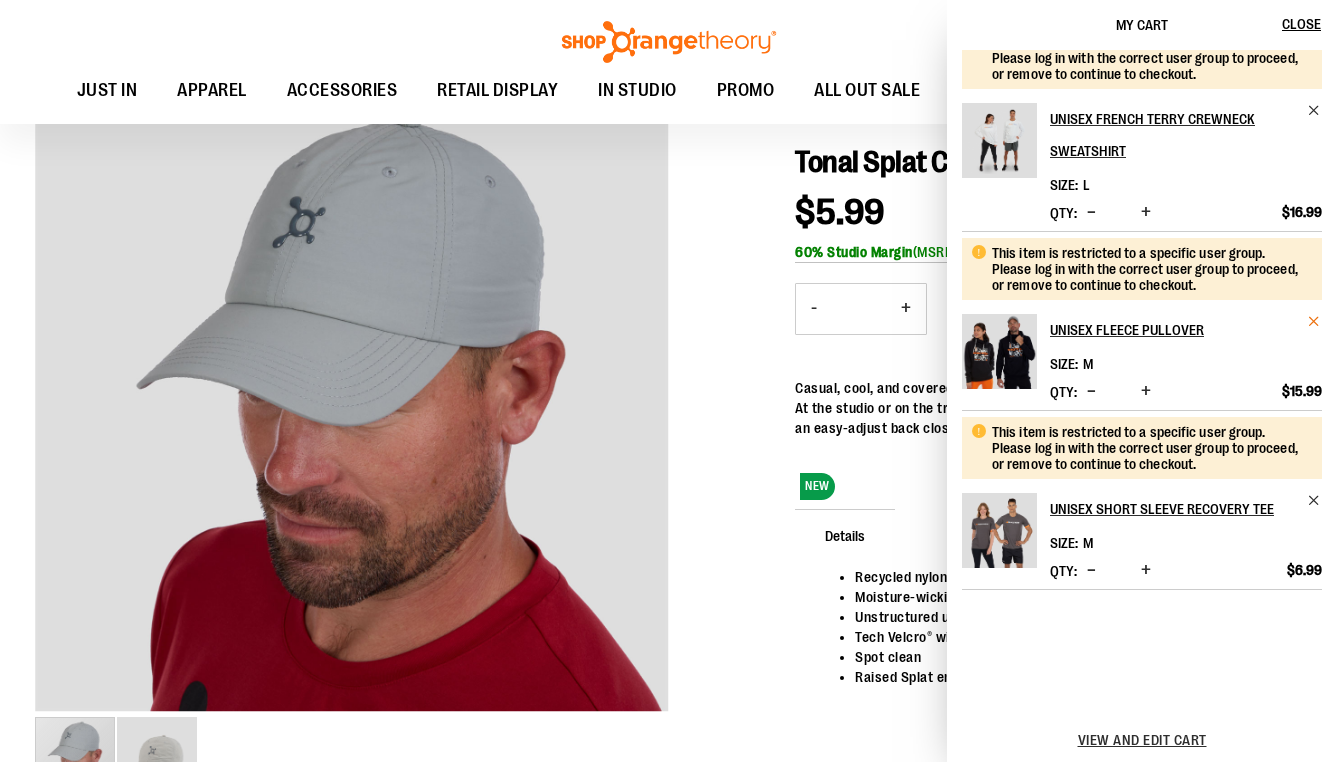 click at bounding box center (1314, 321) 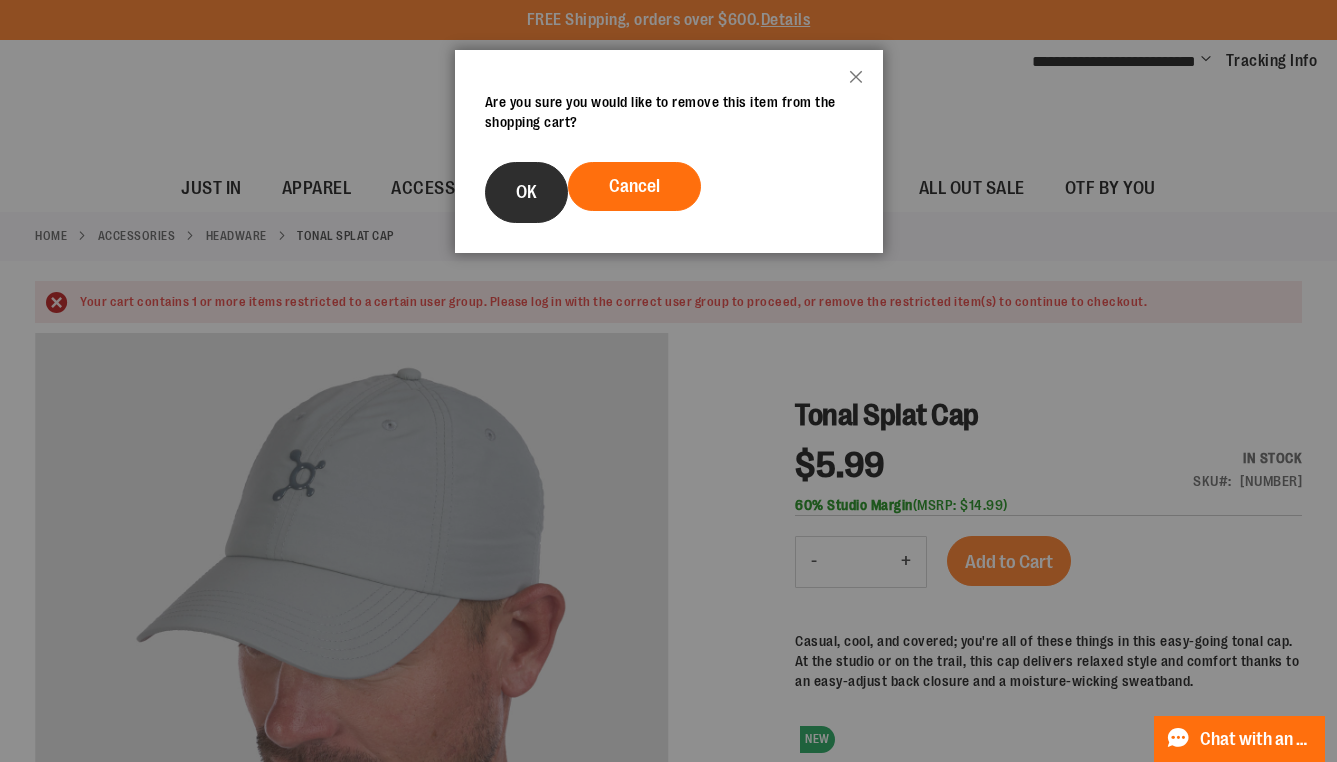 click on "OK" at bounding box center [526, 192] 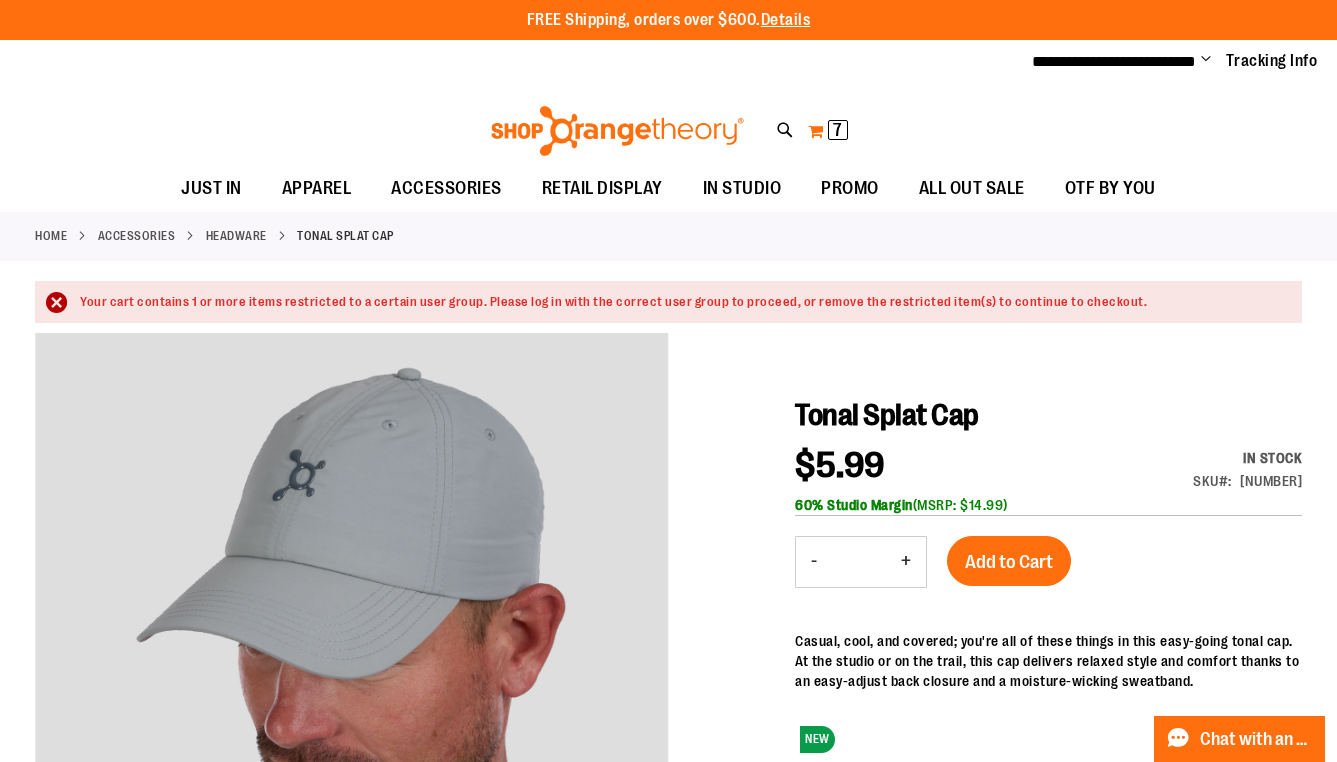 click on "7
7
items" at bounding box center (838, 130) 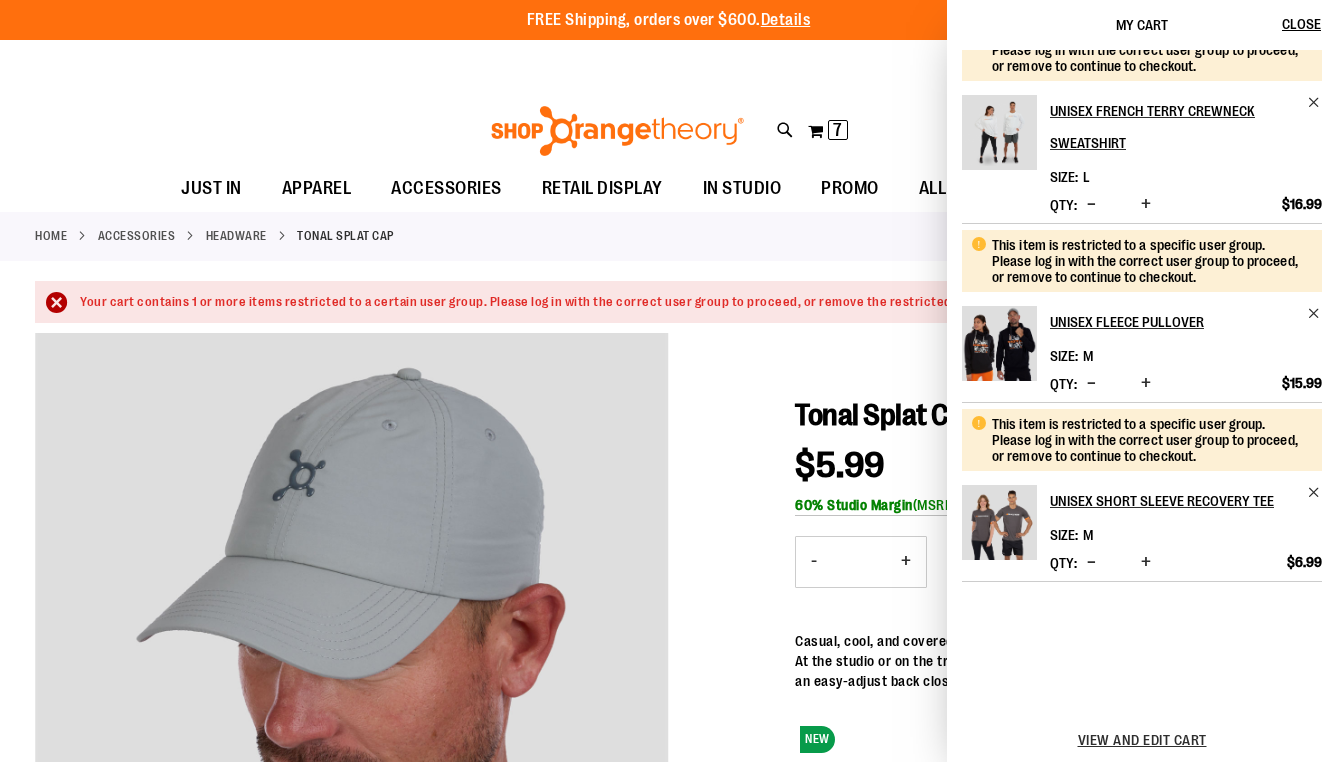 scroll, scrollTop: 561, scrollLeft: 0, axis: vertical 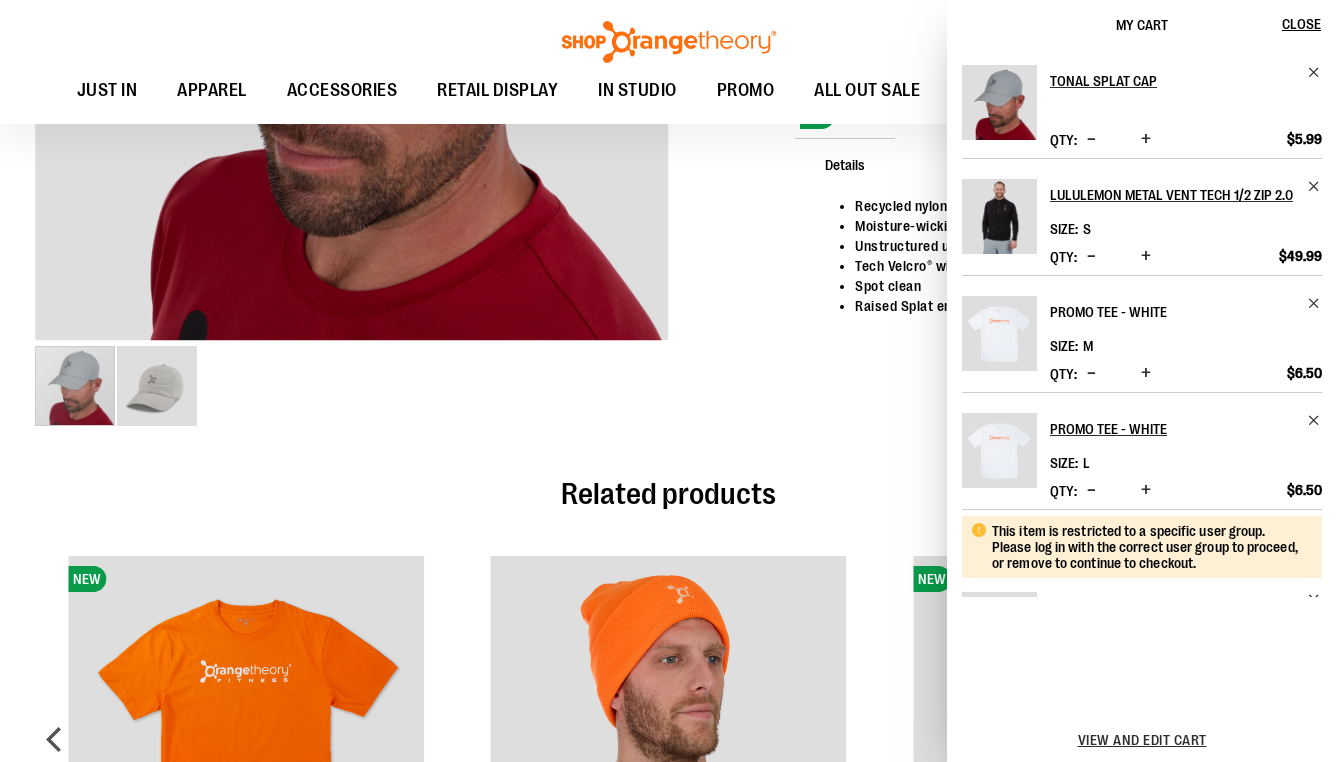 click on "Promo Tee - White" at bounding box center [1172, 312] 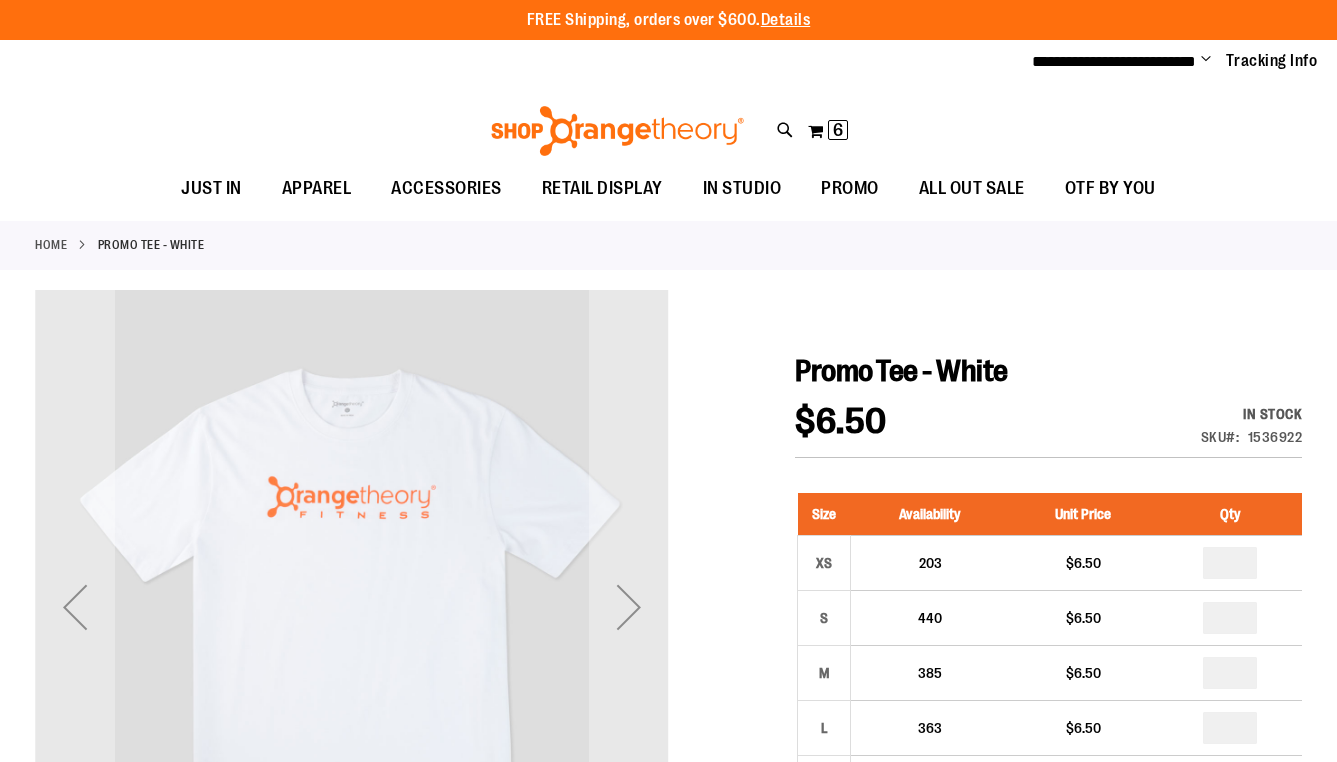 scroll, scrollTop: 0, scrollLeft: 0, axis: both 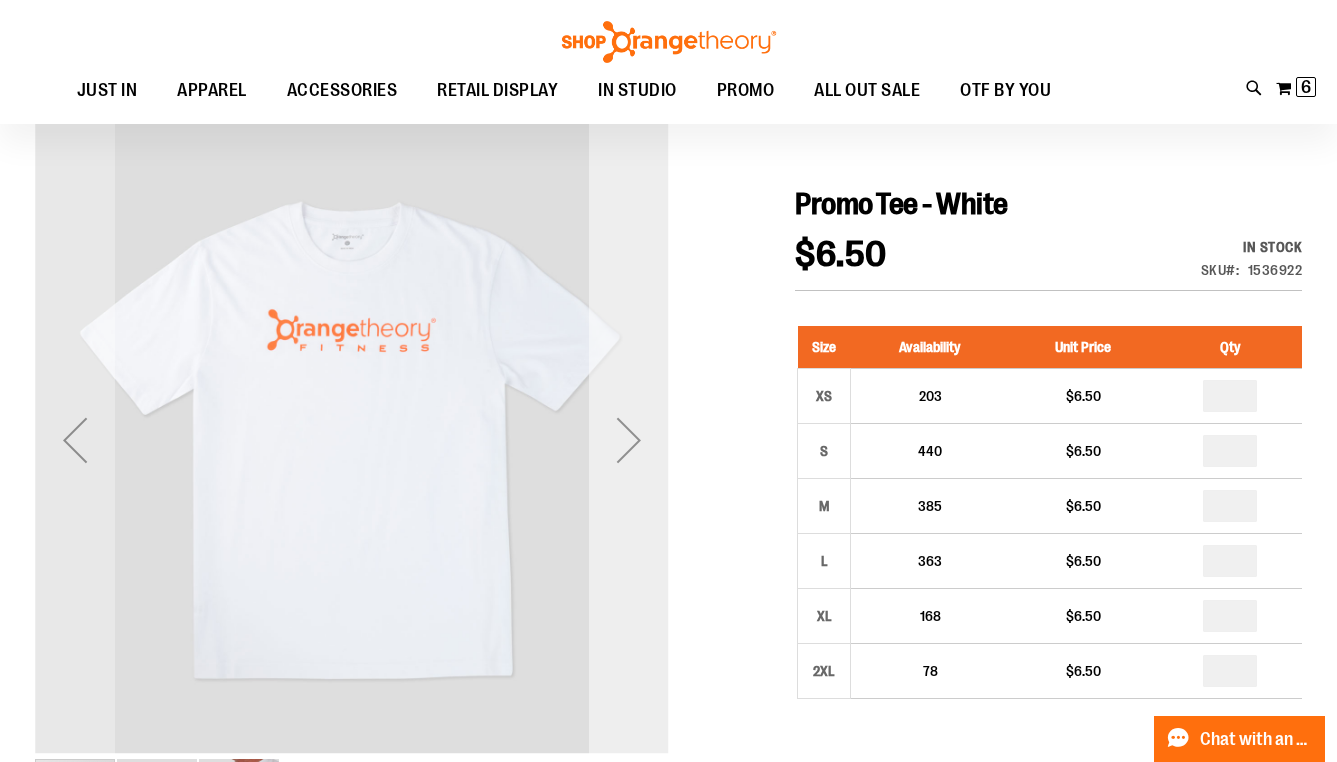 click at bounding box center (629, 440) 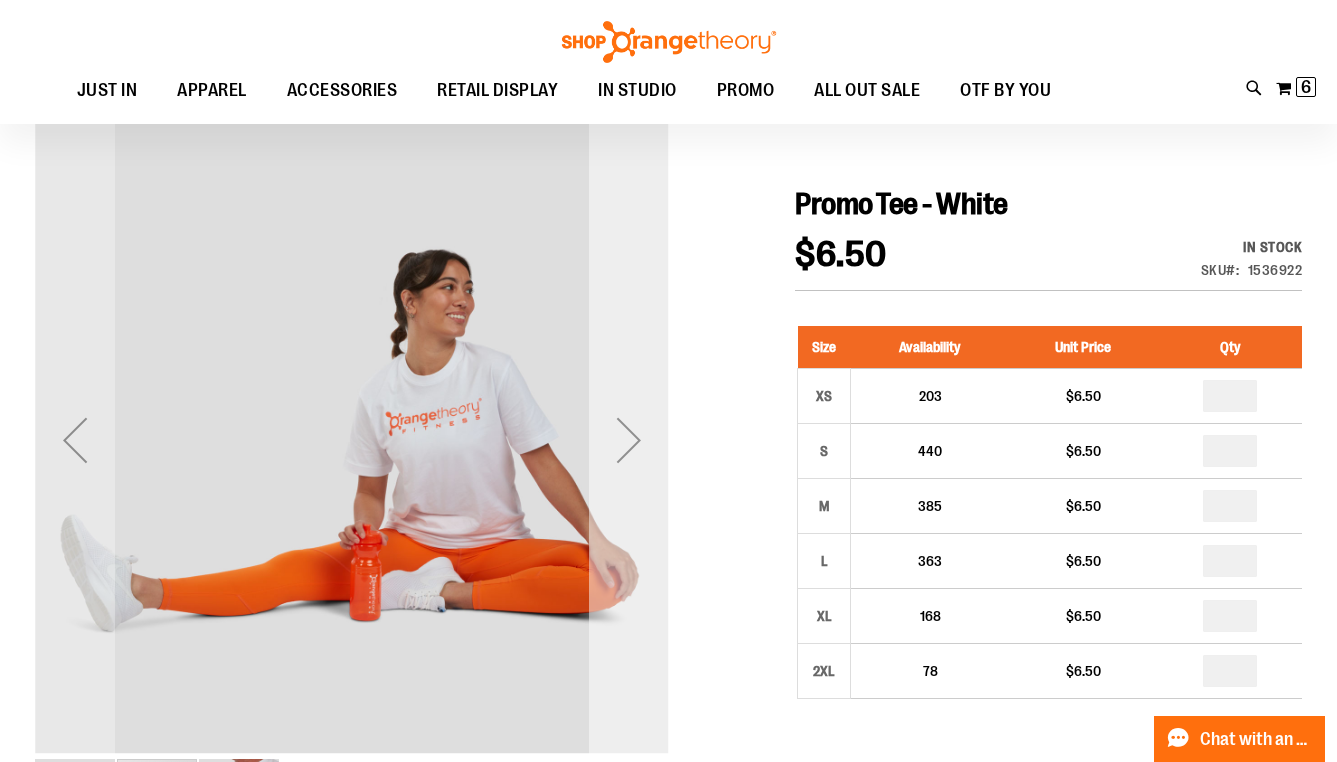 click at bounding box center (629, 440) 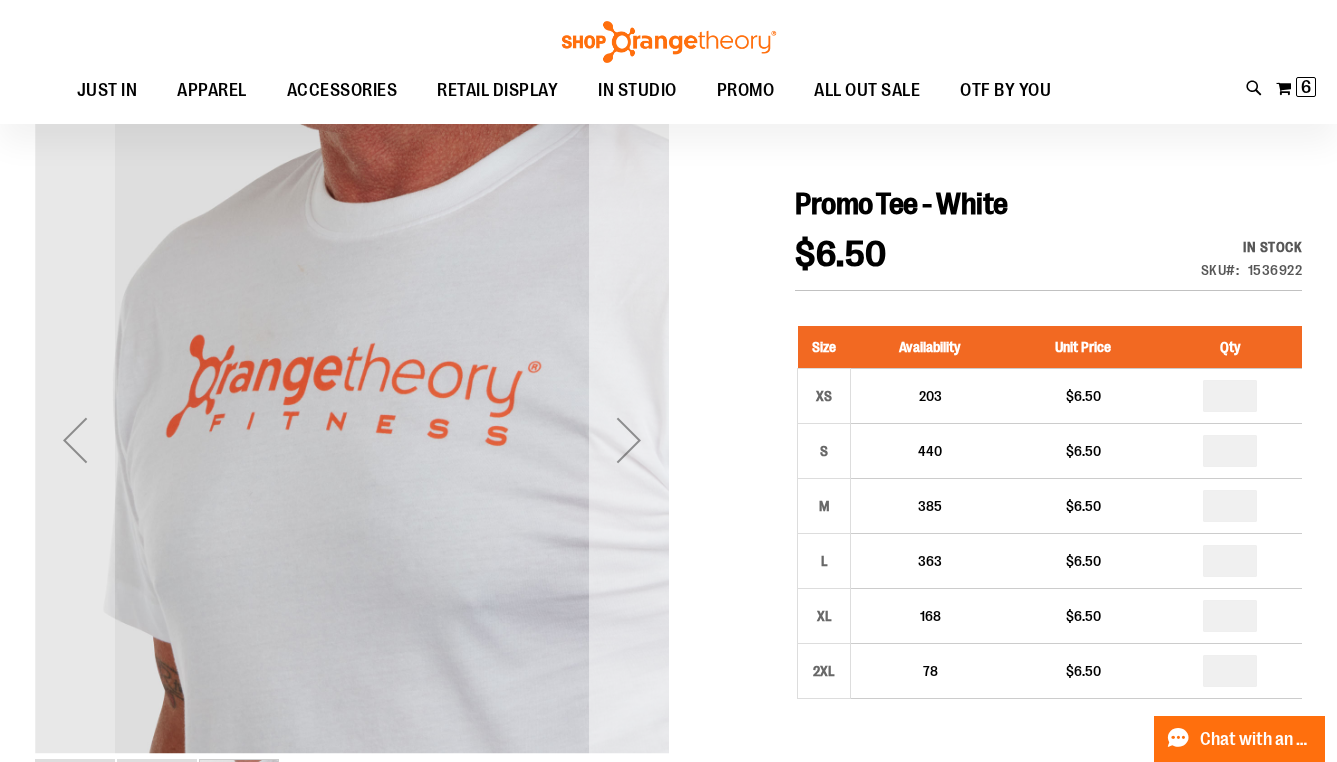 click at bounding box center [629, 440] 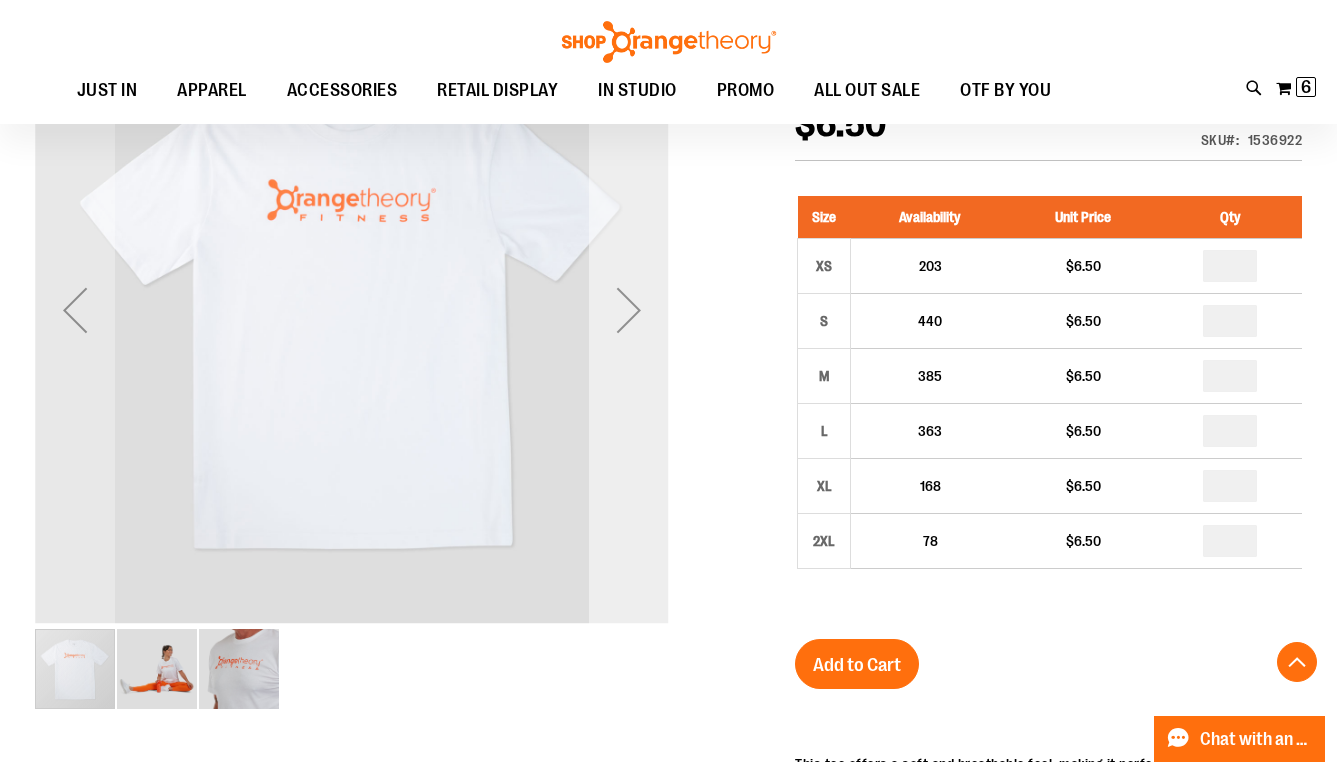 scroll, scrollTop: 159, scrollLeft: 0, axis: vertical 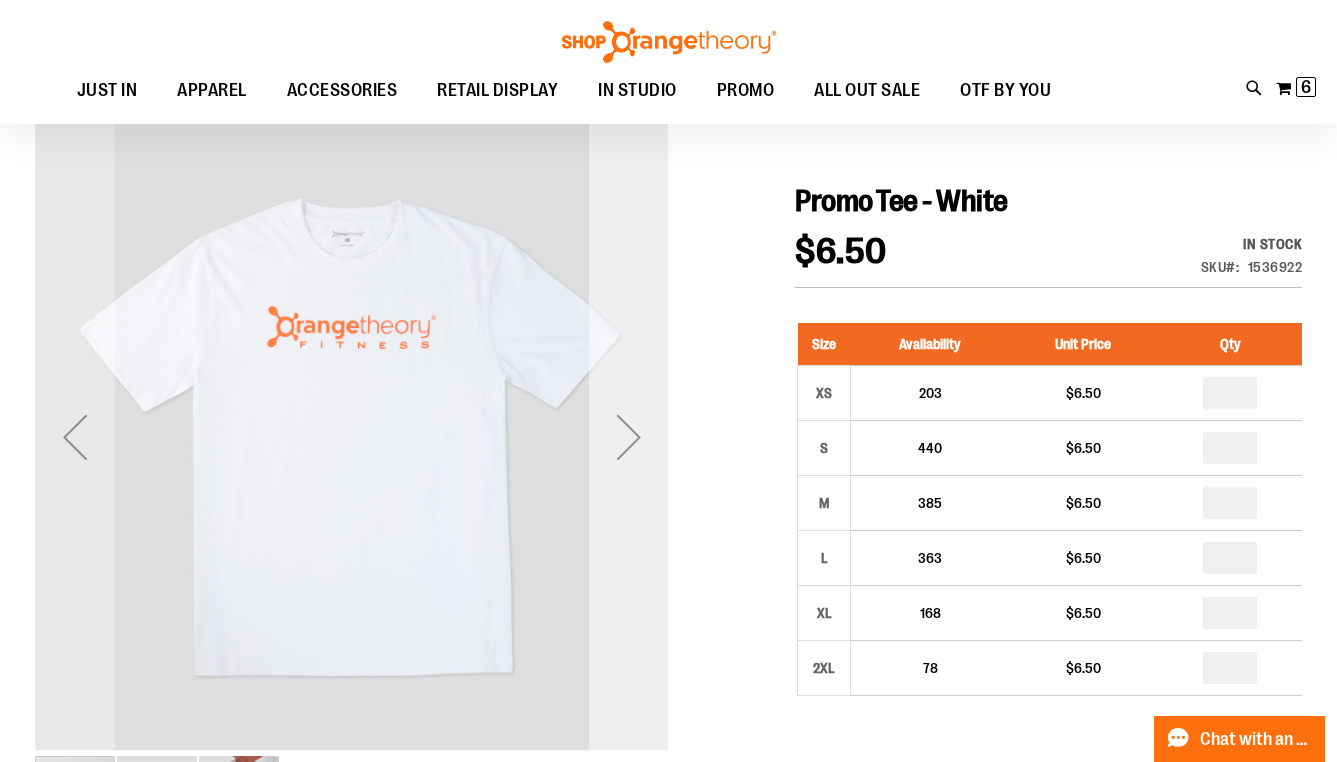 click at bounding box center [629, 437] 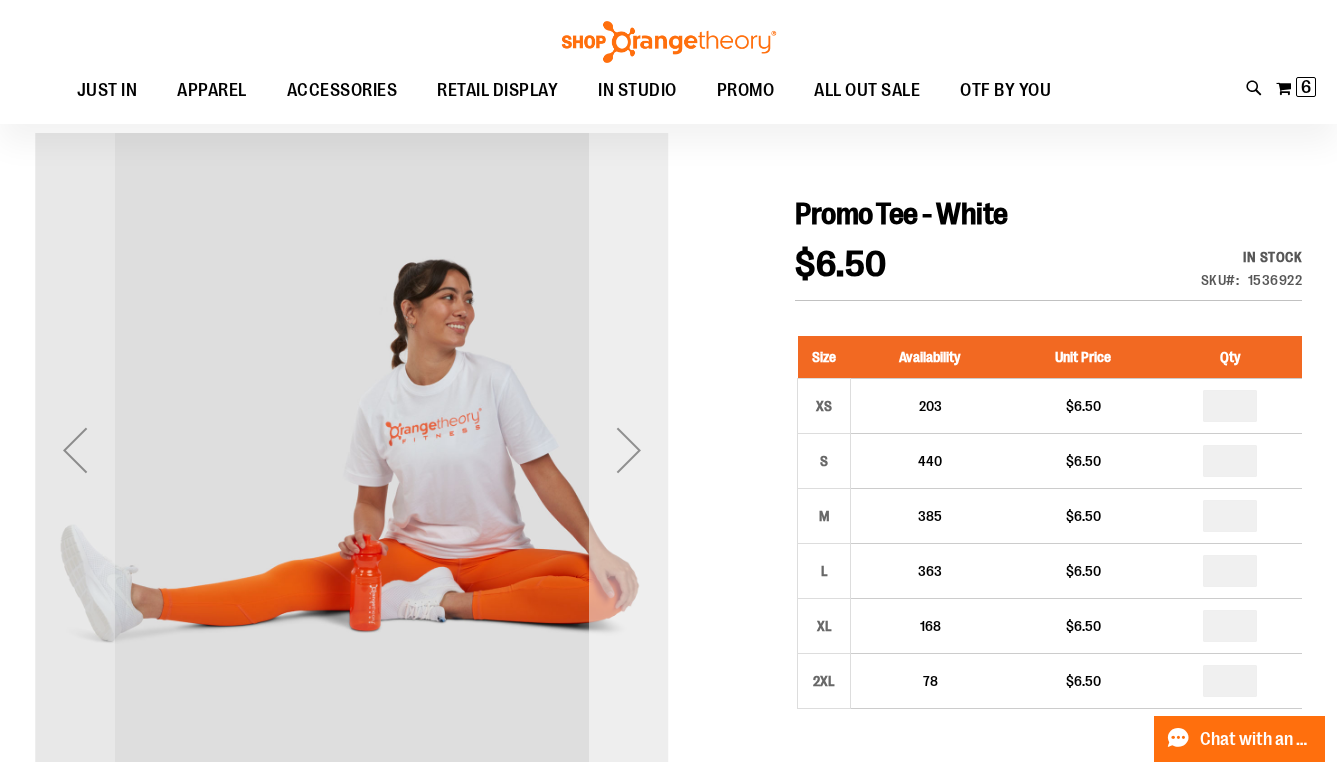 scroll, scrollTop: 129, scrollLeft: 0, axis: vertical 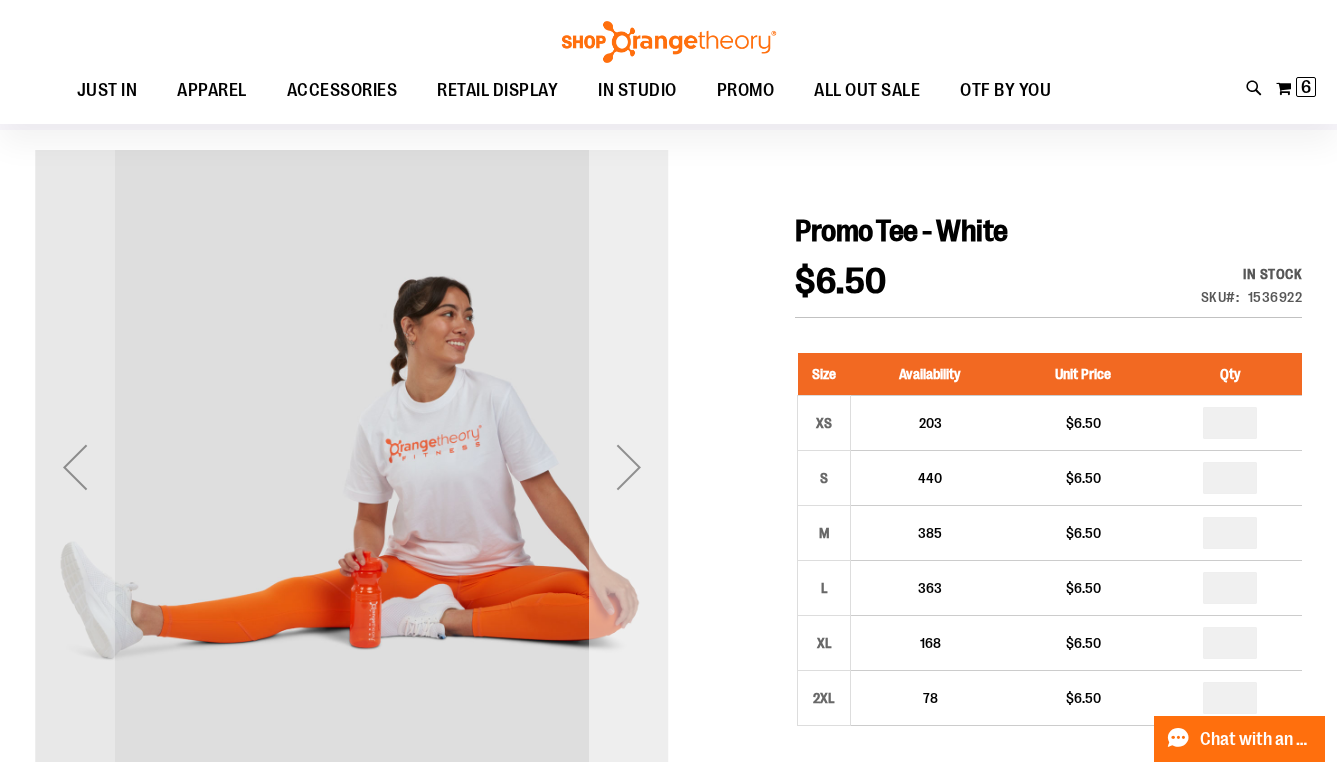 click at bounding box center (629, 467) 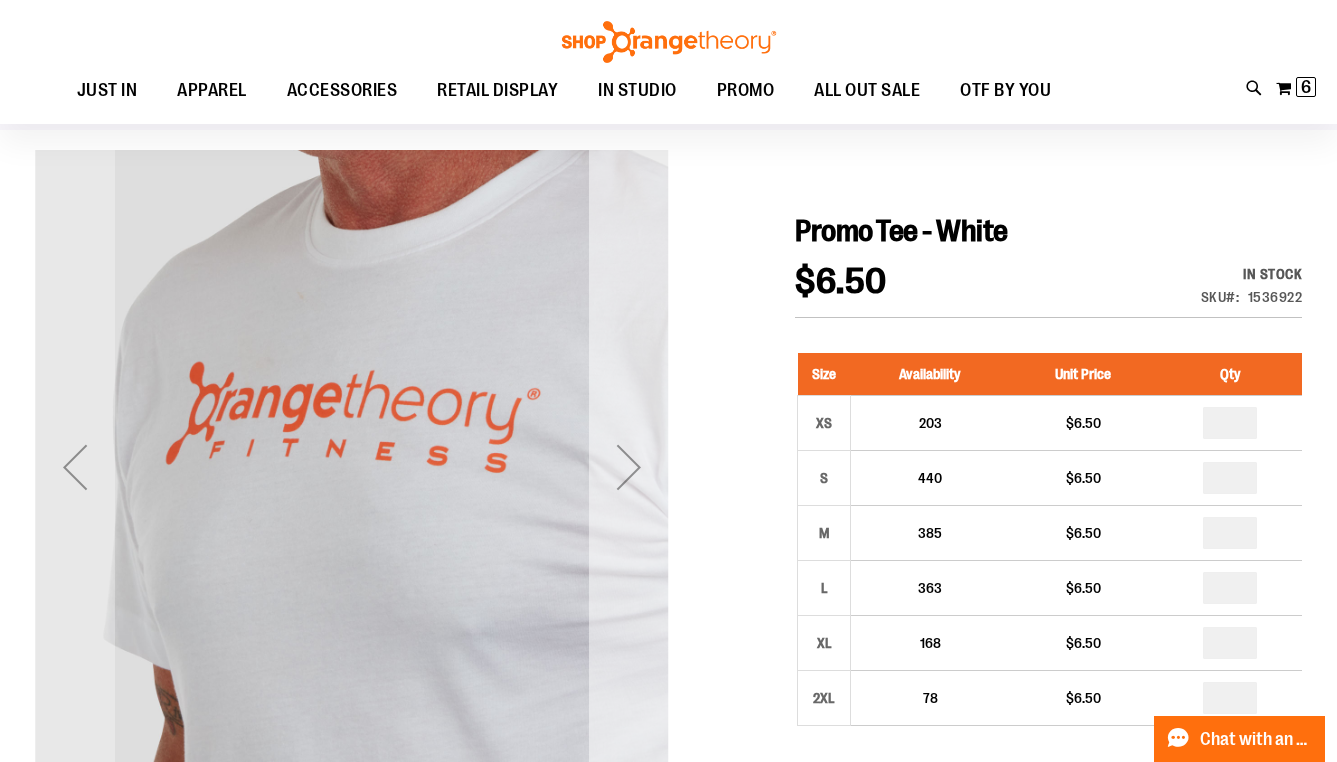 click at bounding box center [629, 467] 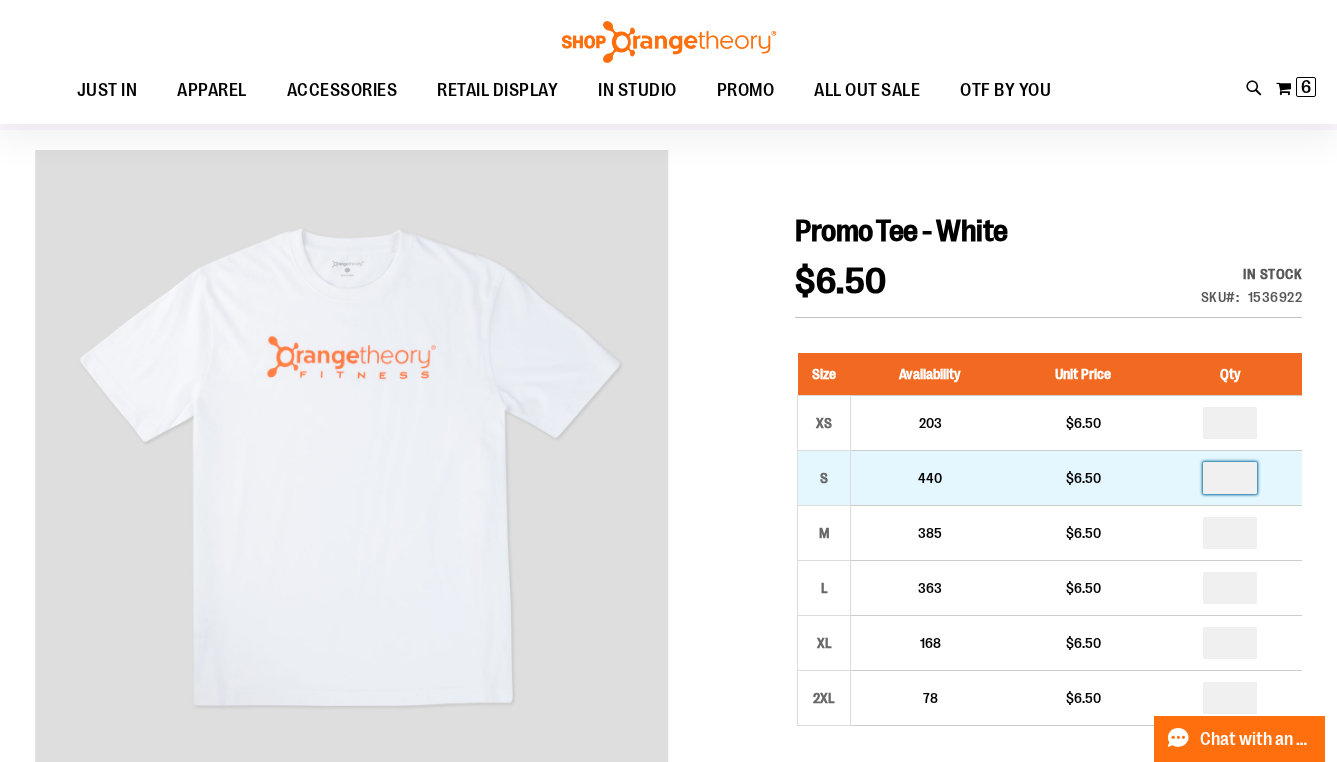 click at bounding box center (1230, 478) 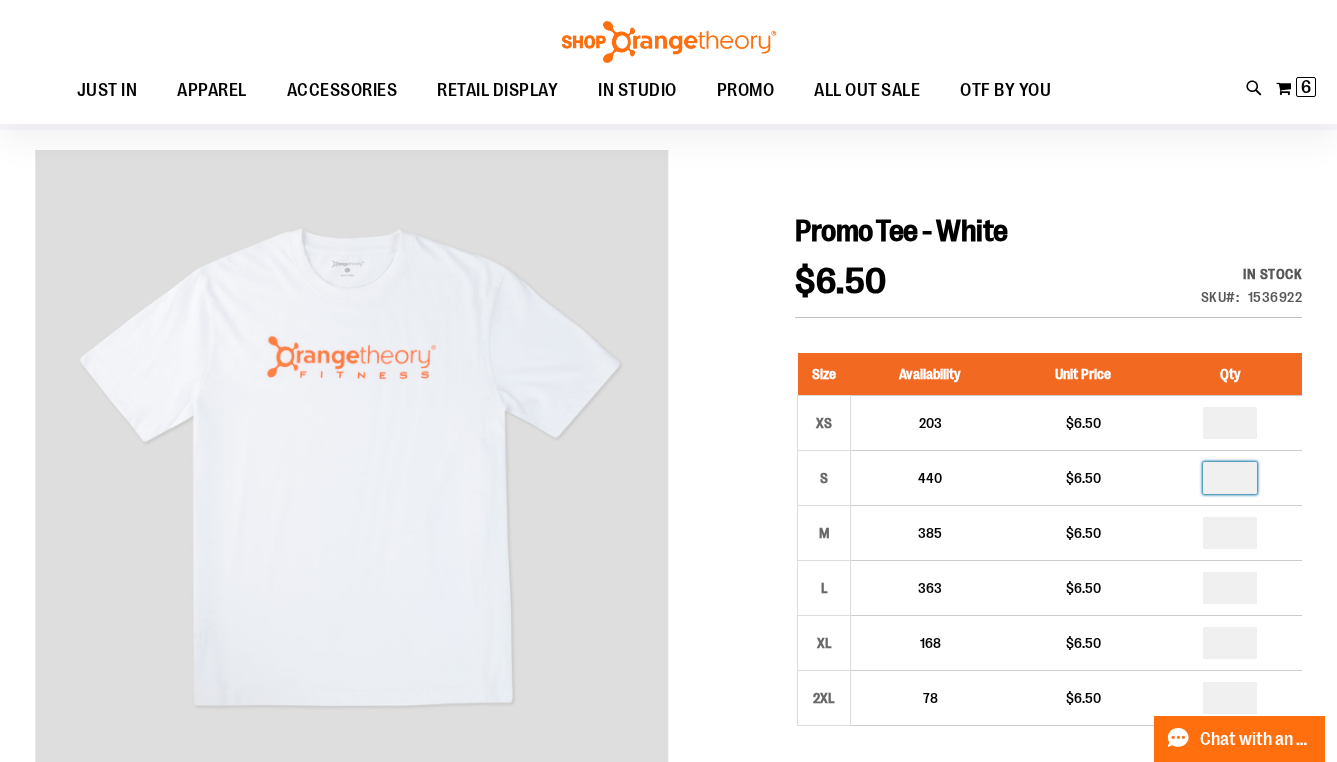 click on "$6.50
In stock
Only  %1  left
SKU
1536922" at bounding box center [1048, 291] 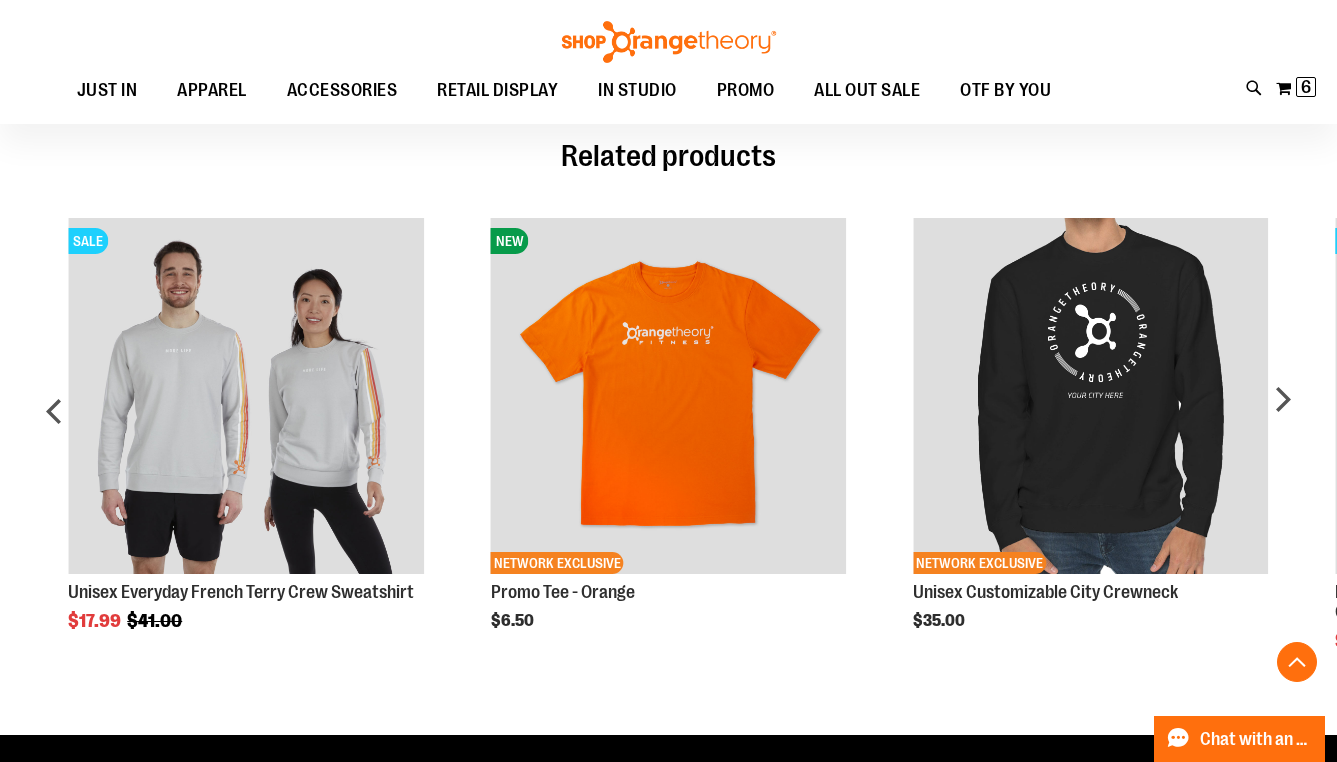 scroll, scrollTop: 0, scrollLeft: 0, axis: both 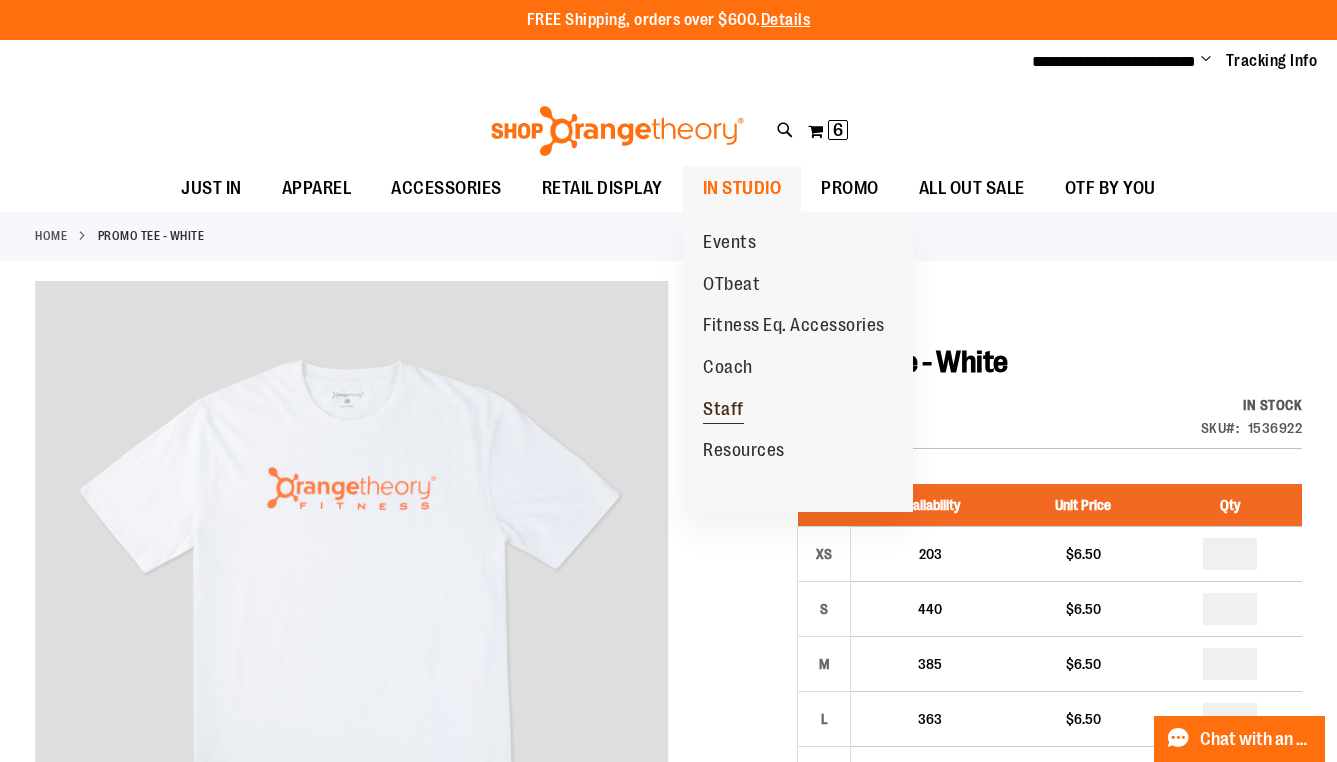 click on "Staff" at bounding box center (723, 411) 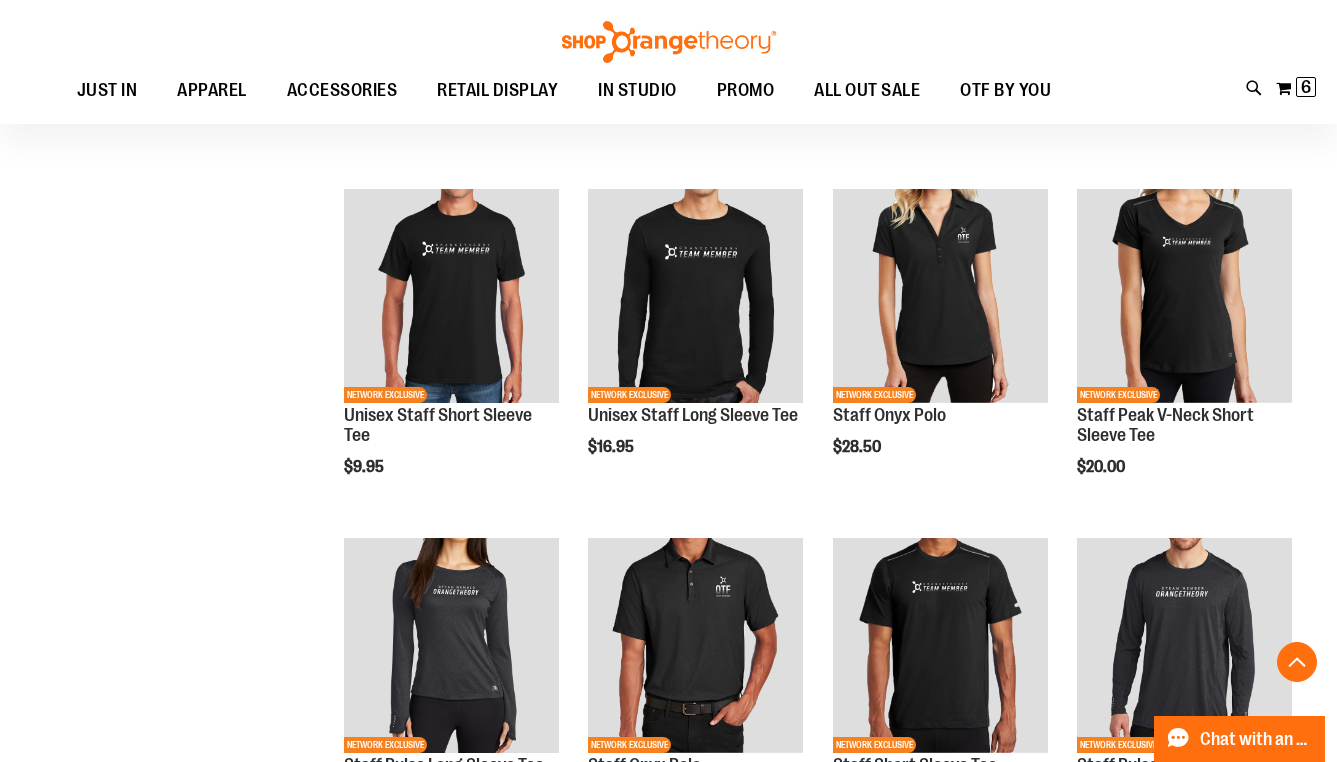 scroll, scrollTop: 558, scrollLeft: 0, axis: vertical 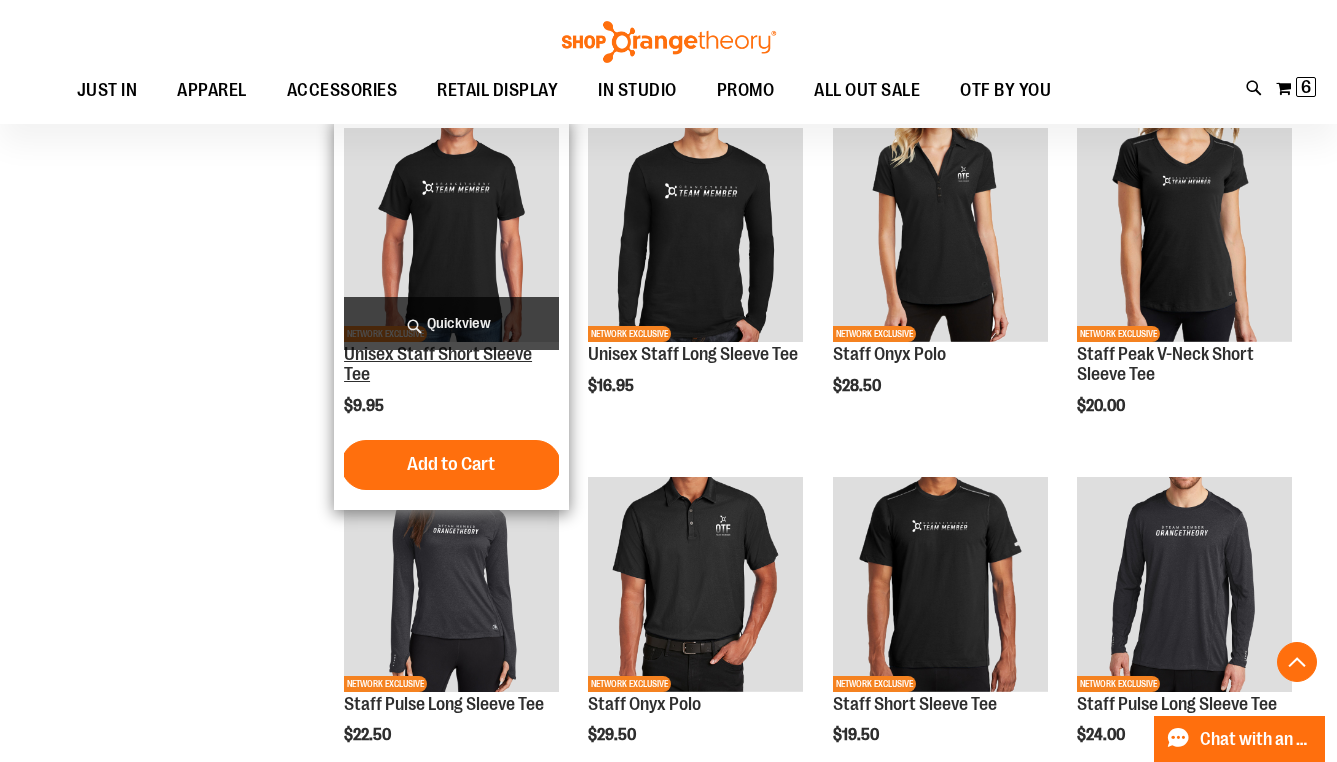 type on "**********" 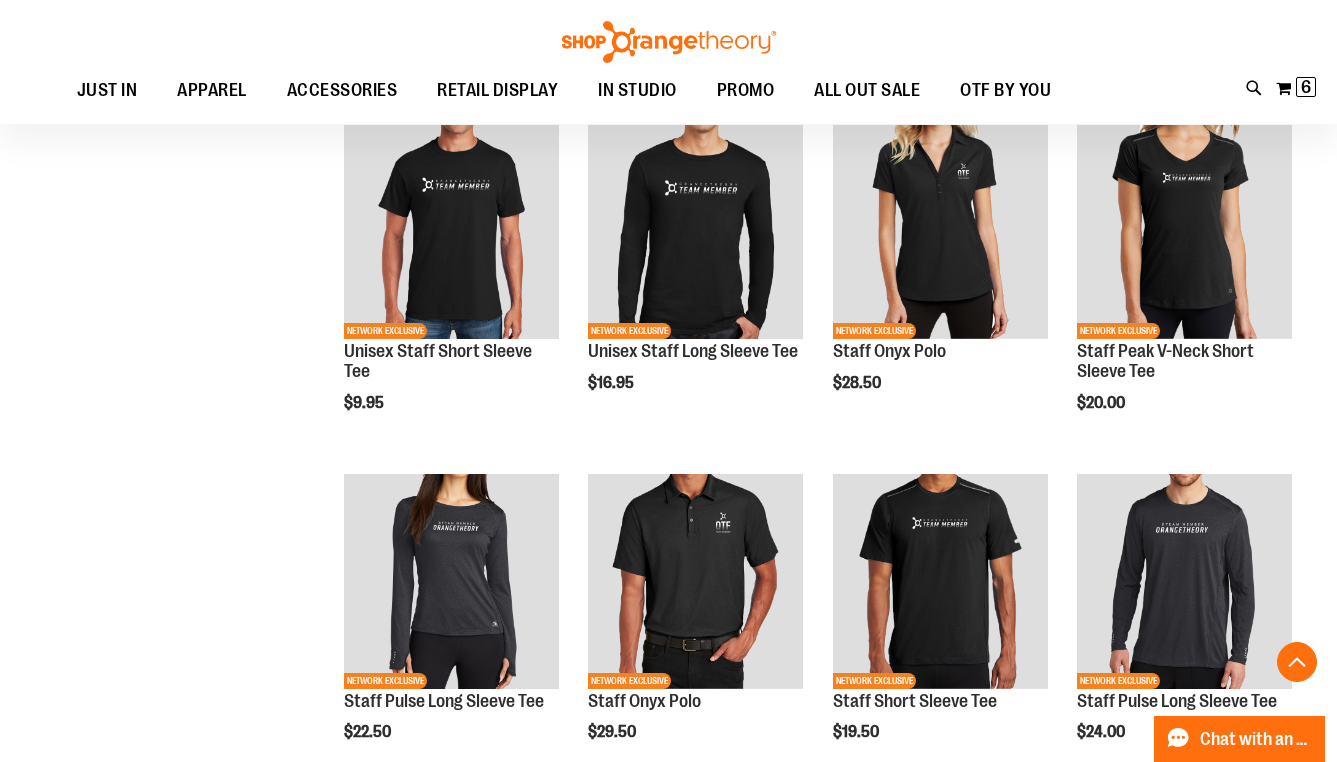 scroll, scrollTop: 622, scrollLeft: 0, axis: vertical 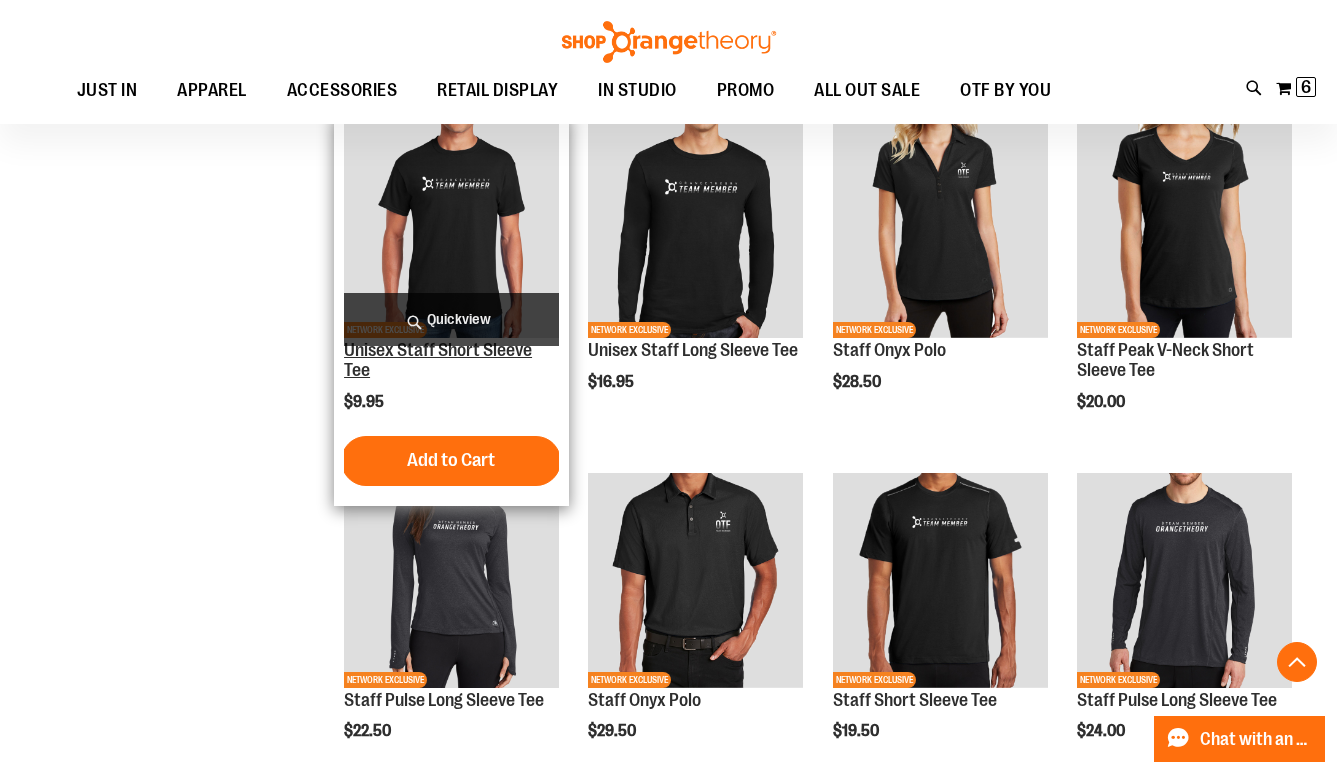 click on "Unisex Staff Short Sleeve Tee" at bounding box center [438, 360] 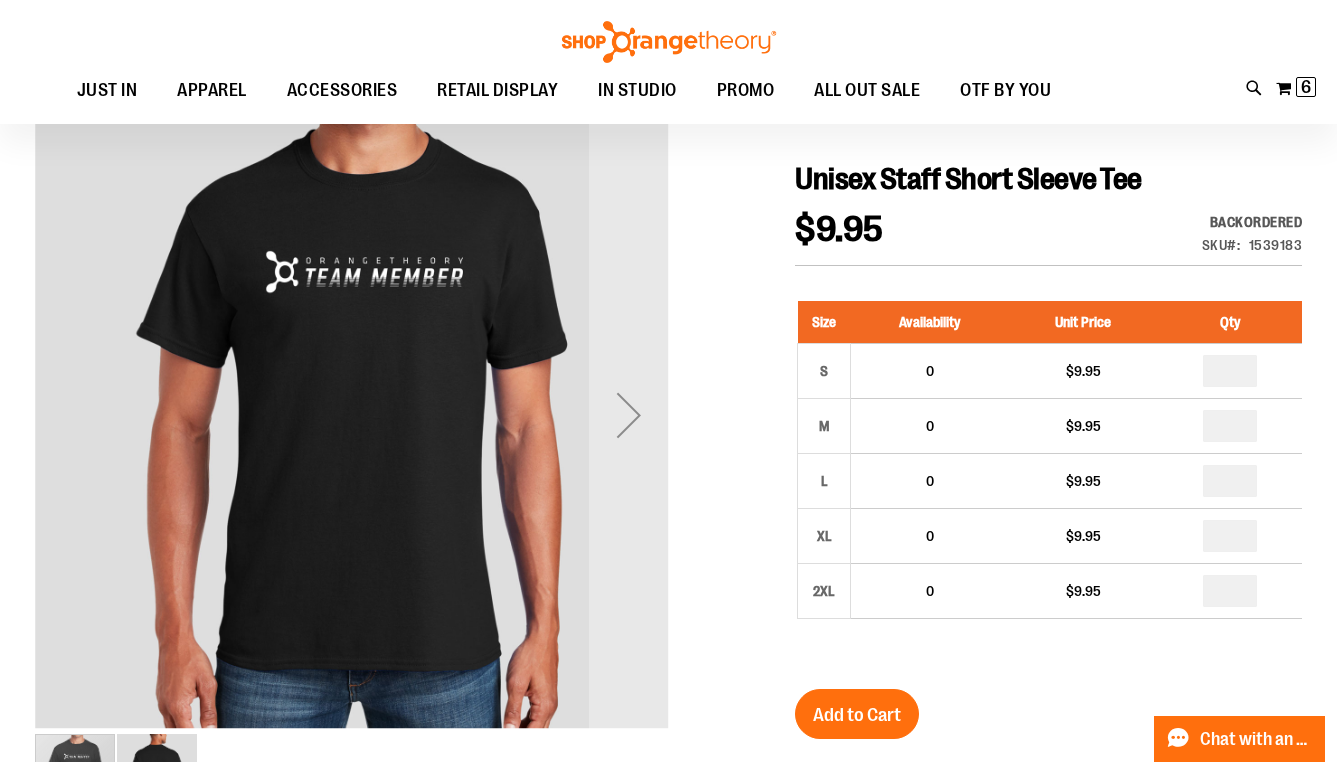 scroll, scrollTop: 0, scrollLeft: 0, axis: both 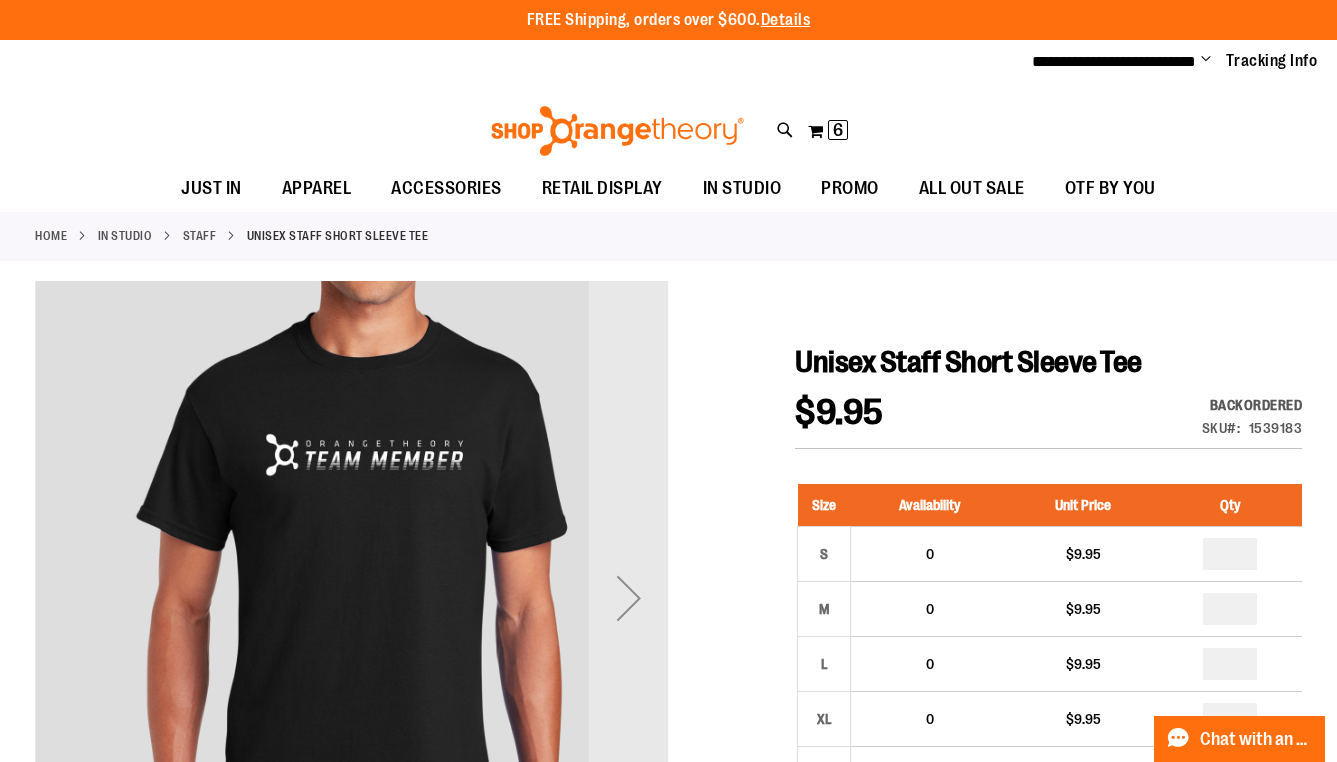 type on "**********" 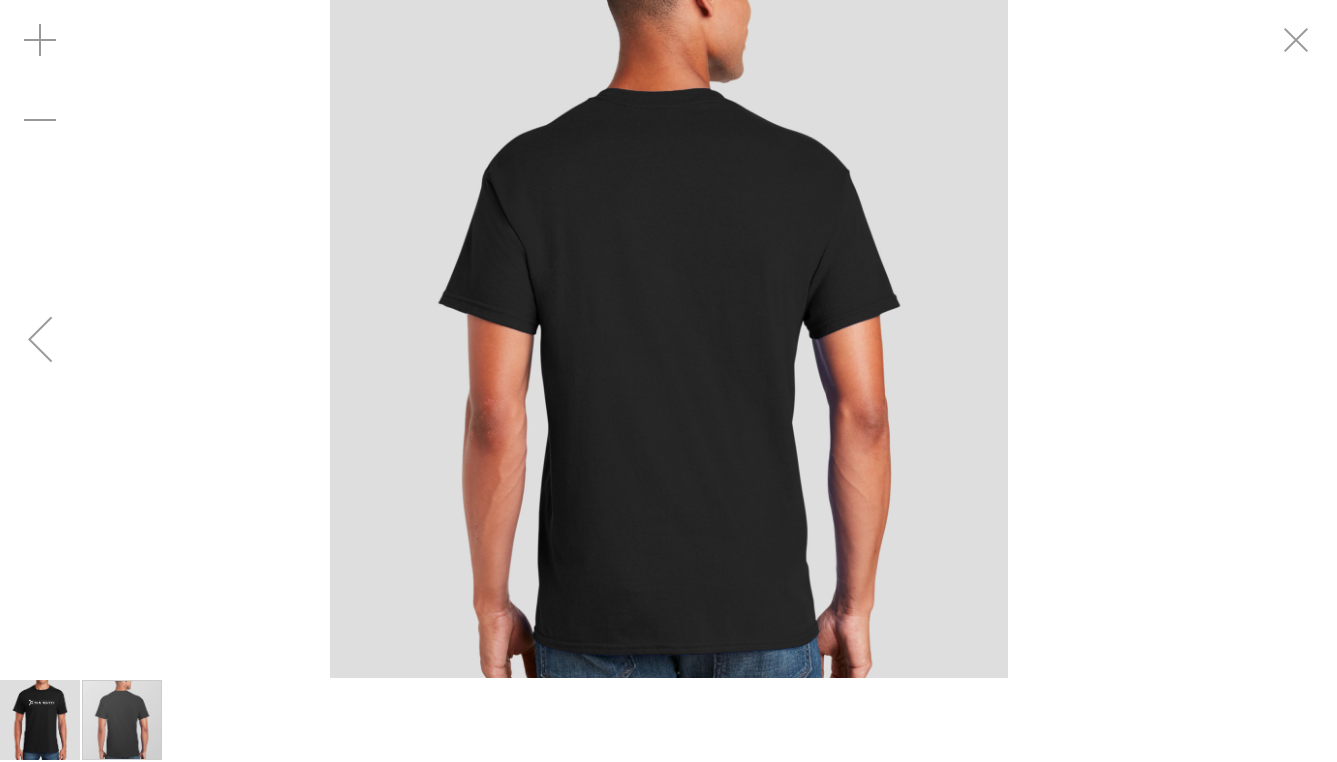 click at bounding box center (40, 339) 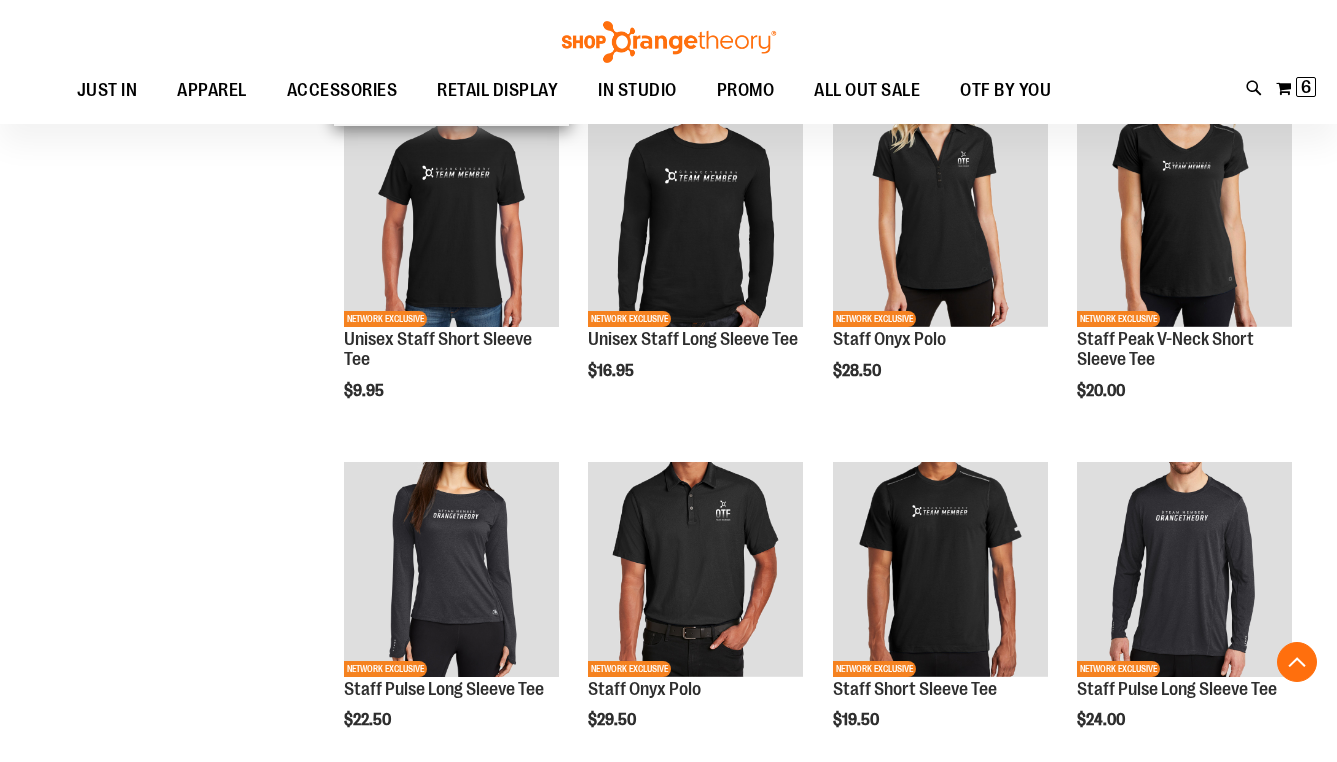 scroll, scrollTop: 0, scrollLeft: 0, axis: both 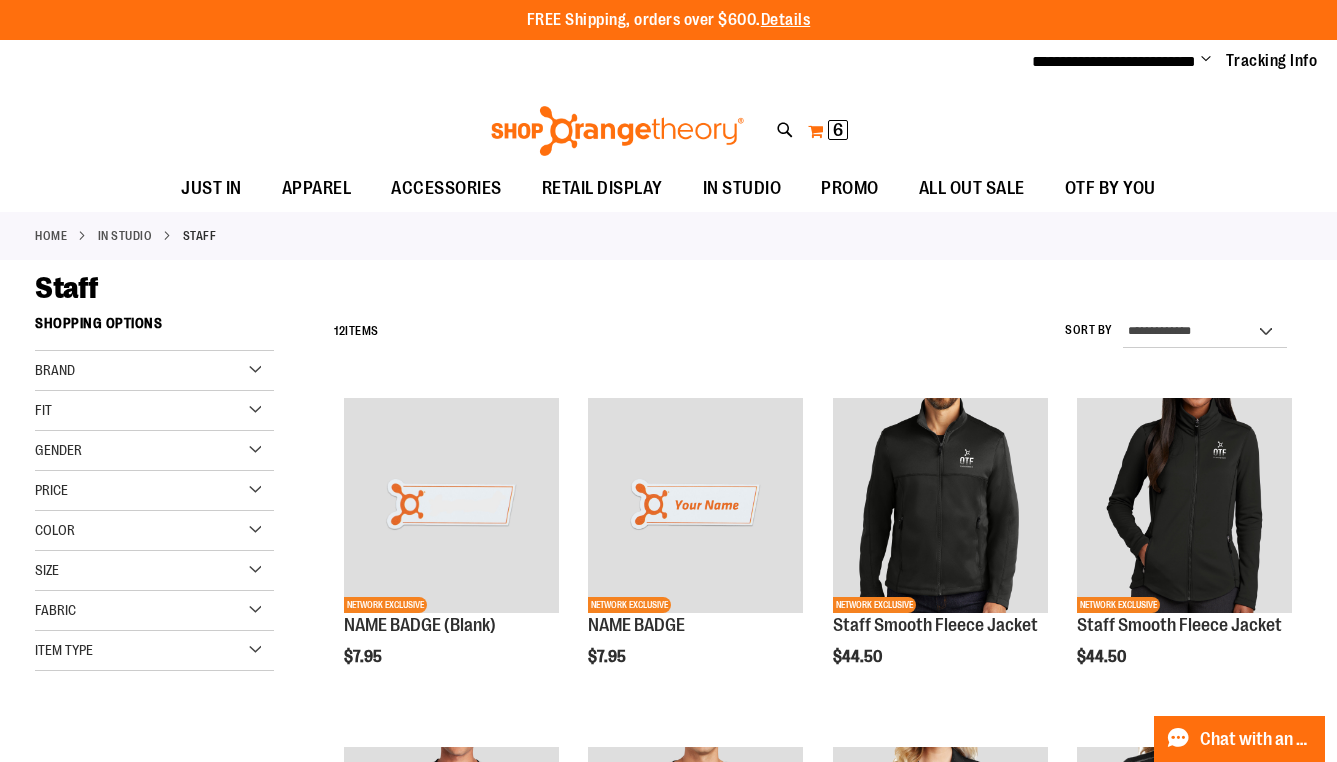 type on "**********" 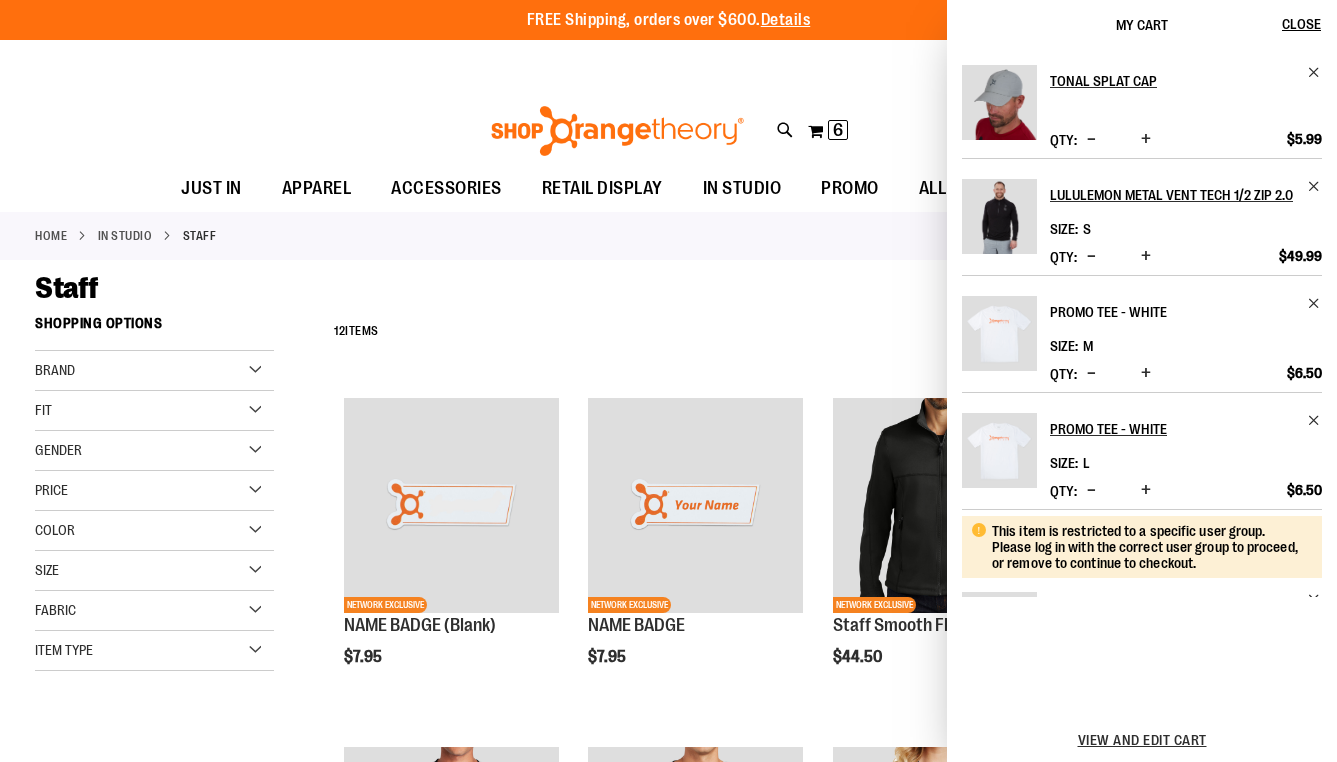 click on "Promo Tee - White" at bounding box center [1172, 312] 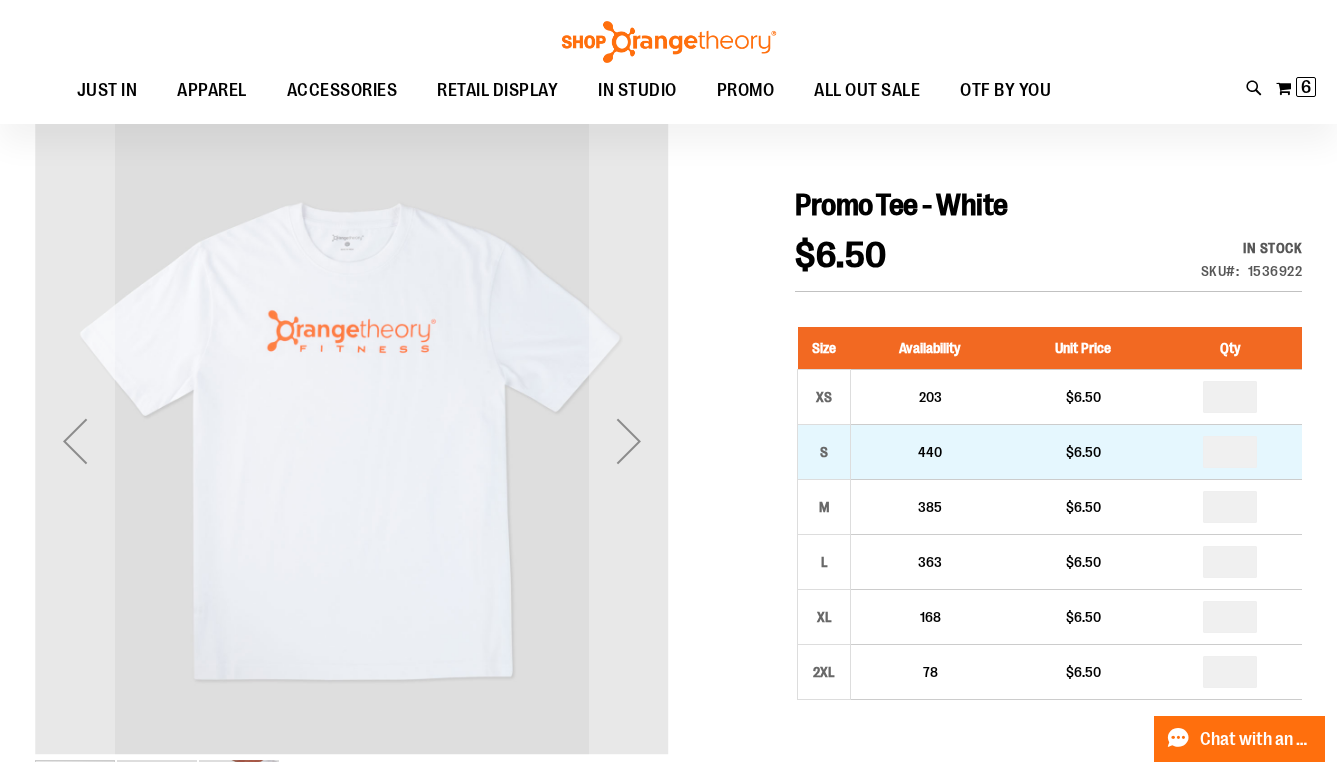 scroll, scrollTop: 193, scrollLeft: 0, axis: vertical 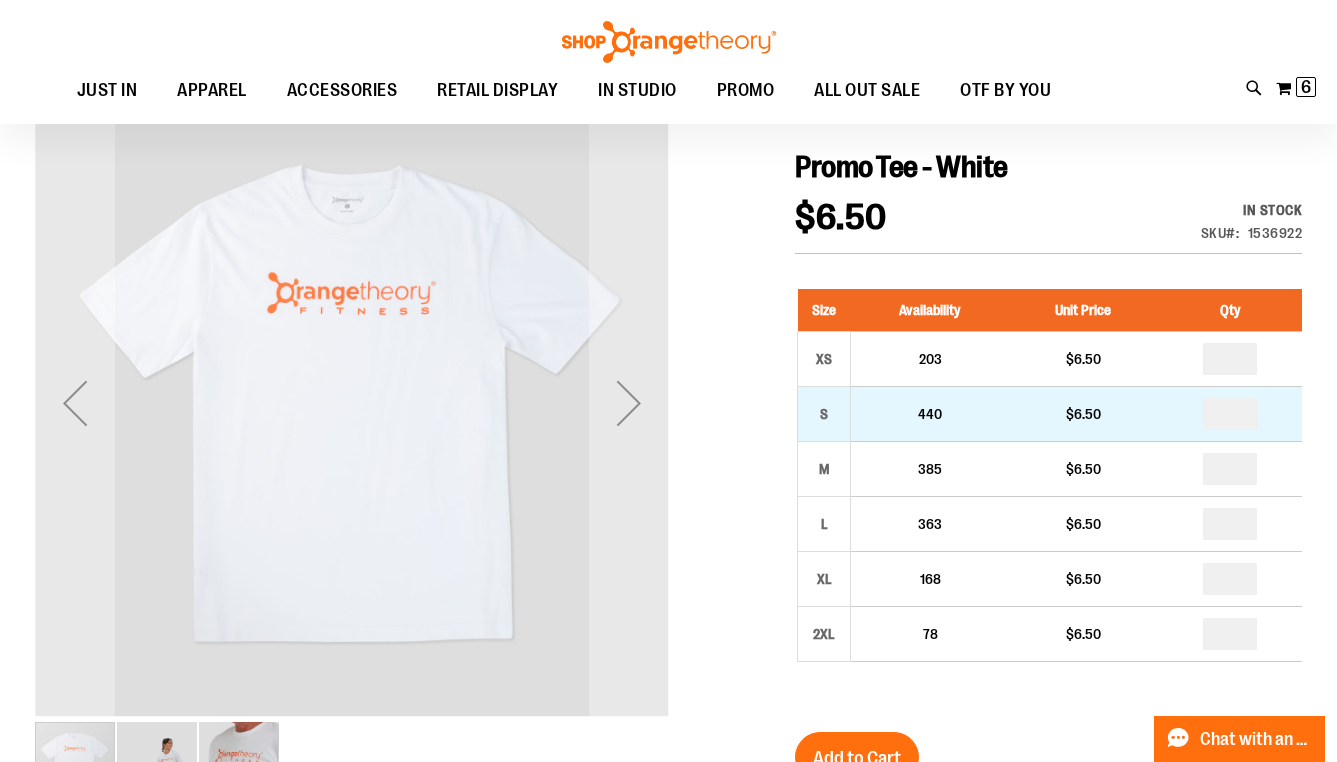 type on "**********" 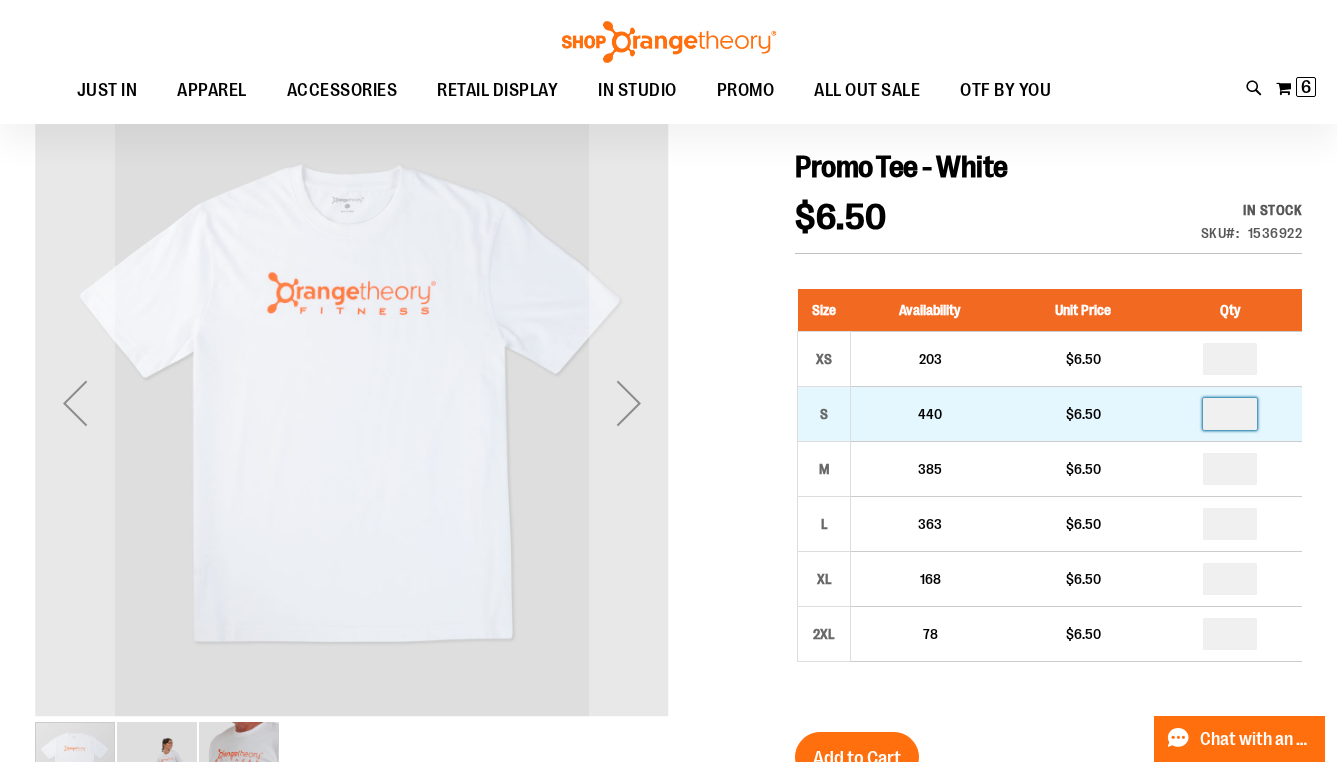 click at bounding box center [1230, 414] 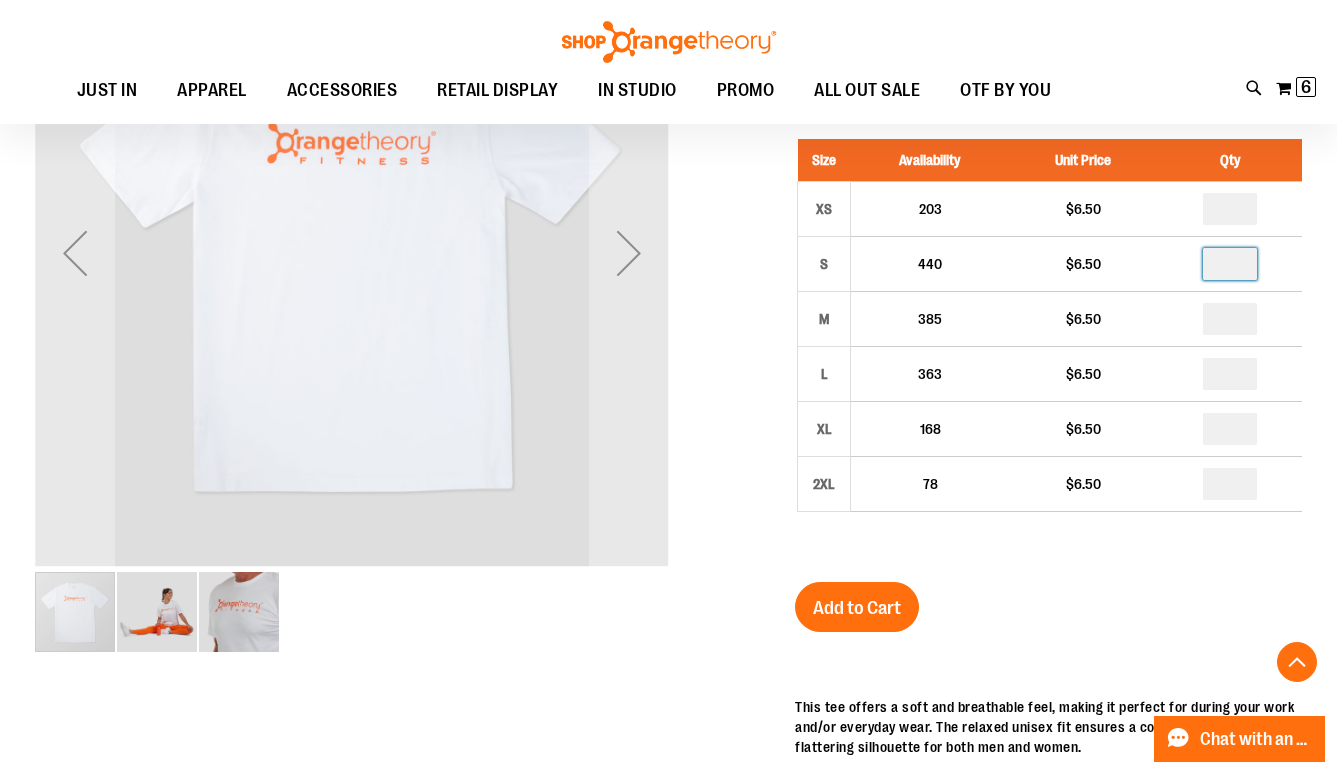 scroll, scrollTop: 589, scrollLeft: 0, axis: vertical 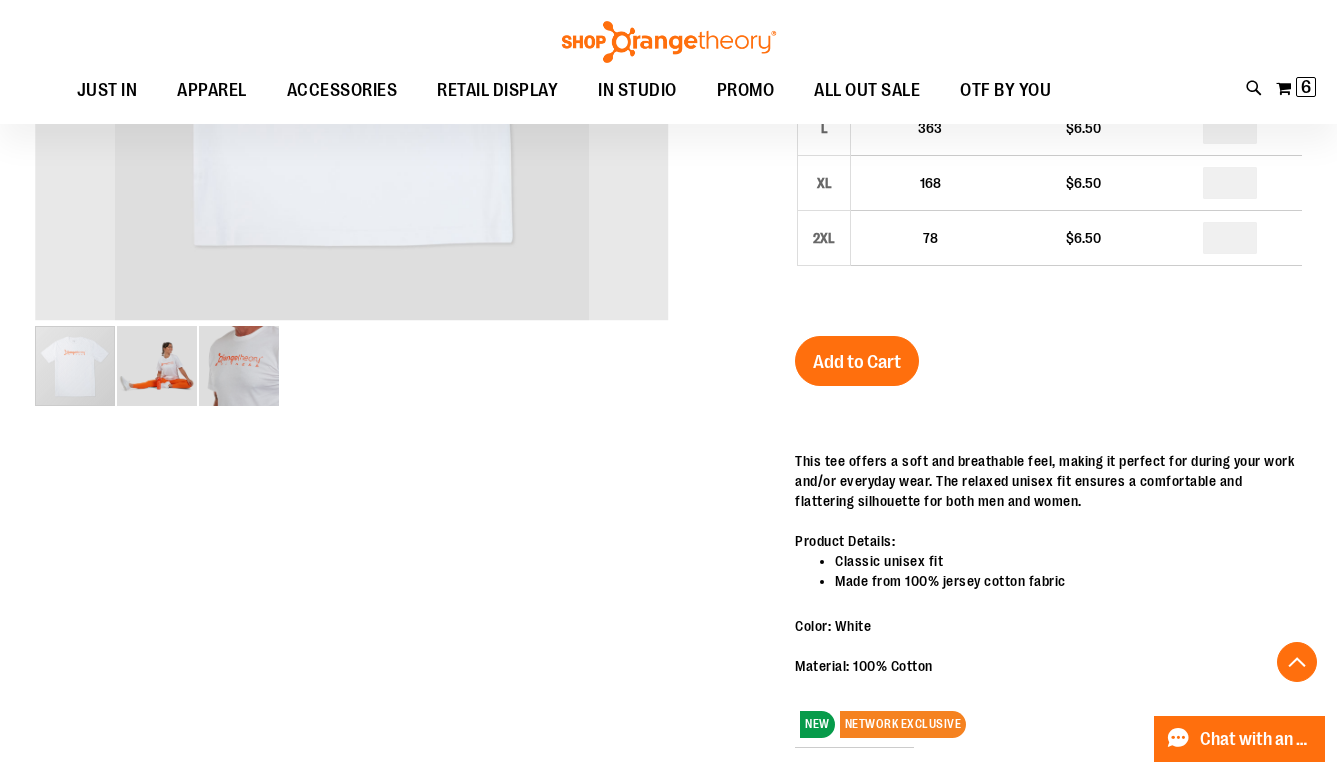 click on "Add to Cart" at bounding box center (857, 362) 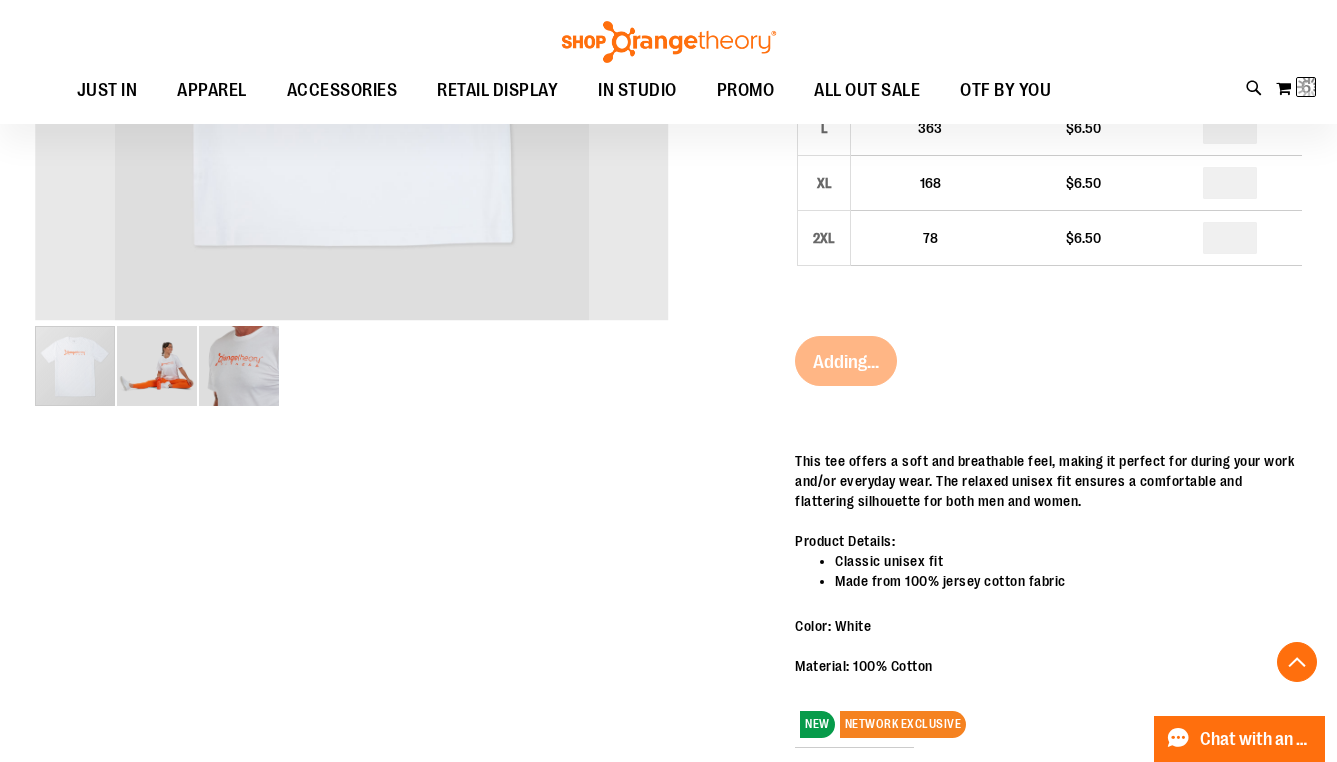 scroll, scrollTop: 0, scrollLeft: 0, axis: both 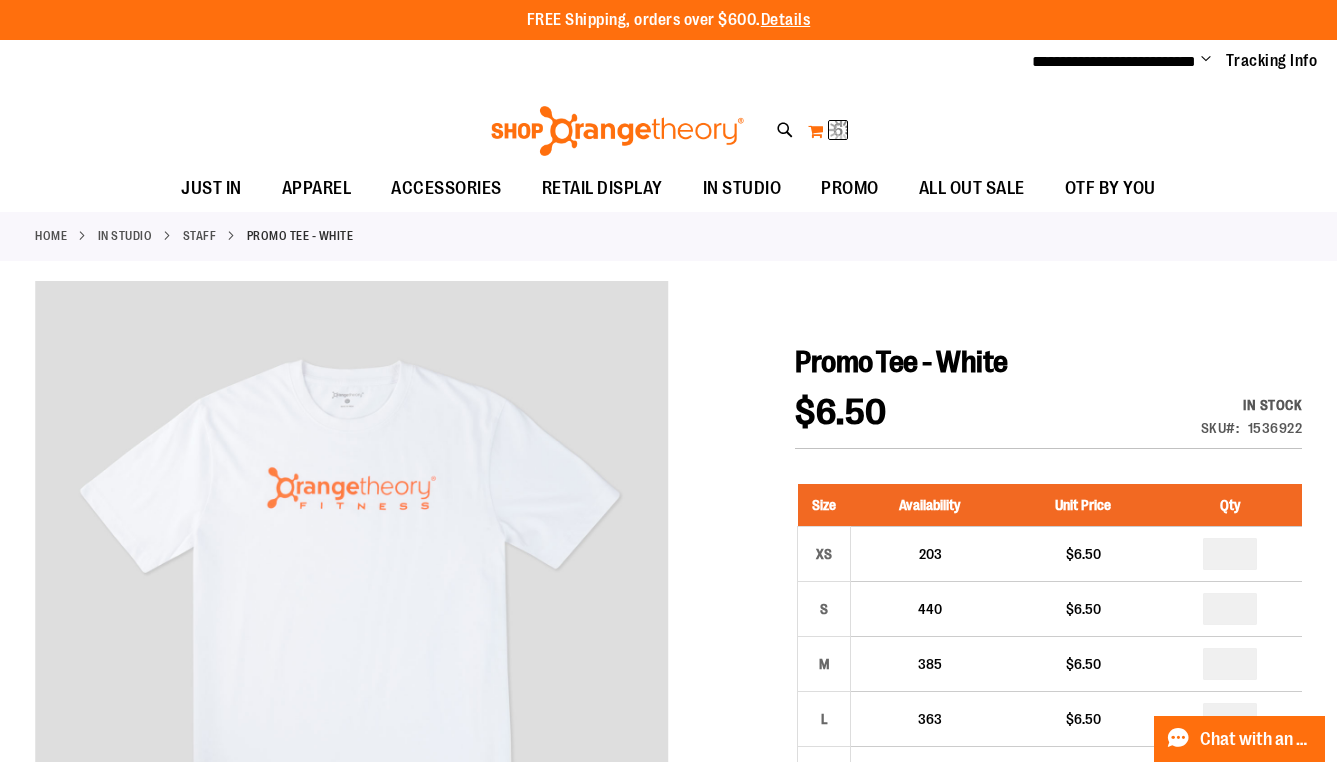 click on "My Cart
6
6
items" at bounding box center (828, 131) 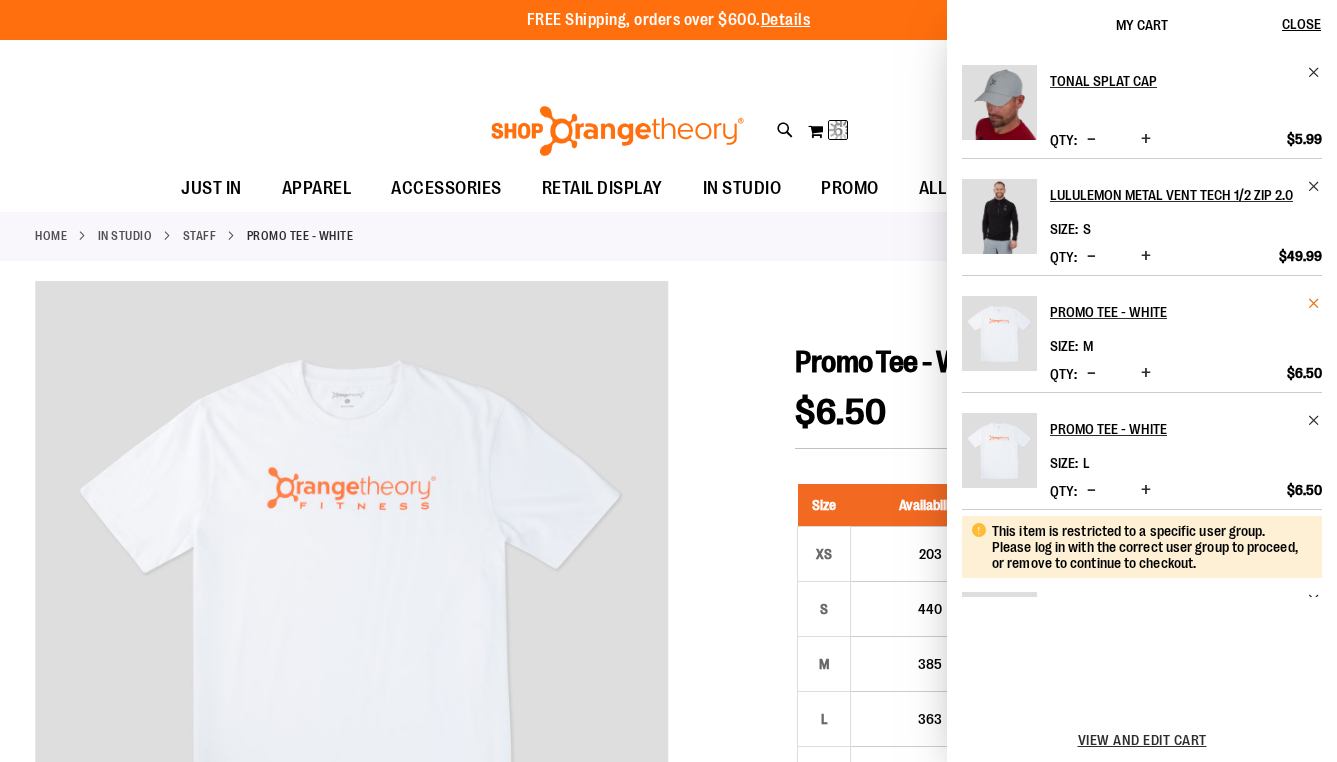 click at bounding box center (1314, 303) 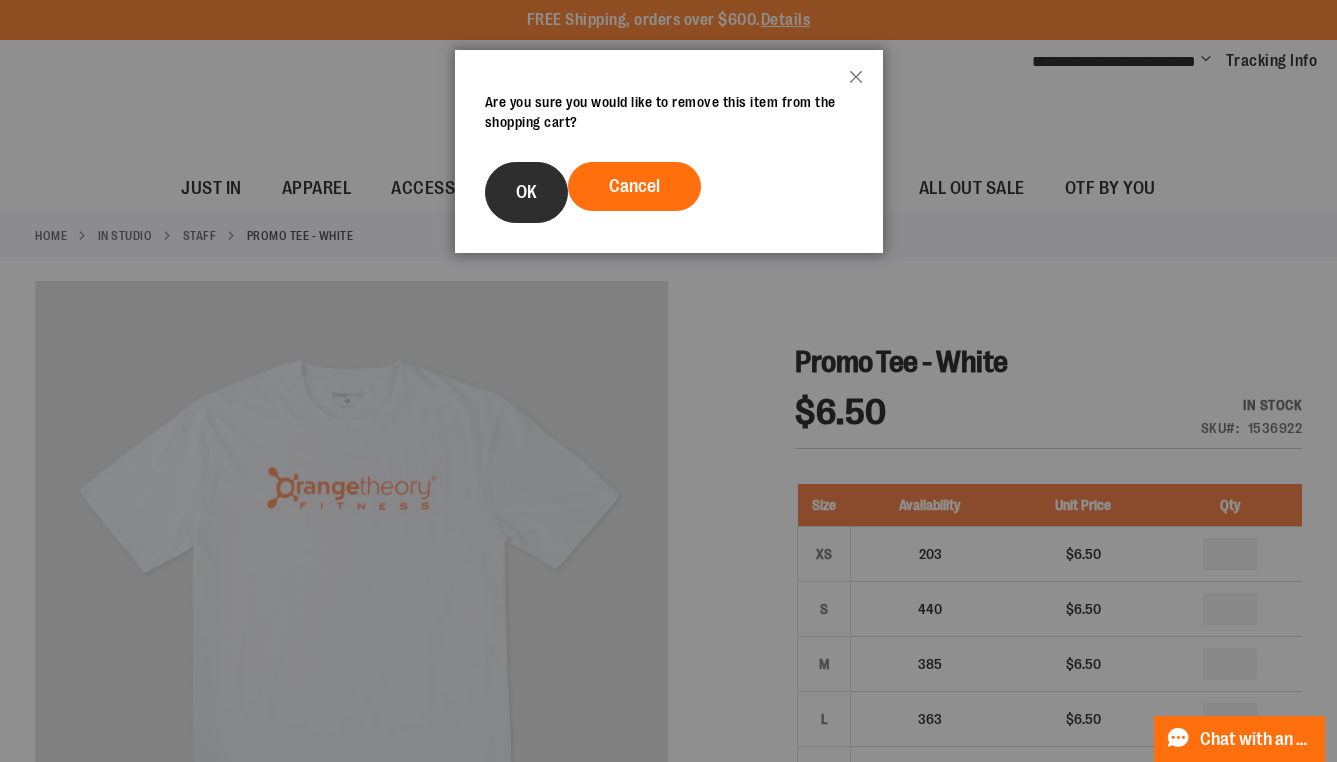 click on "OK" at bounding box center (526, 192) 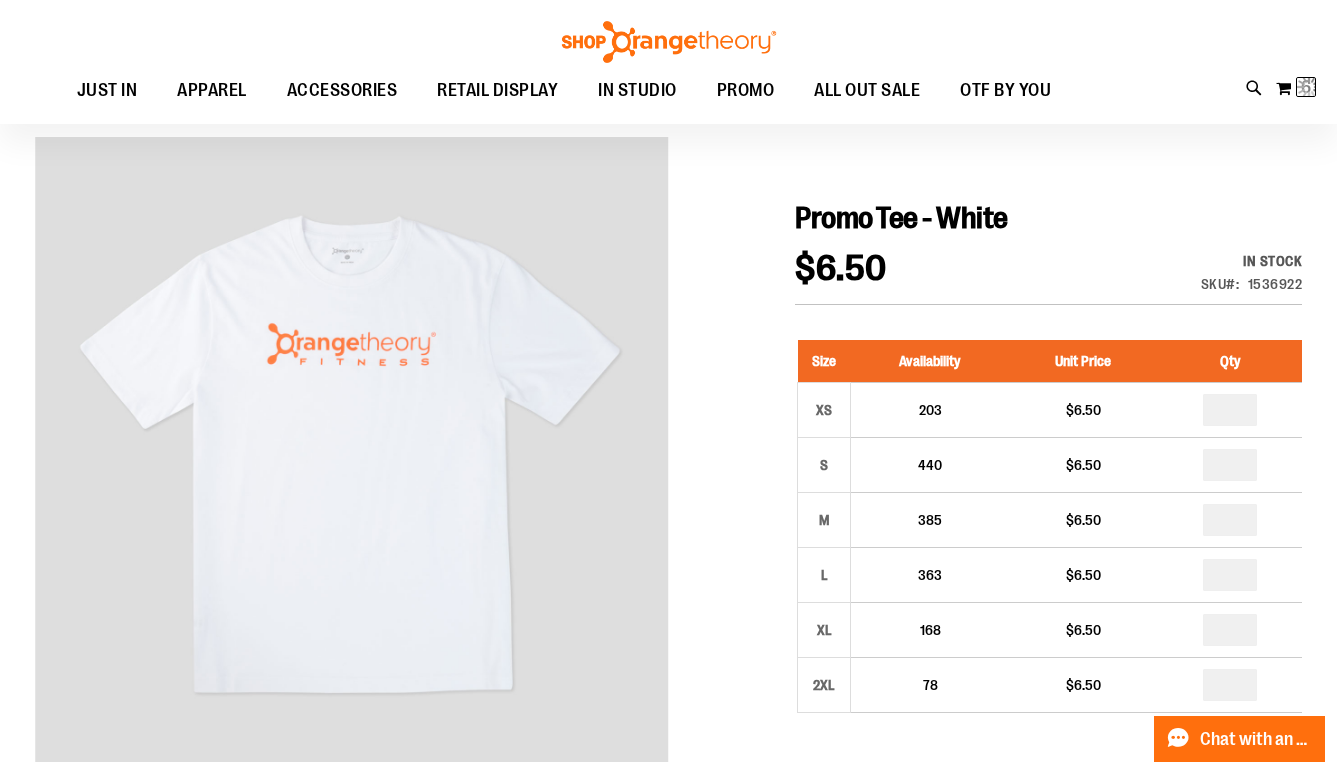 scroll, scrollTop: 242, scrollLeft: 0, axis: vertical 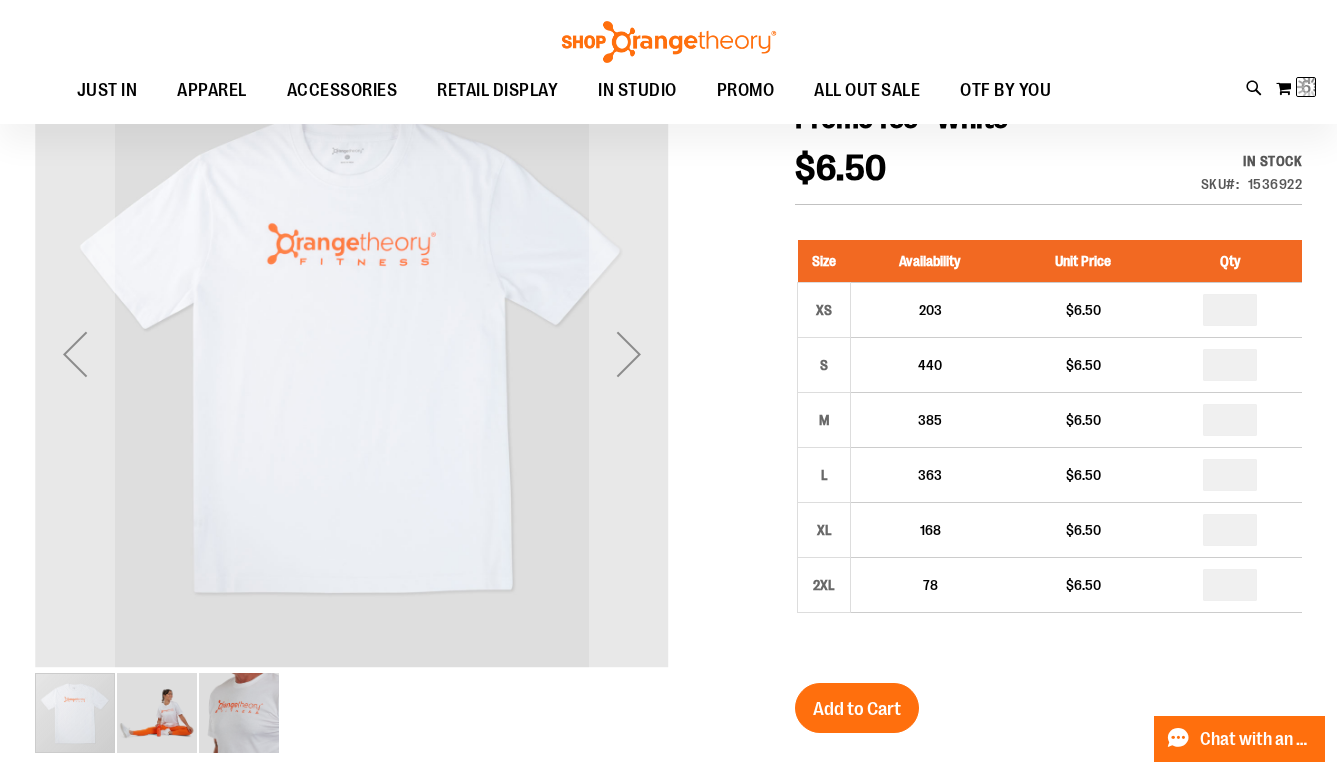 click at bounding box center (239, 713) 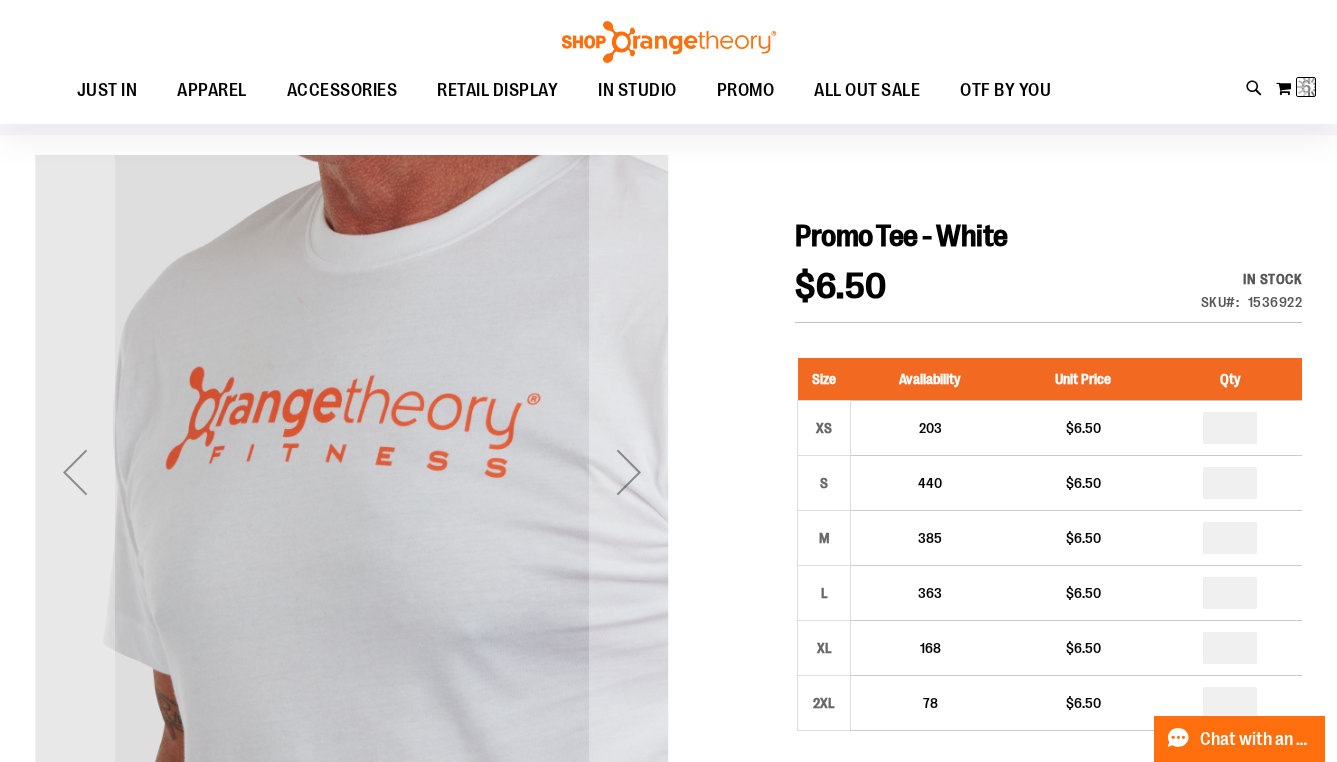 scroll, scrollTop: 249, scrollLeft: 0, axis: vertical 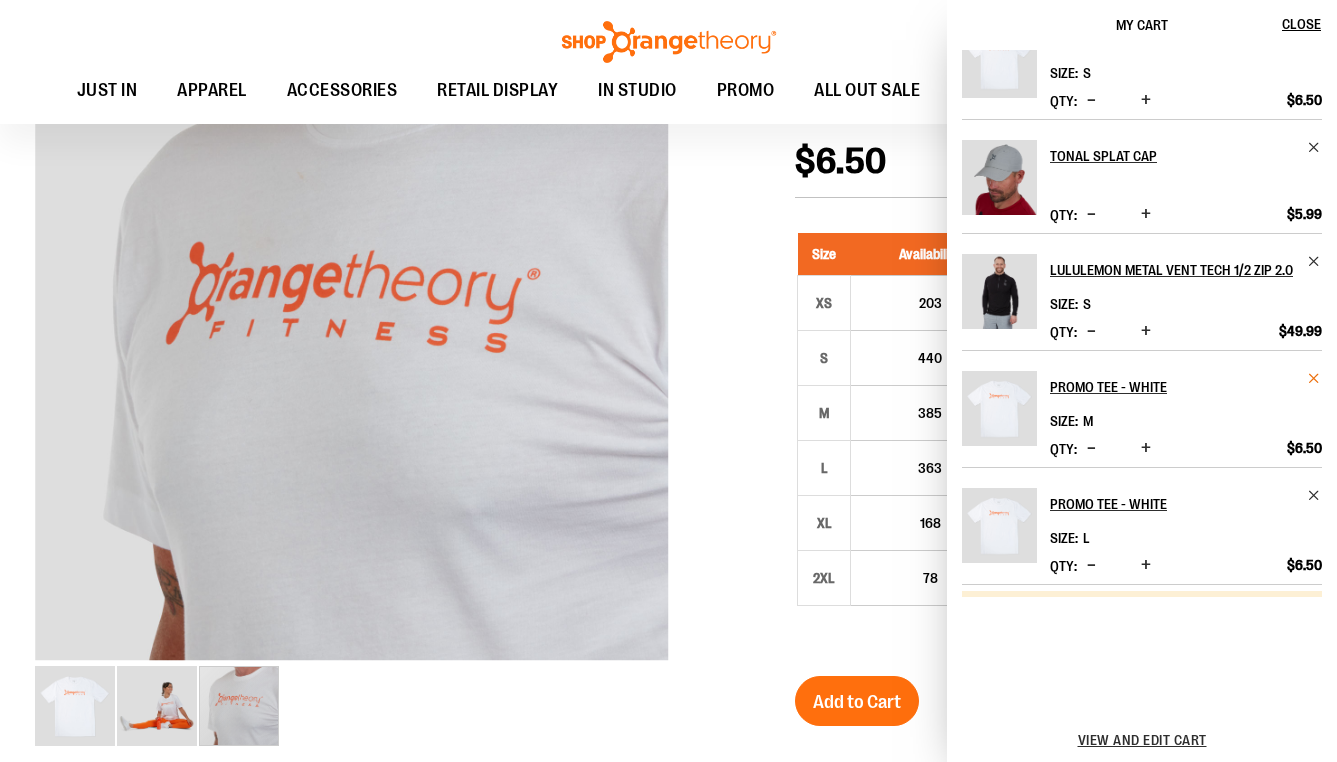 click at bounding box center [1314, 378] 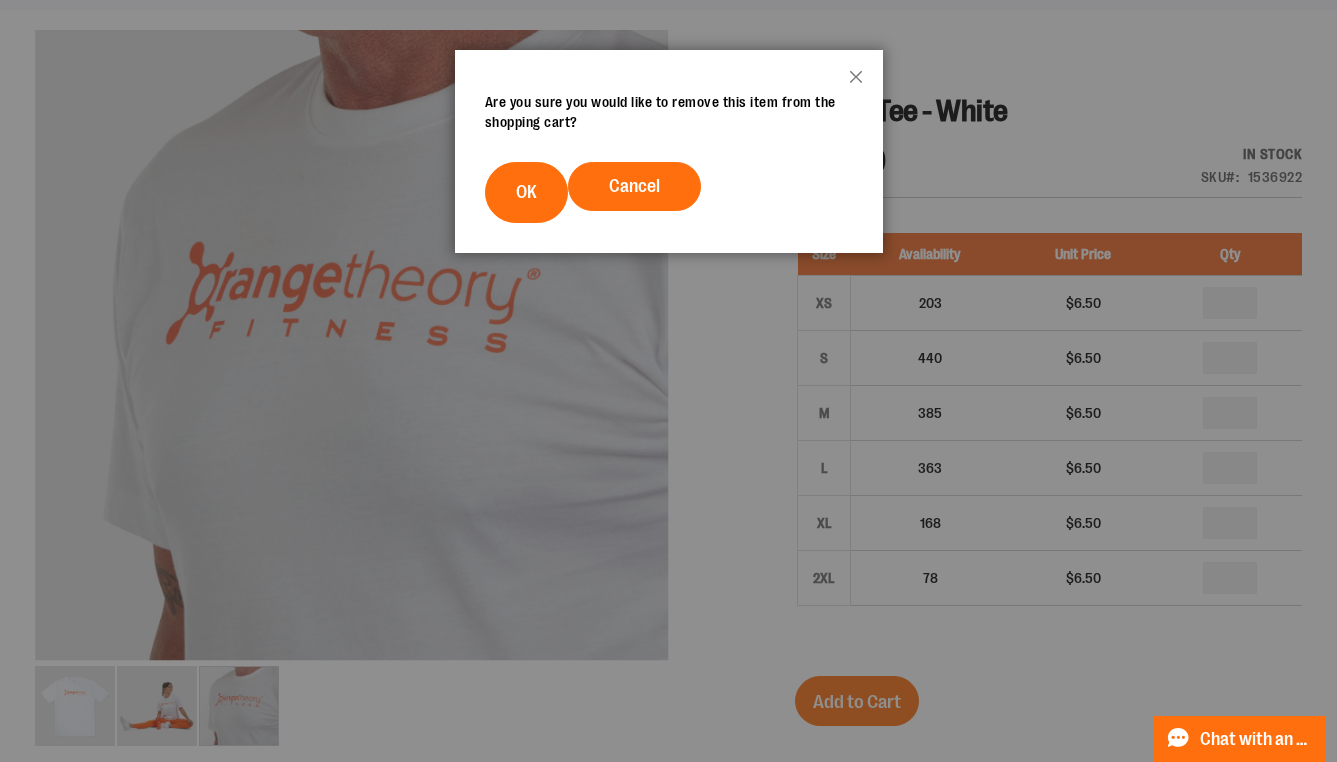 scroll, scrollTop: 0, scrollLeft: 0, axis: both 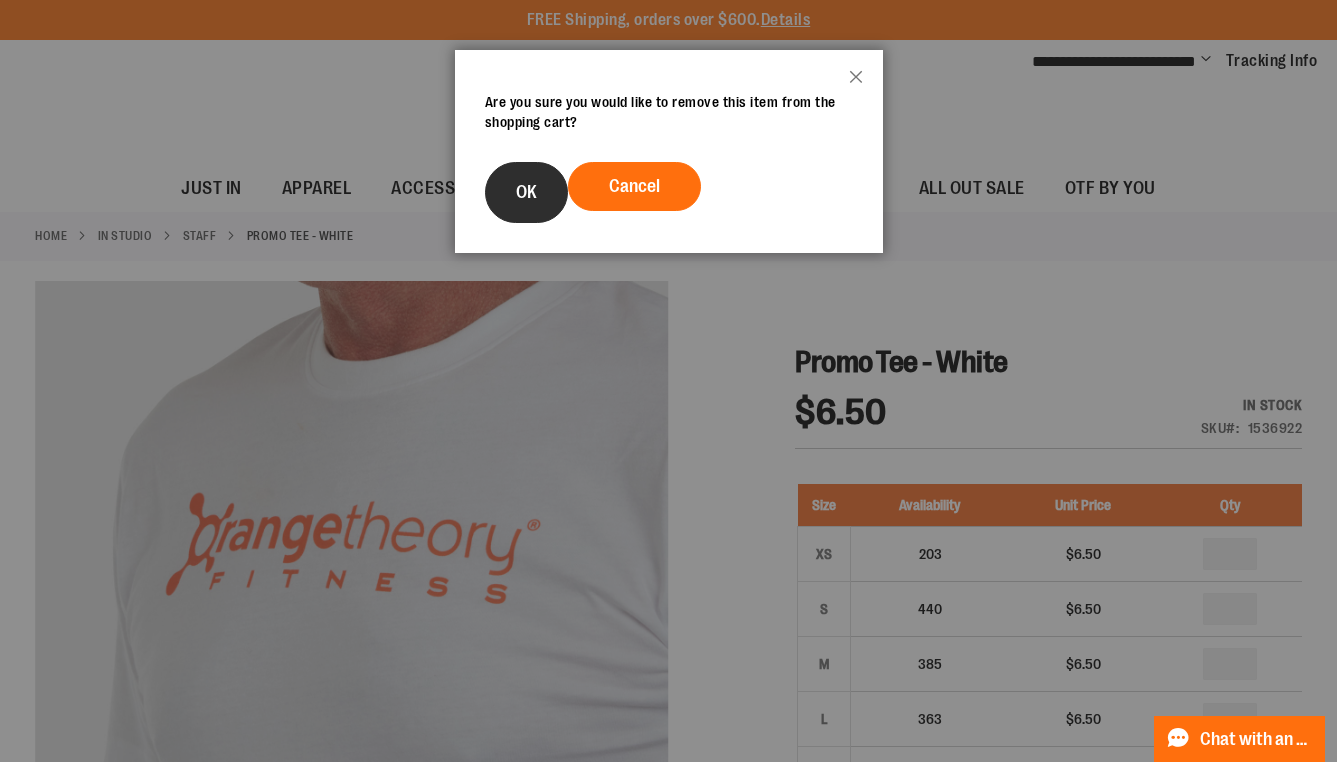 click on "OK" at bounding box center [526, 192] 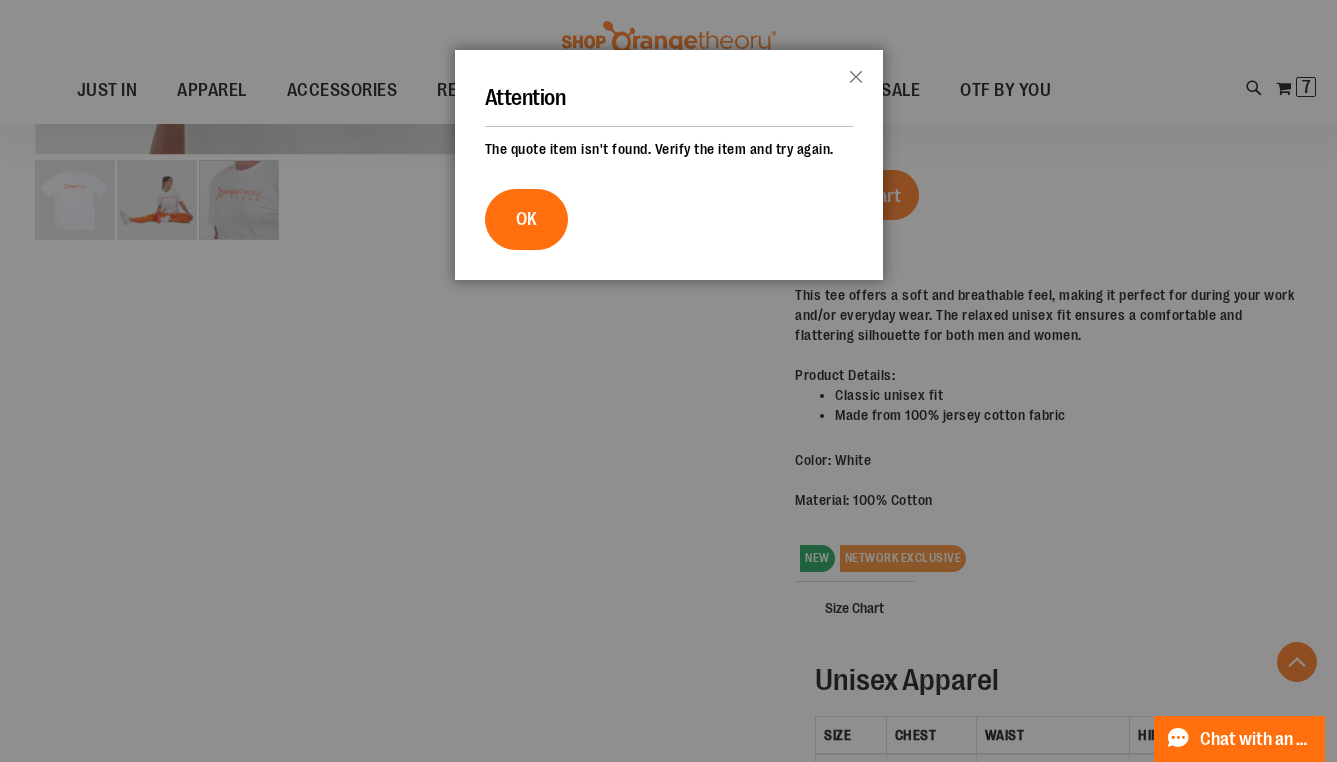 scroll, scrollTop: 832, scrollLeft: 0, axis: vertical 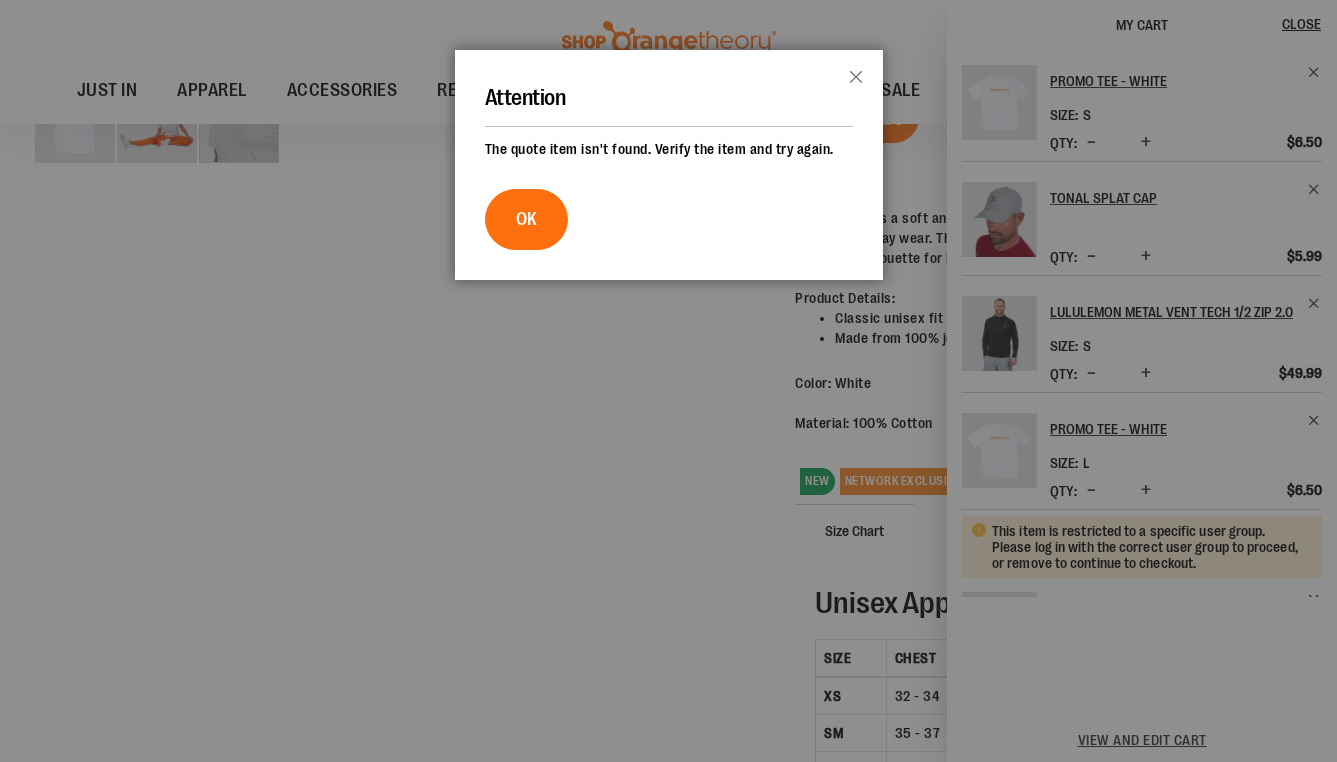 click on "Close" at bounding box center (856, 83) 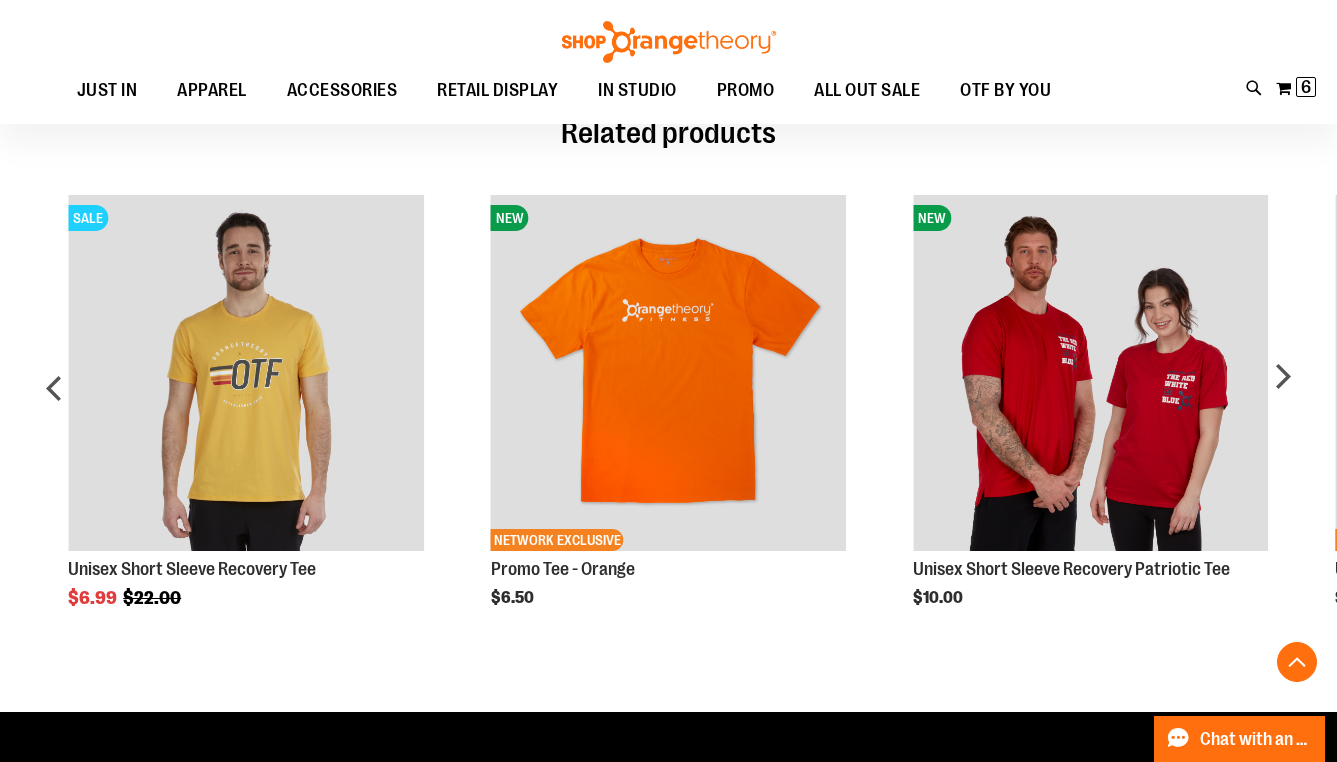 scroll, scrollTop: 1754, scrollLeft: 0, axis: vertical 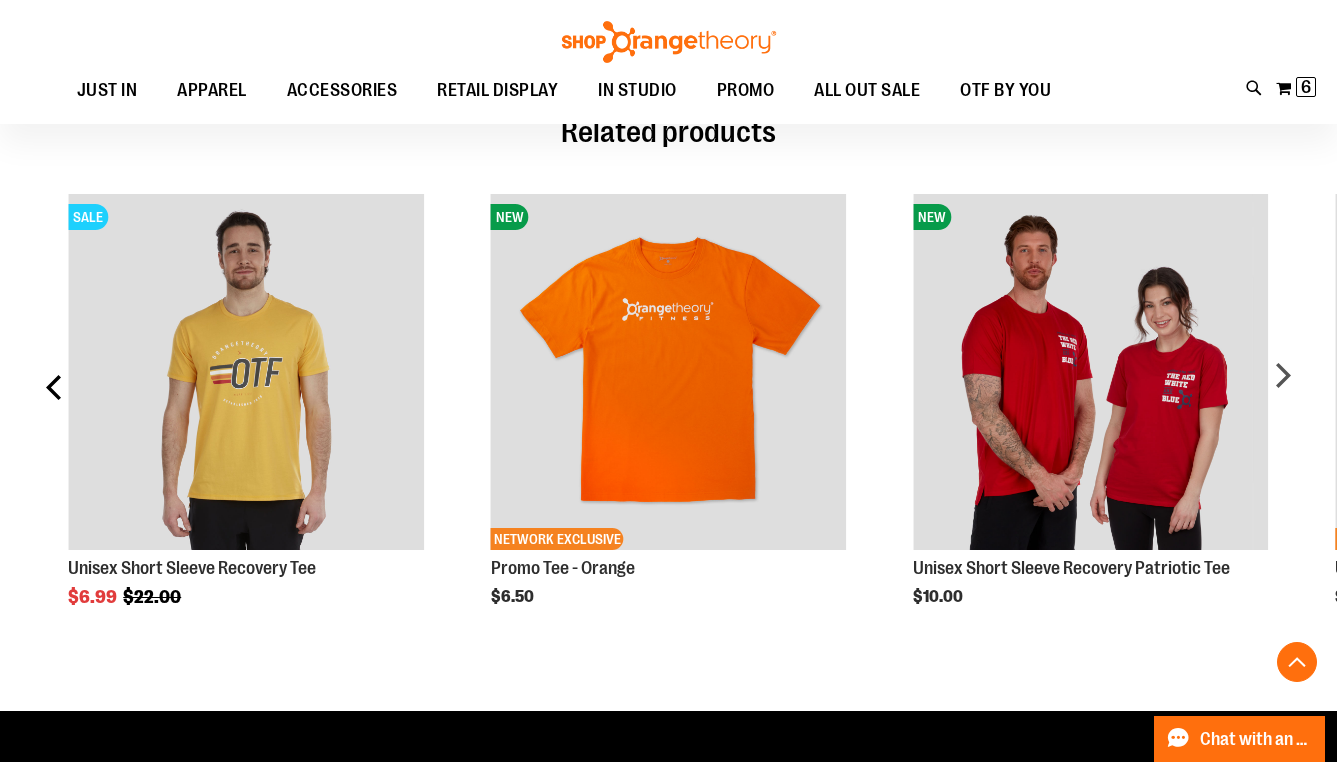 click on "prev" at bounding box center [55, 395] 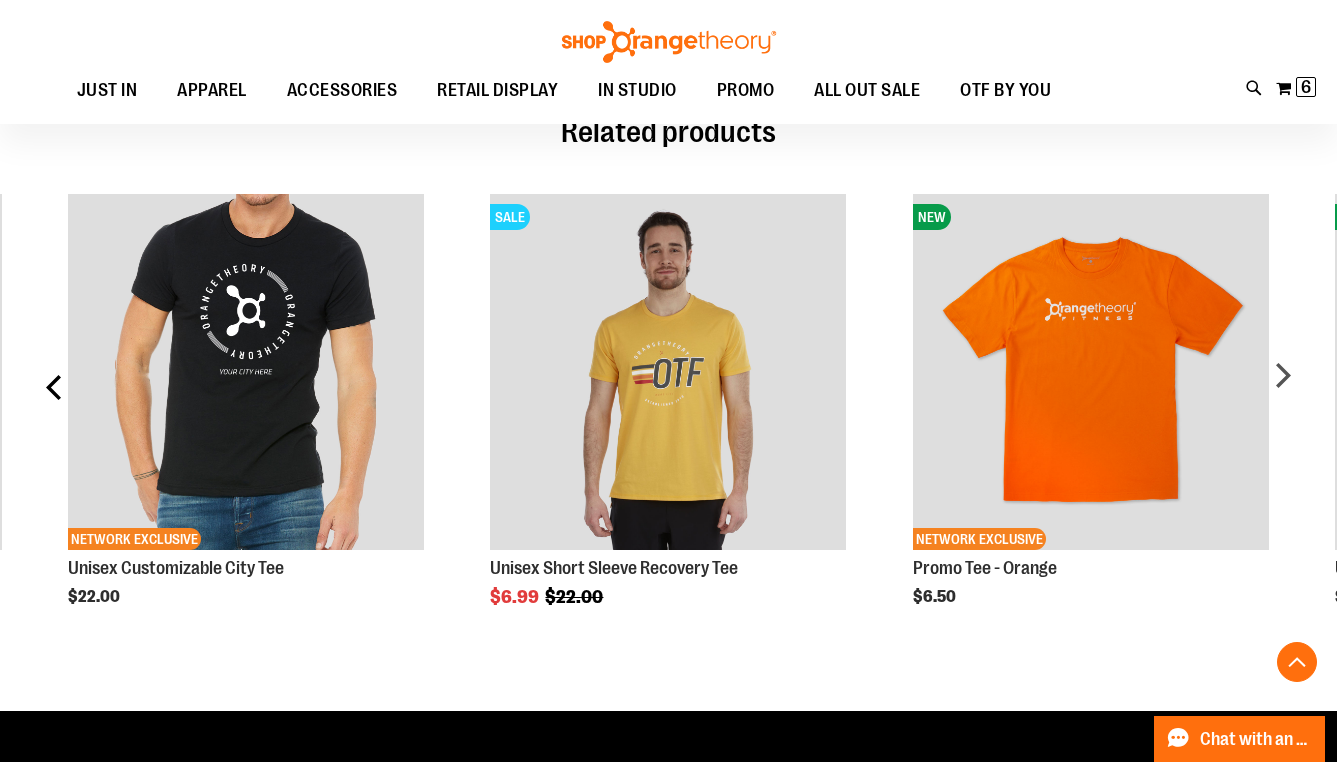 click on "prev" at bounding box center [55, 395] 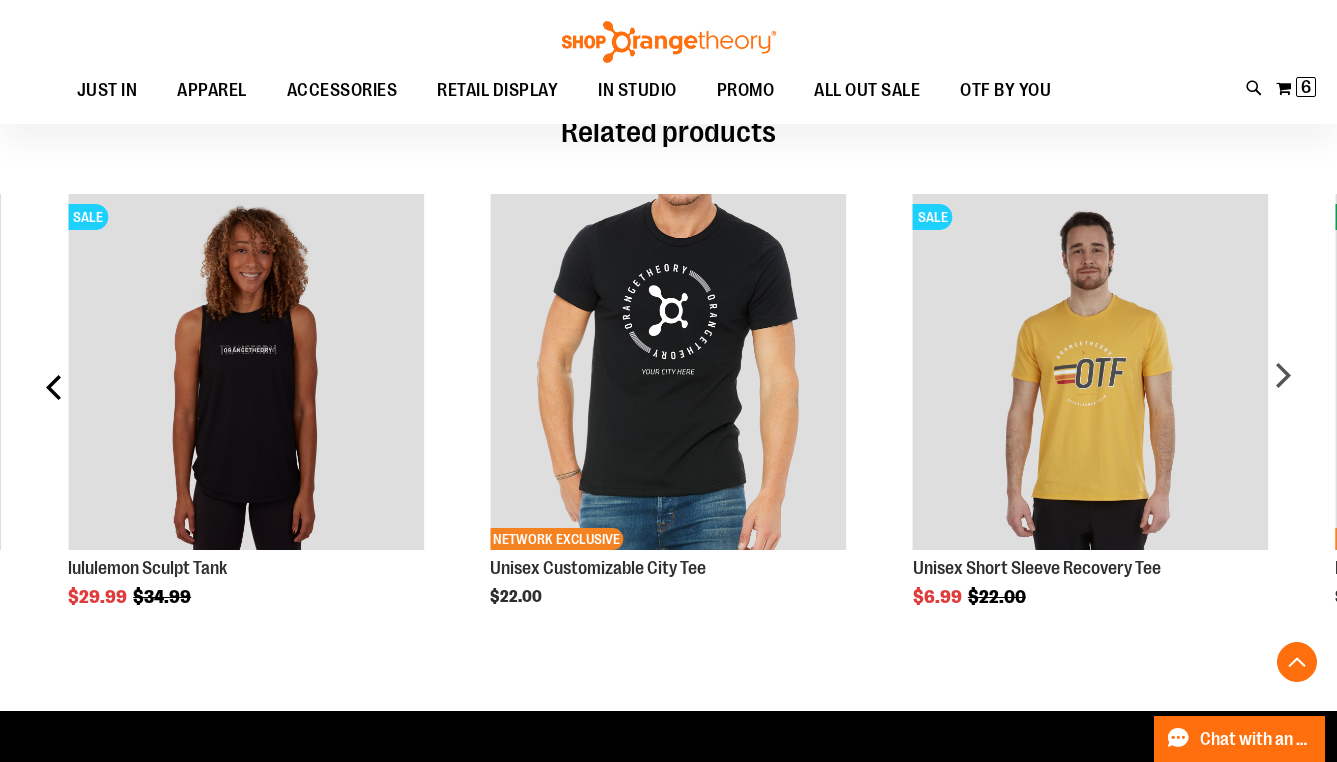 click on "prev" at bounding box center [55, 395] 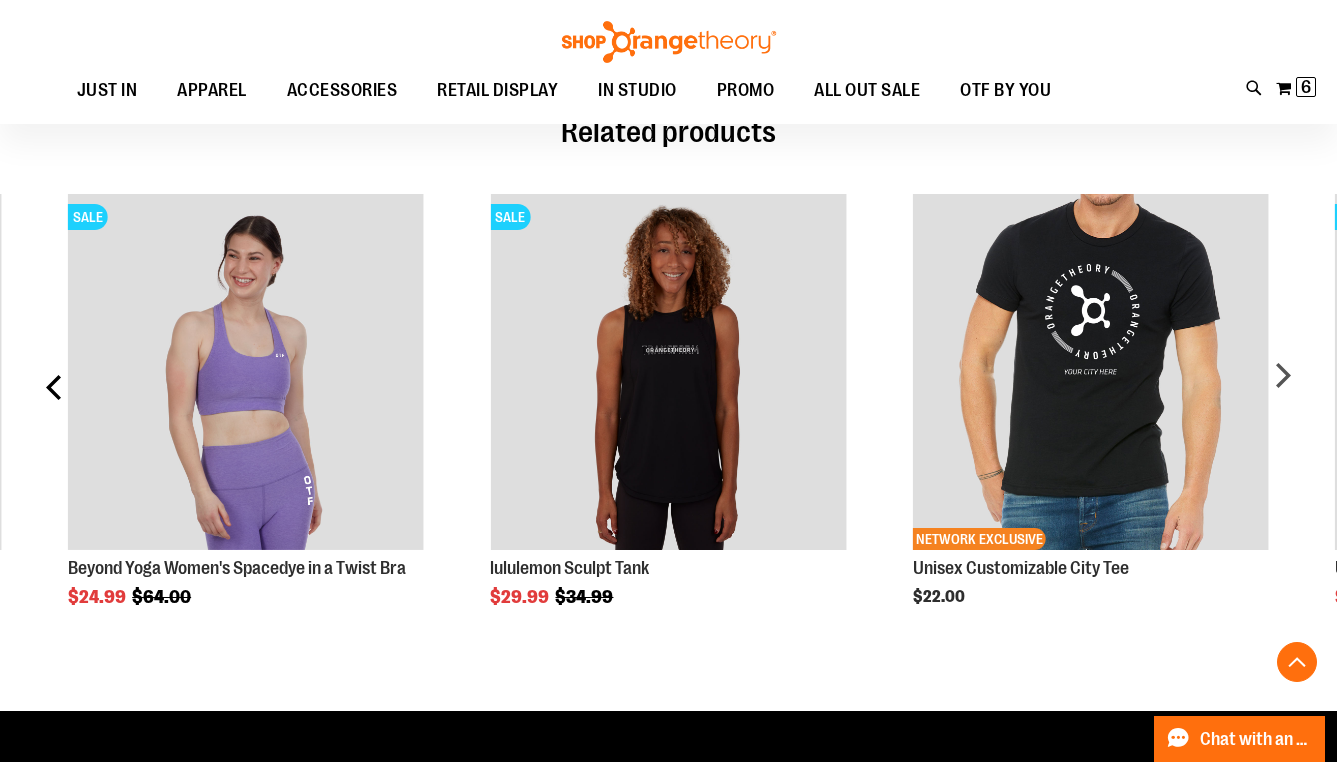 click on "prev" at bounding box center [55, 395] 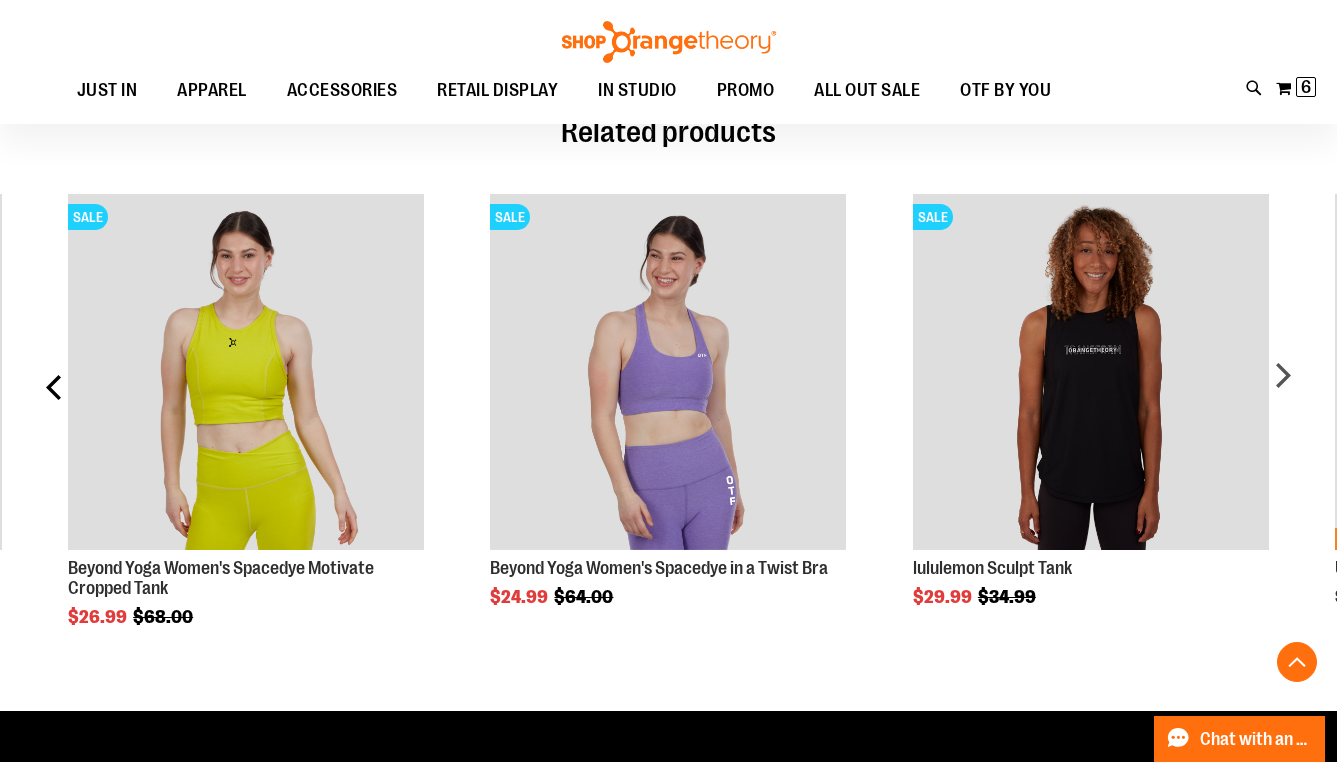 click on "prev" at bounding box center [55, 395] 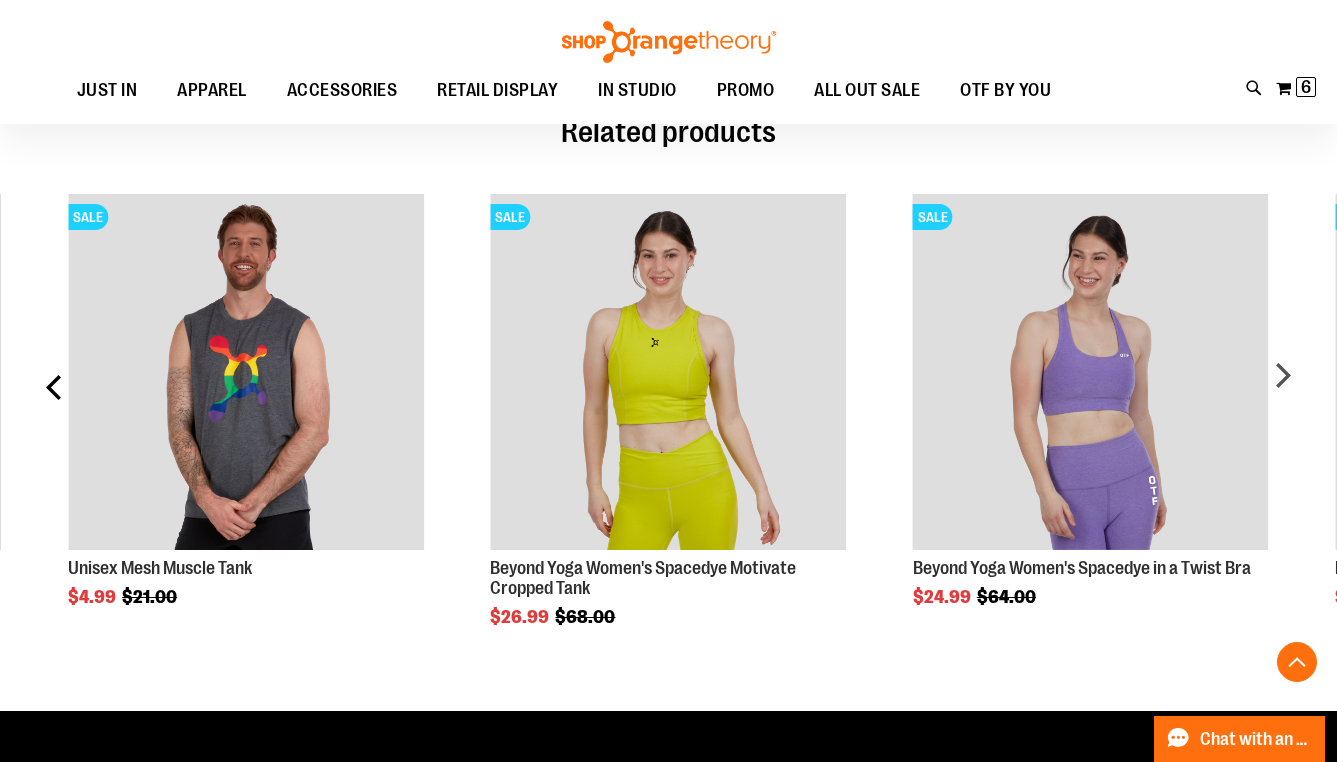 click on "prev" at bounding box center [55, 395] 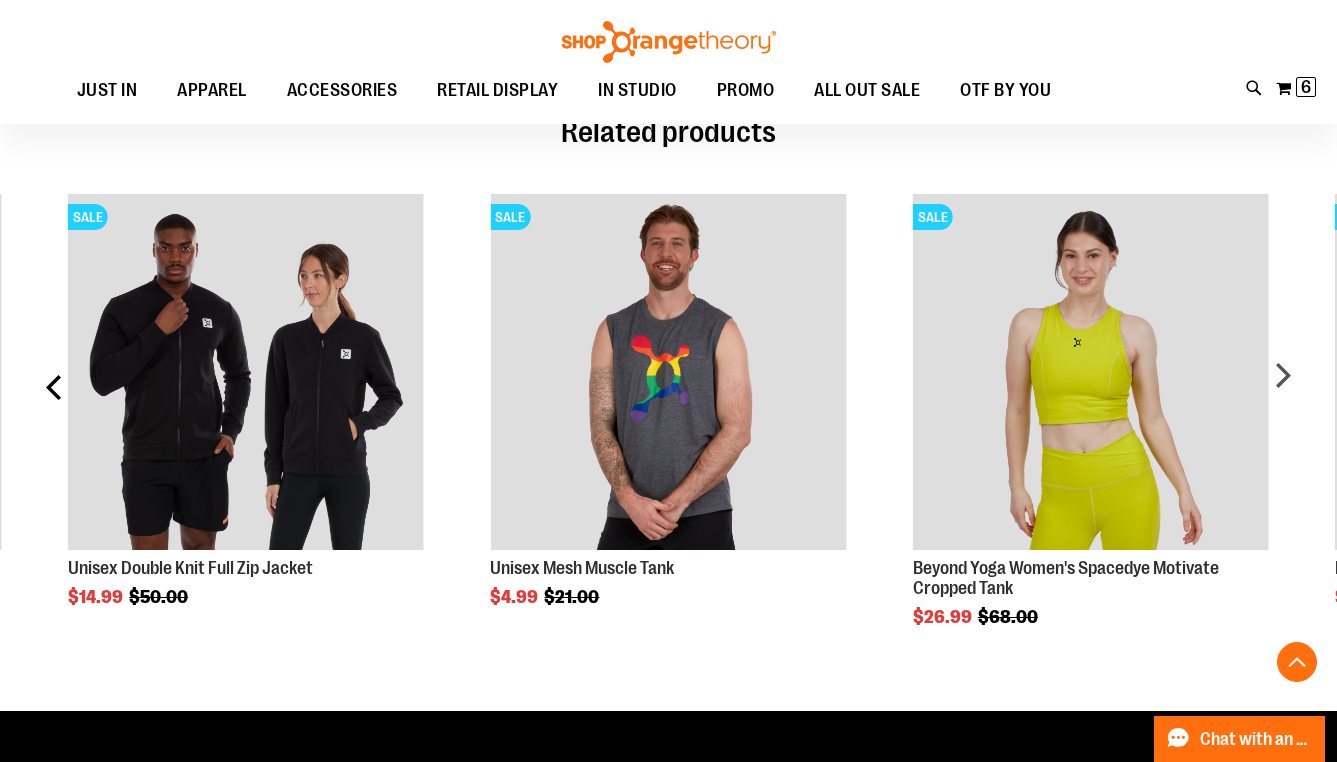 click on "prev" at bounding box center (55, 395) 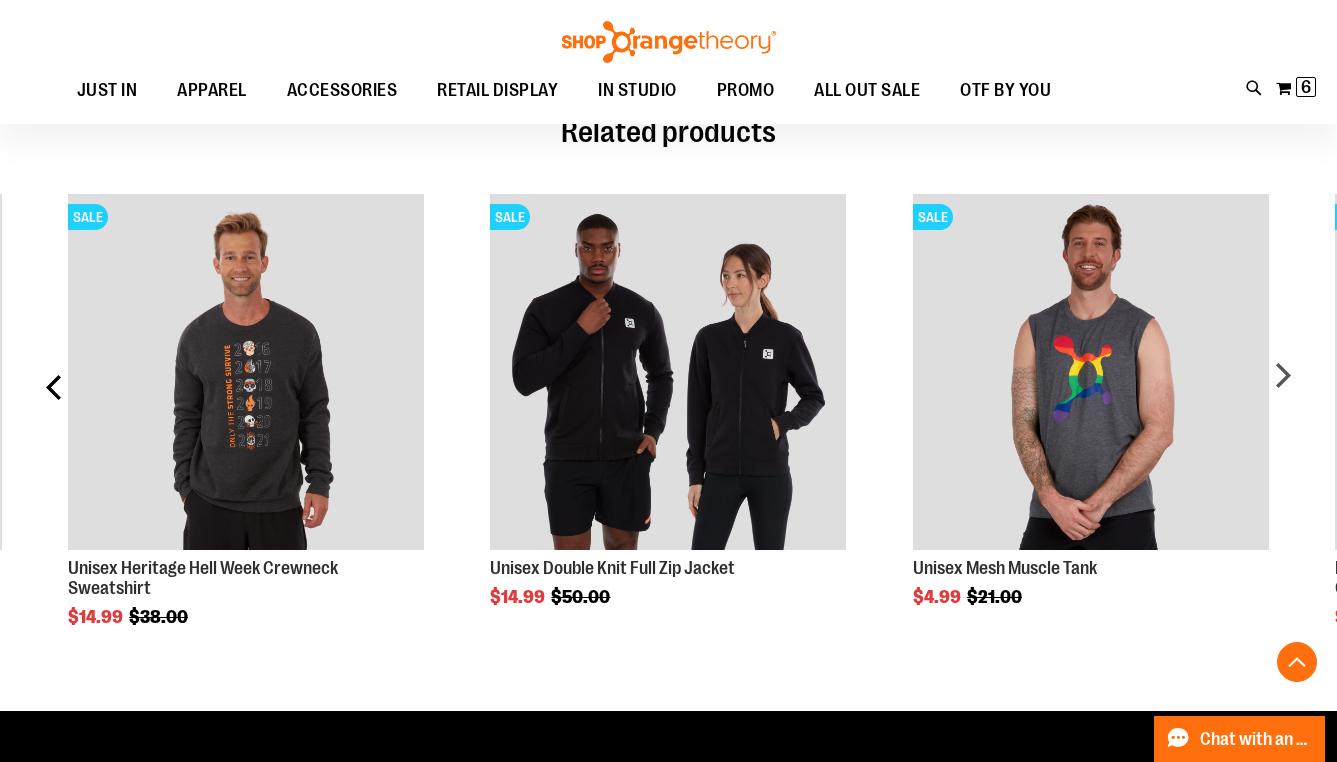 click on "prev" at bounding box center (55, 395) 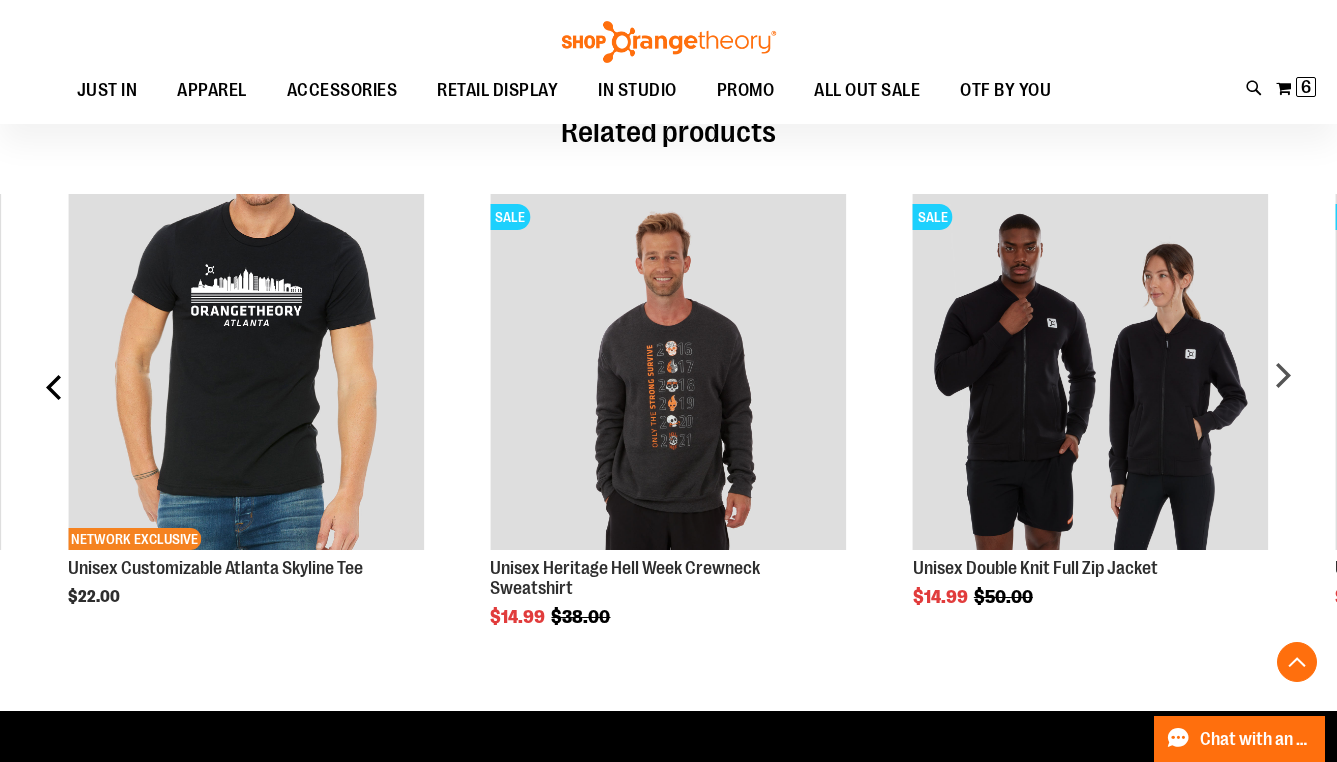 click on "prev" at bounding box center (55, 395) 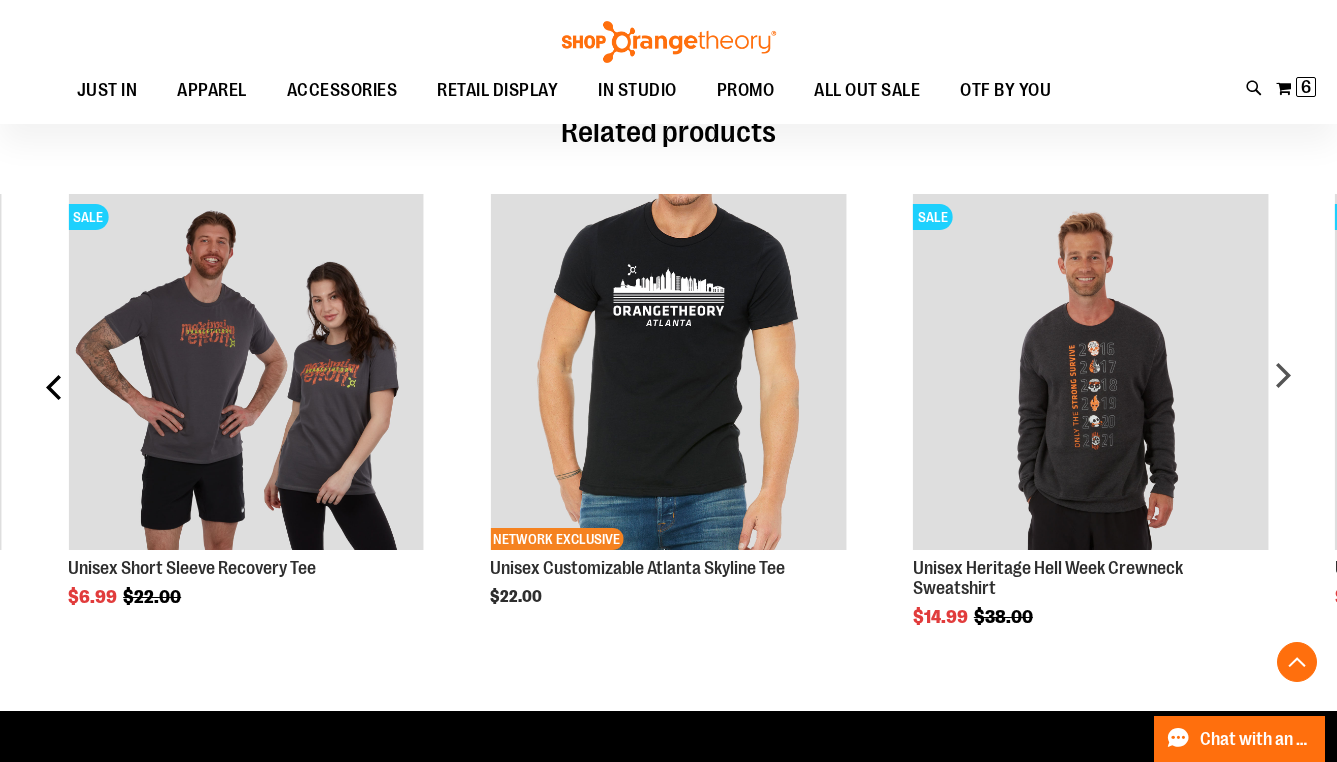 click on "prev" at bounding box center (55, 395) 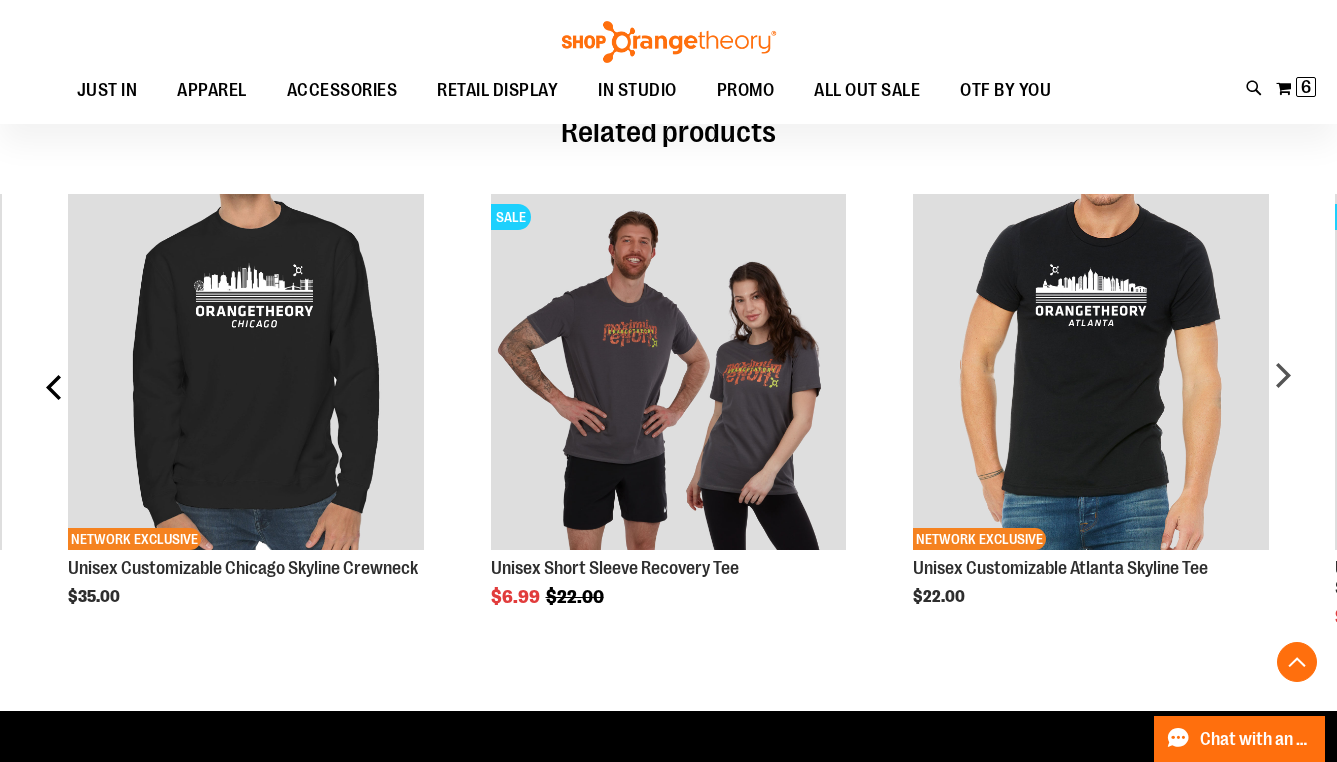 click on "prev" at bounding box center [55, 395] 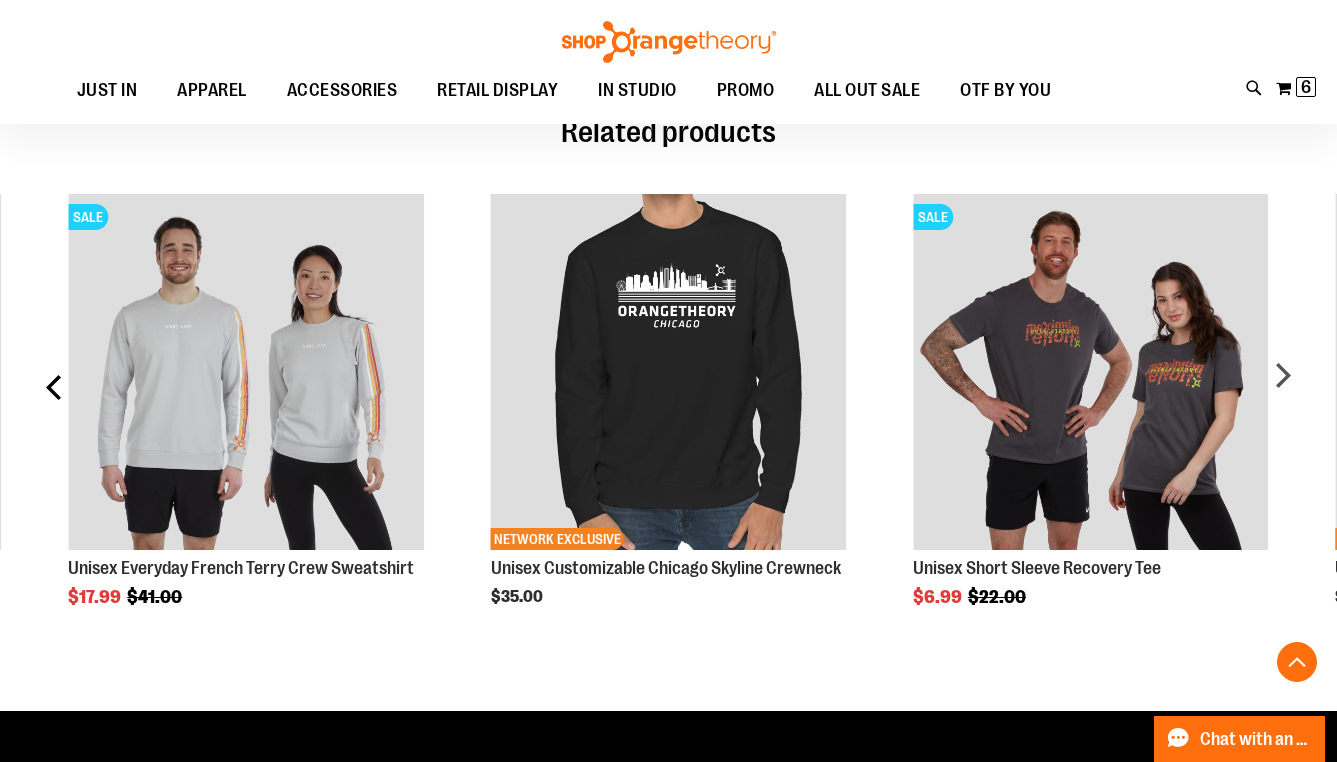 click on "prev" at bounding box center (55, 395) 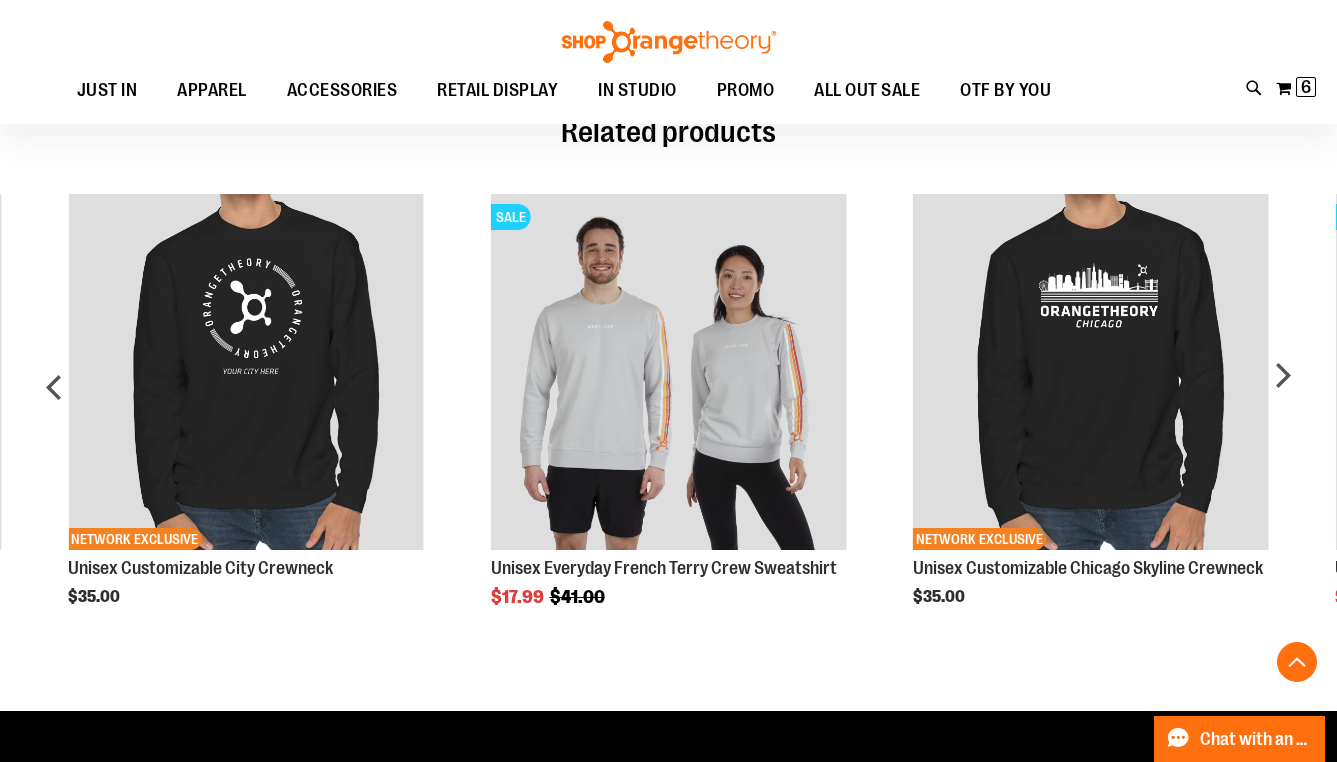 scroll, scrollTop: 69, scrollLeft: 0, axis: vertical 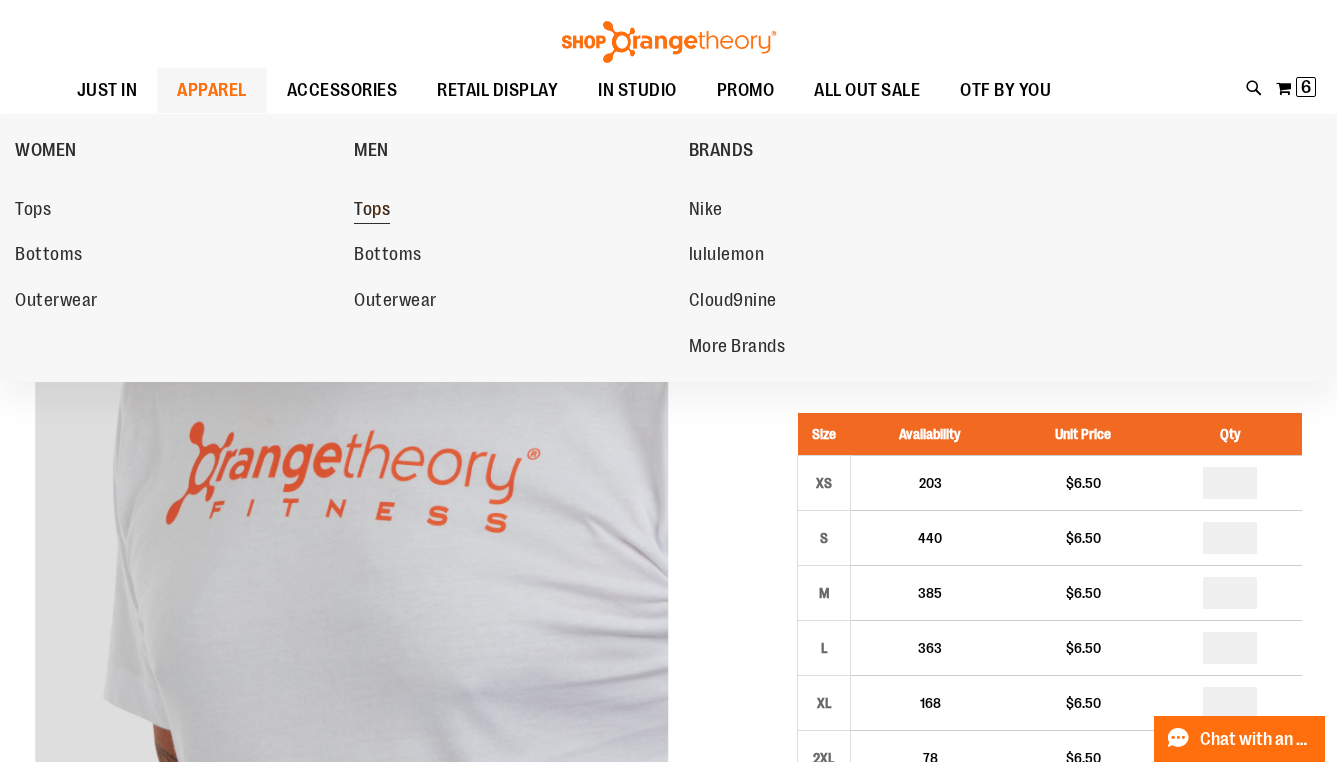 click on "Tops" at bounding box center (372, 211) 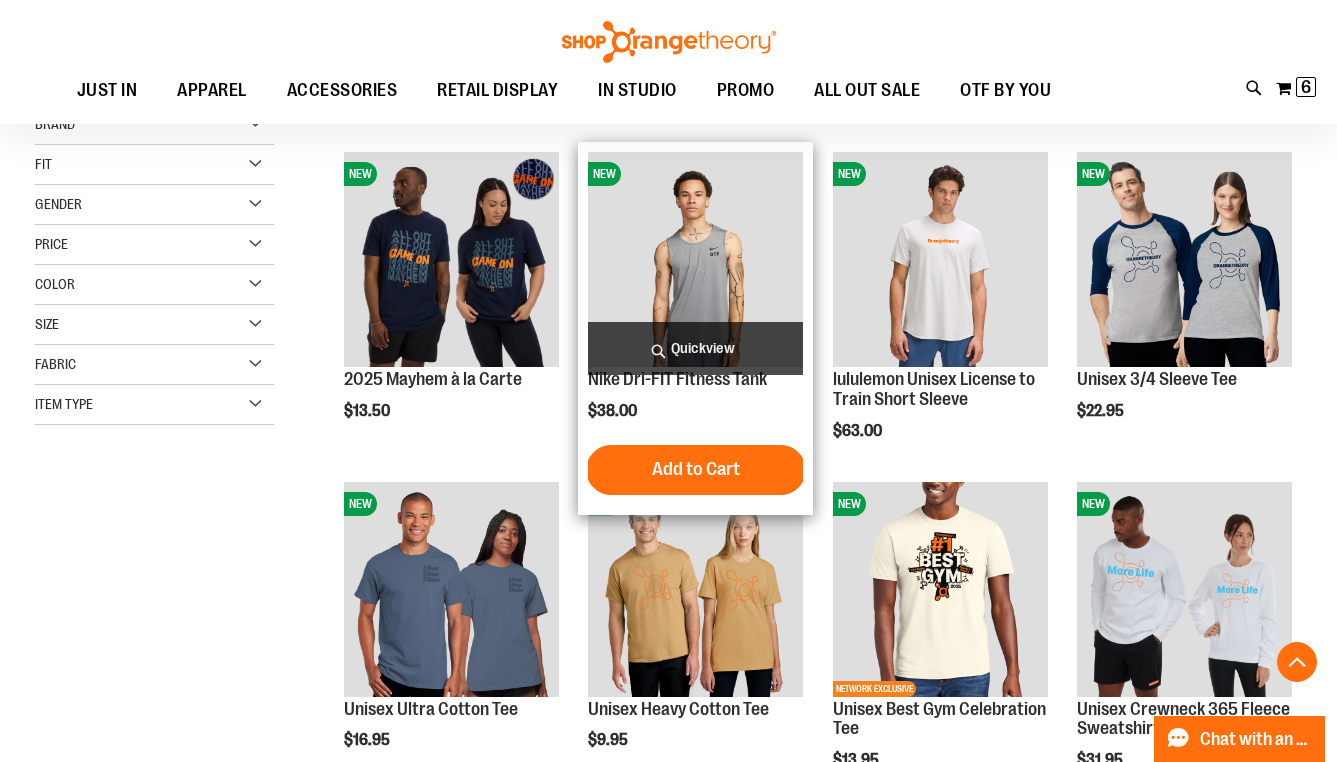 scroll, scrollTop: 331, scrollLeft: 0, axis: vertical 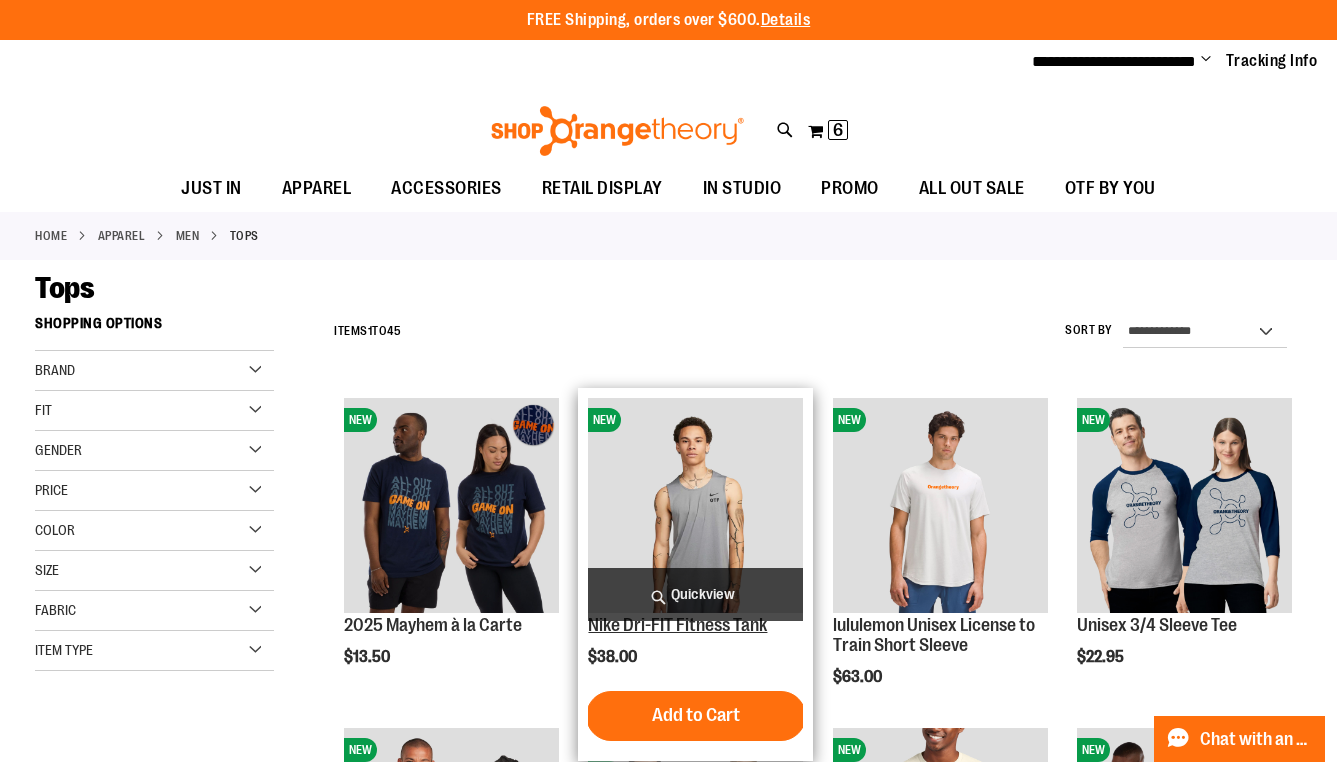 type on "**********" 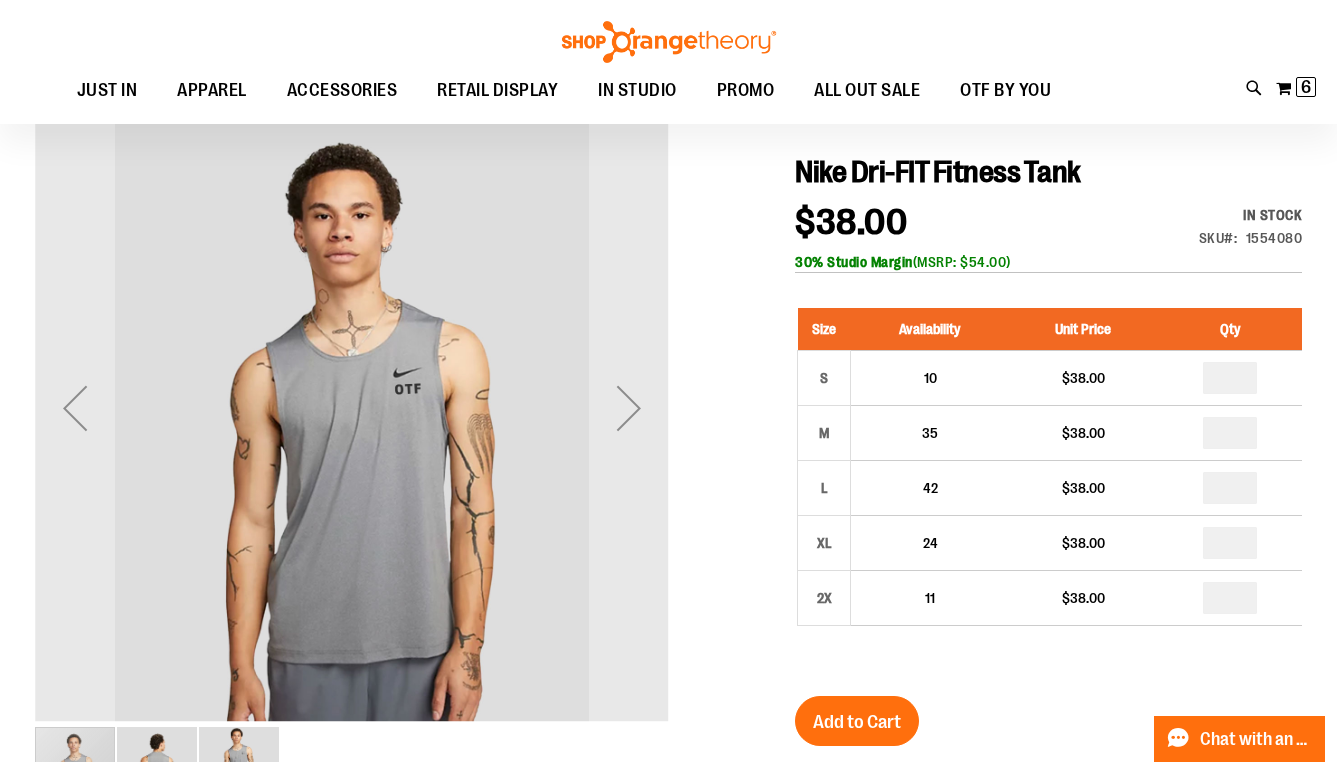 scroll, scrollTop: 175, scrollLeft: 0, axis: vertical 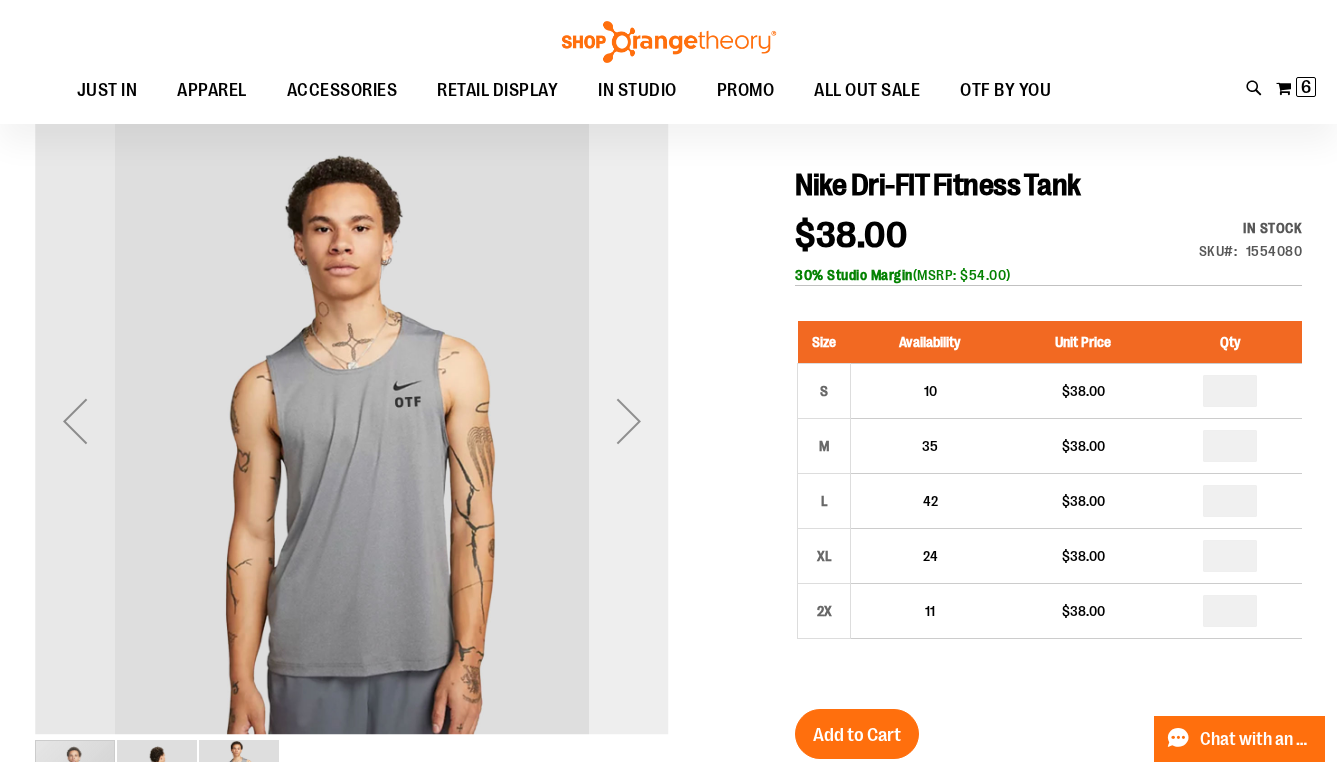 type on "**********" 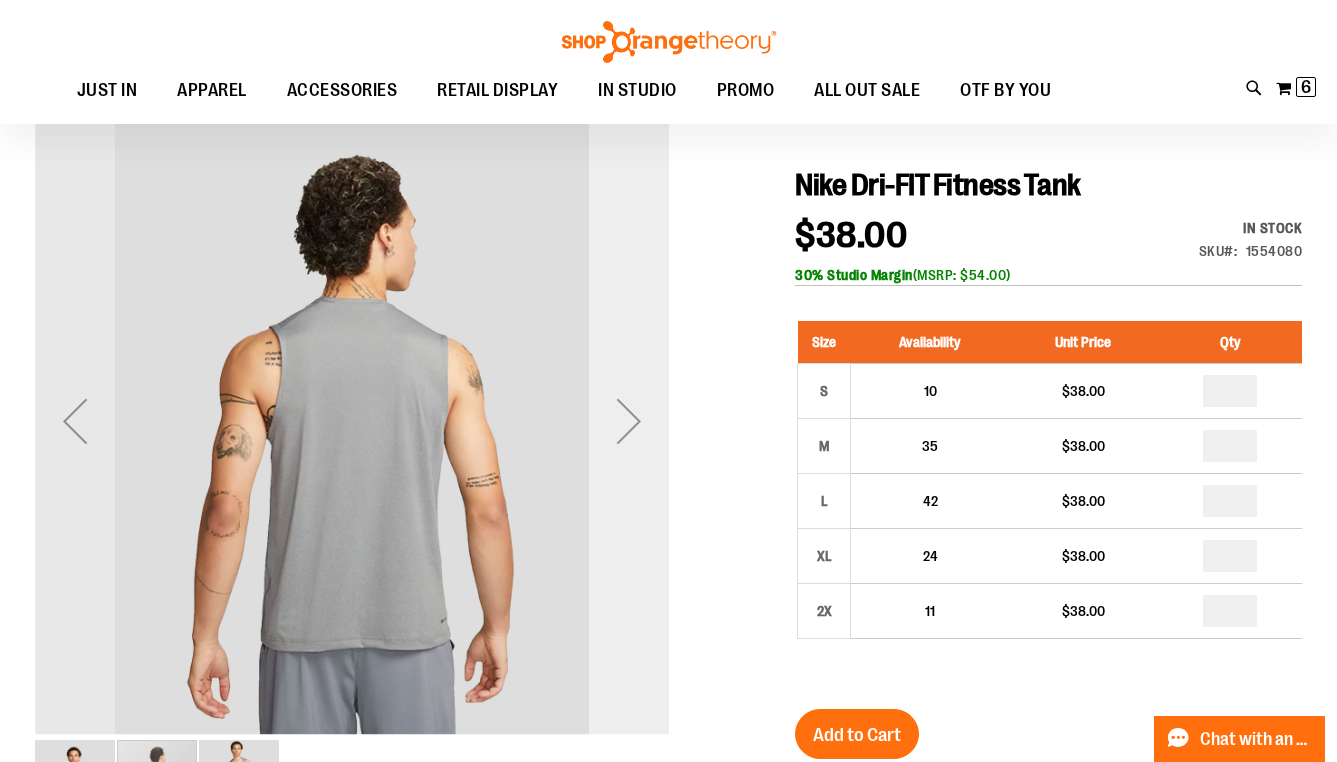 click at bounding box center [629, 421] 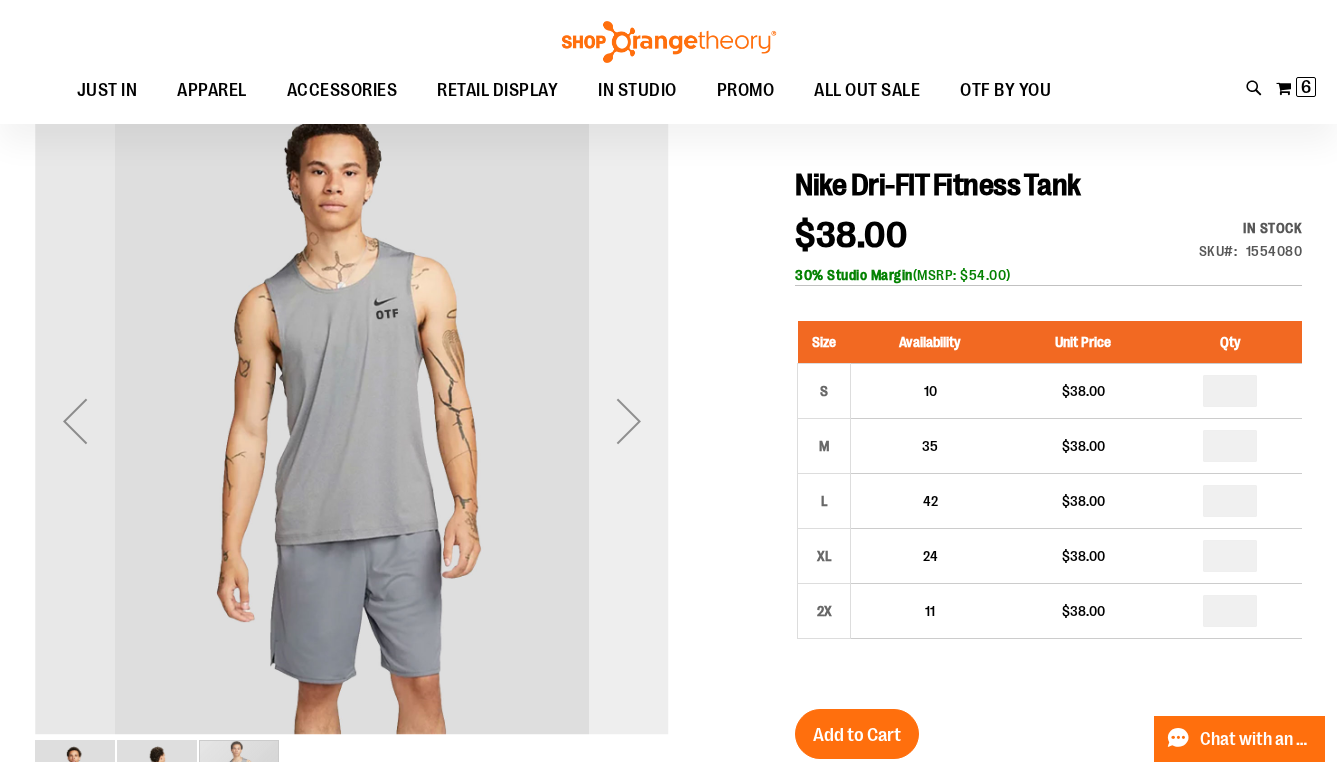 click at bounding box center (629, 421) 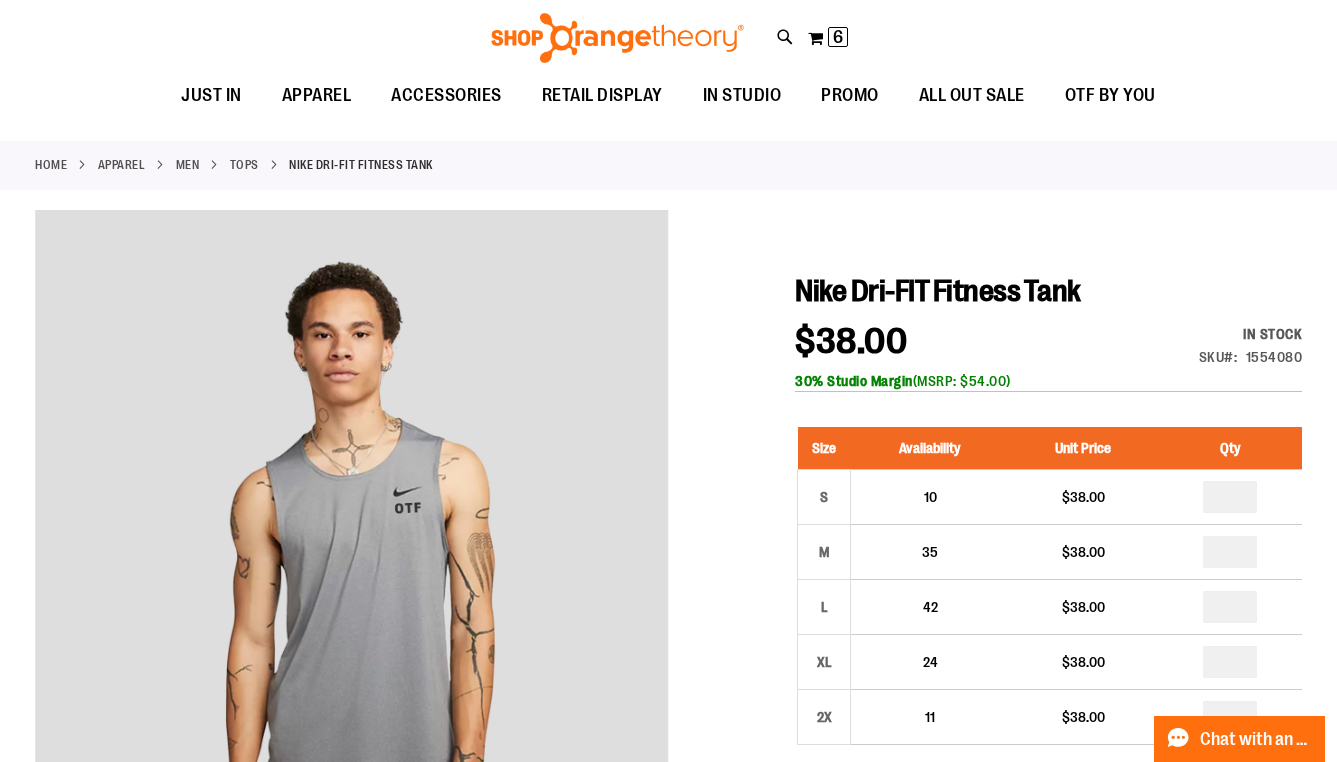 scroll, scrollTop: 0, scrollLeft: 0, axis: both 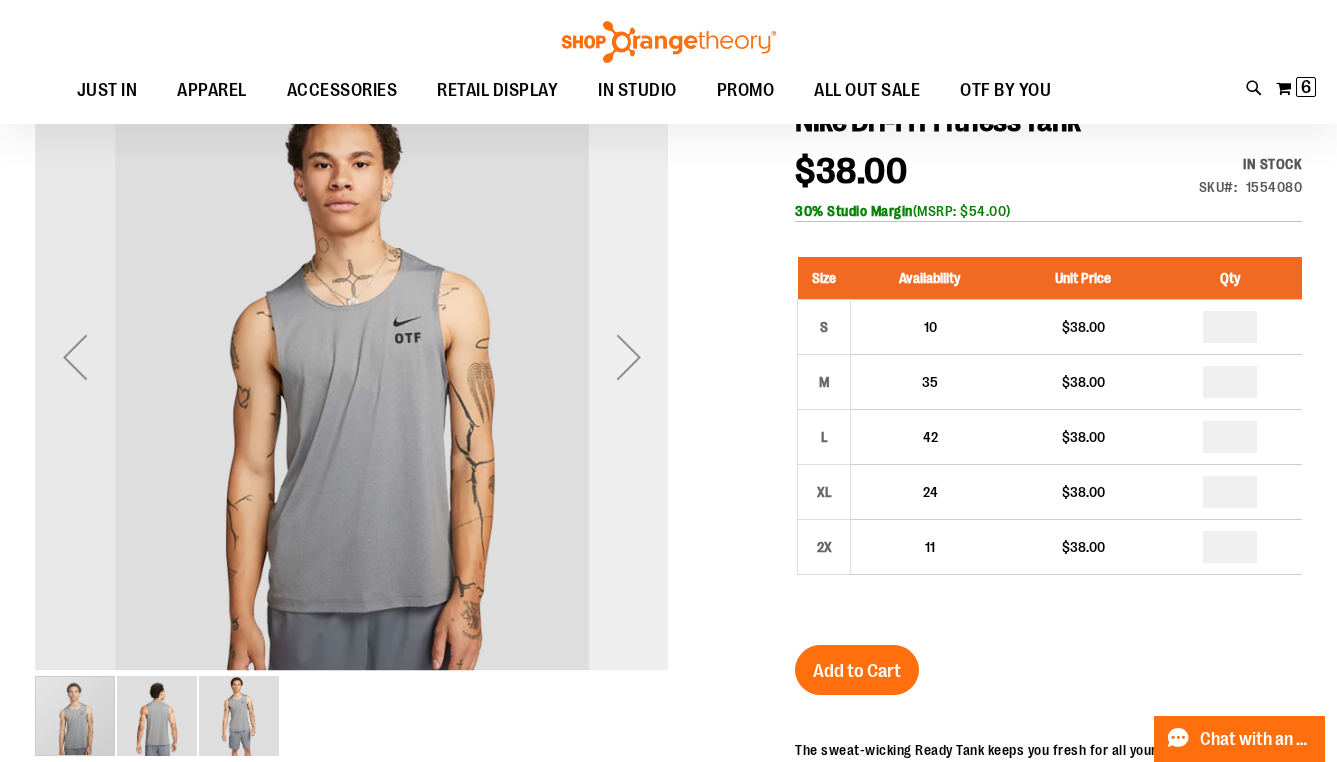 click at bounding box center (629, 357) 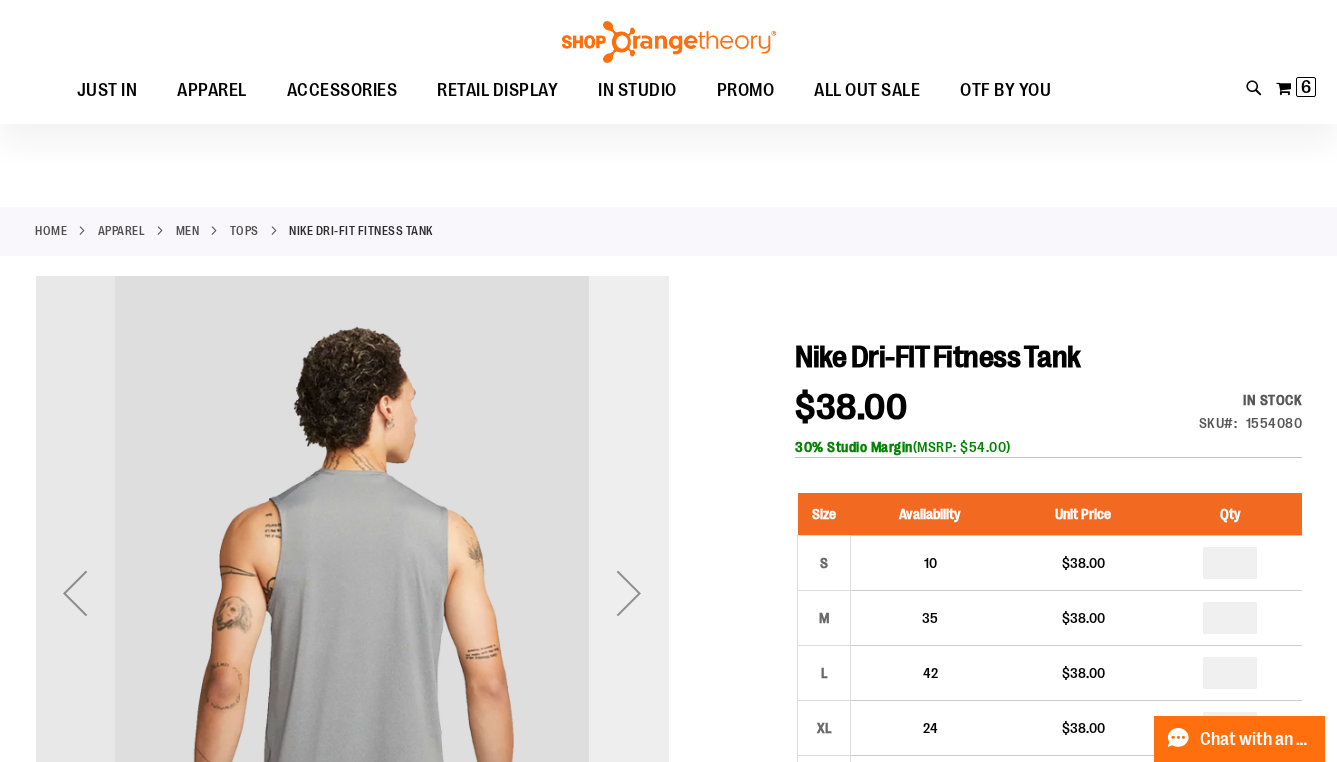 scroll, scrollTop: 0, scrollLeft: 0, axis: both 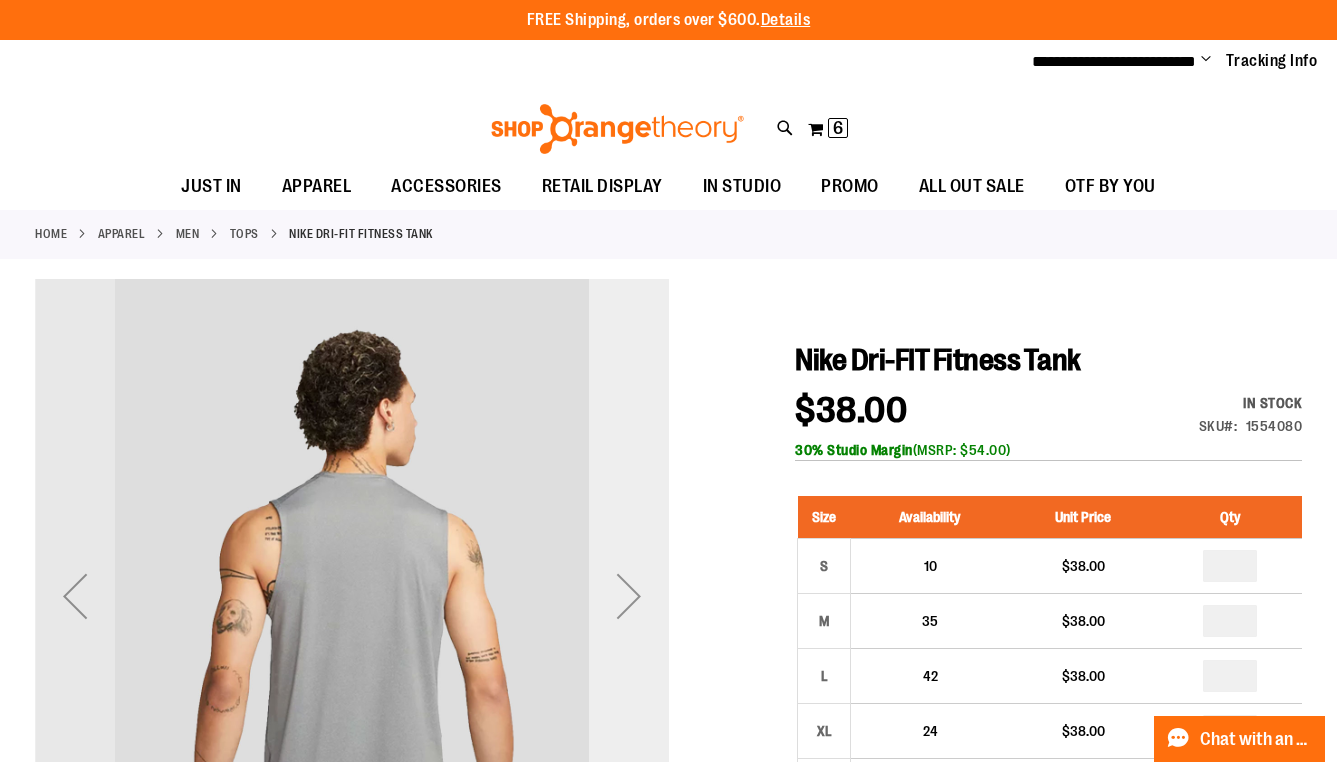 click at bounding box center (629, 596) 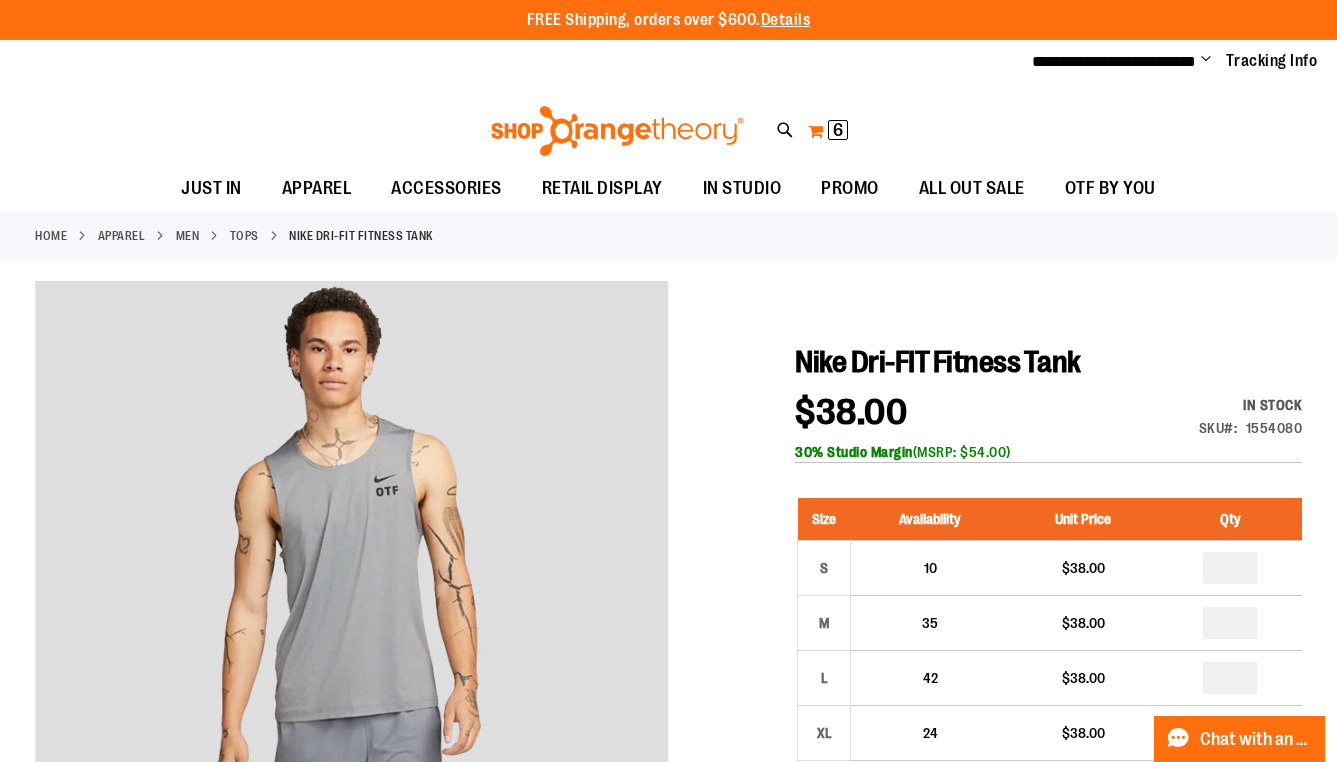 click on "My Cart
6
6
items" at bounding box center [828, 131] 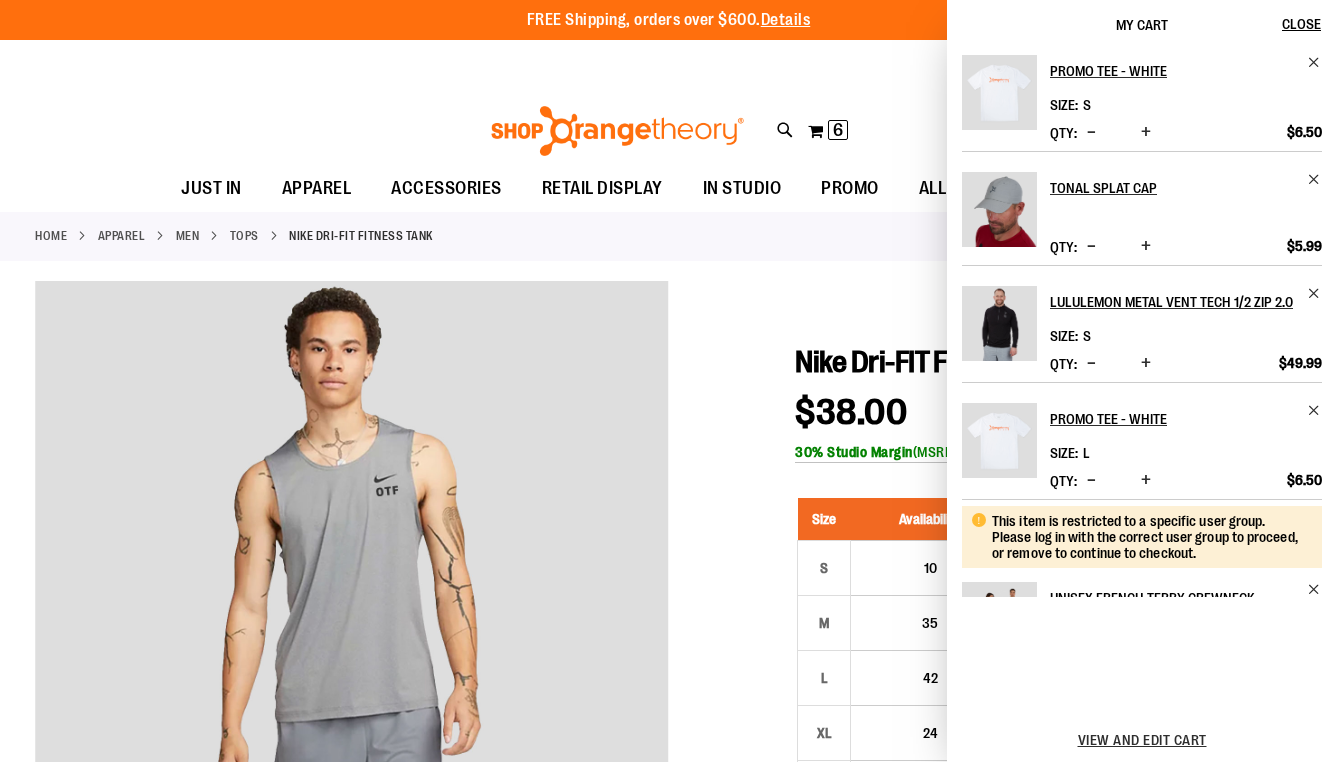 scroll, scrollTop: 0, scrollLeft: 0, axis: both 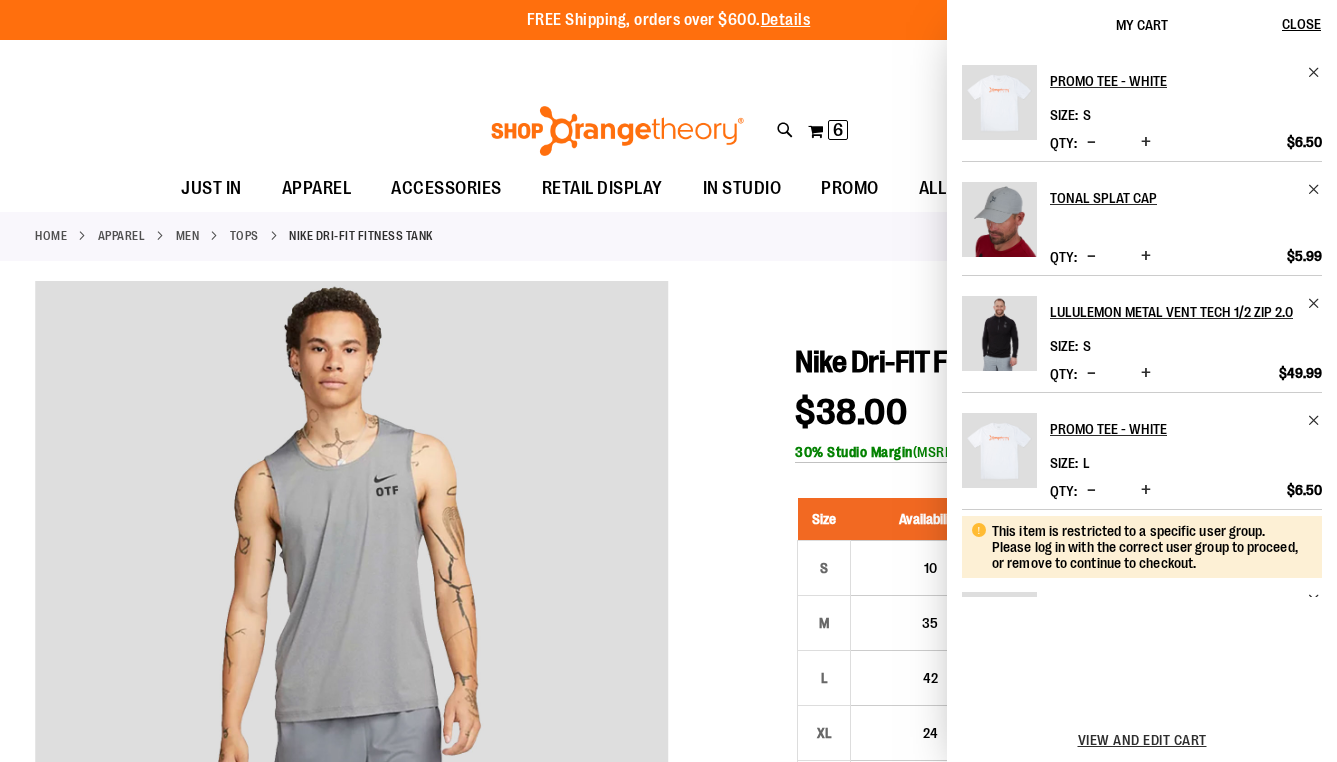 click on "Size
S" at bounding box center [1186, 117] 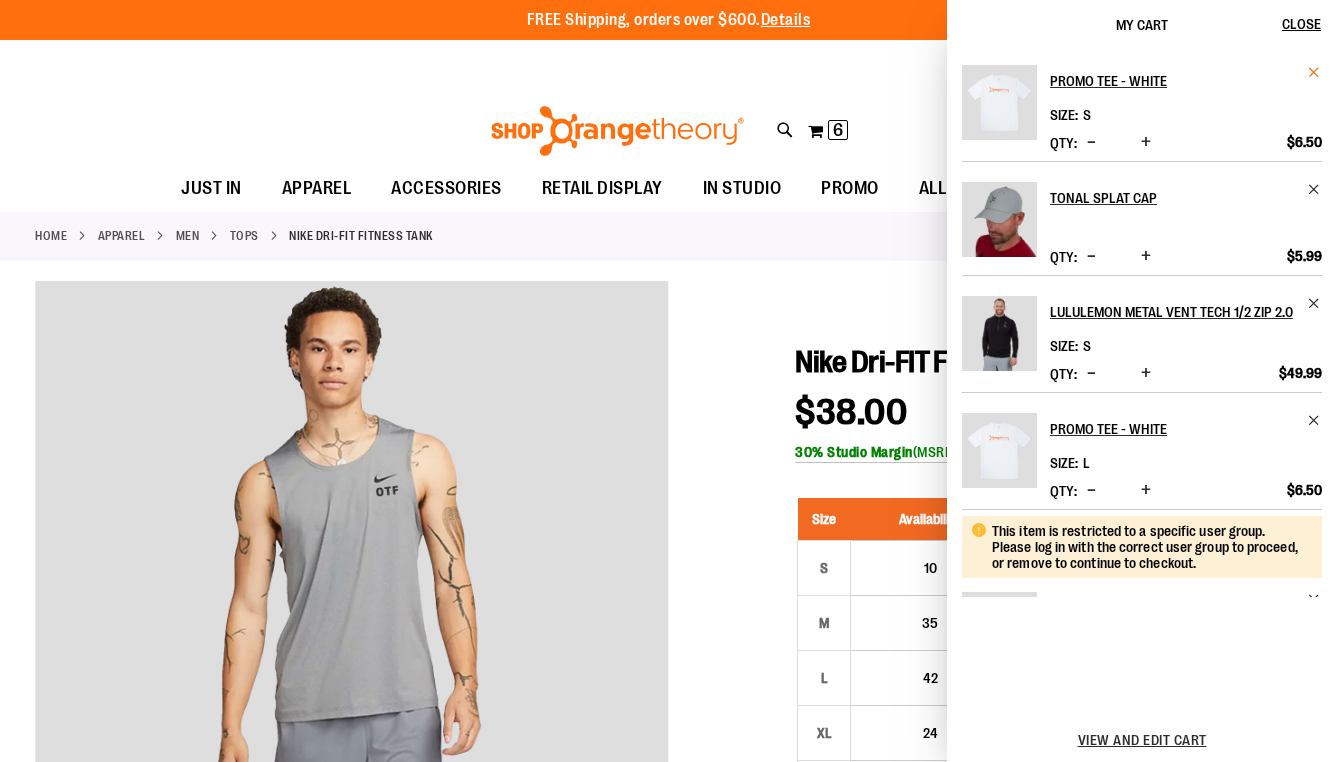 click at bounding box center [1314, 72] 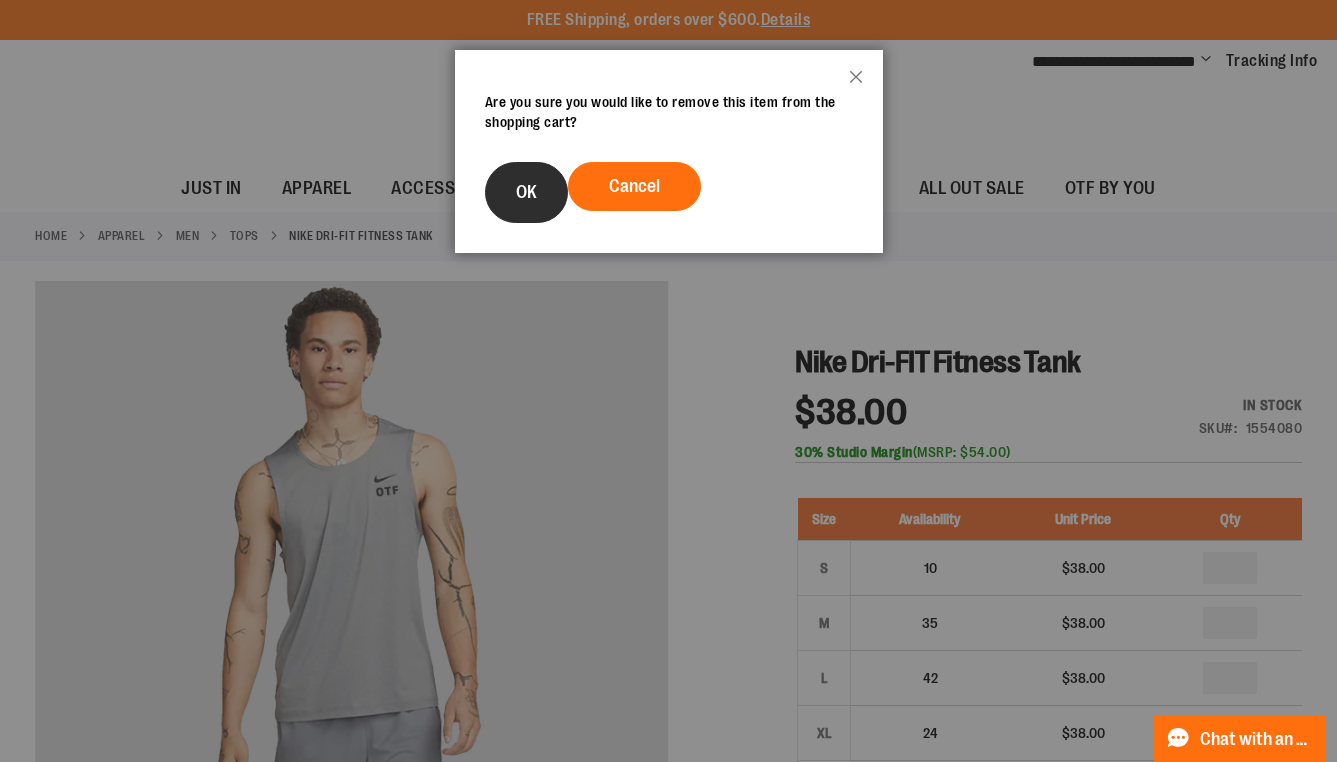 click on "OK" at bounding box center (526, 192) 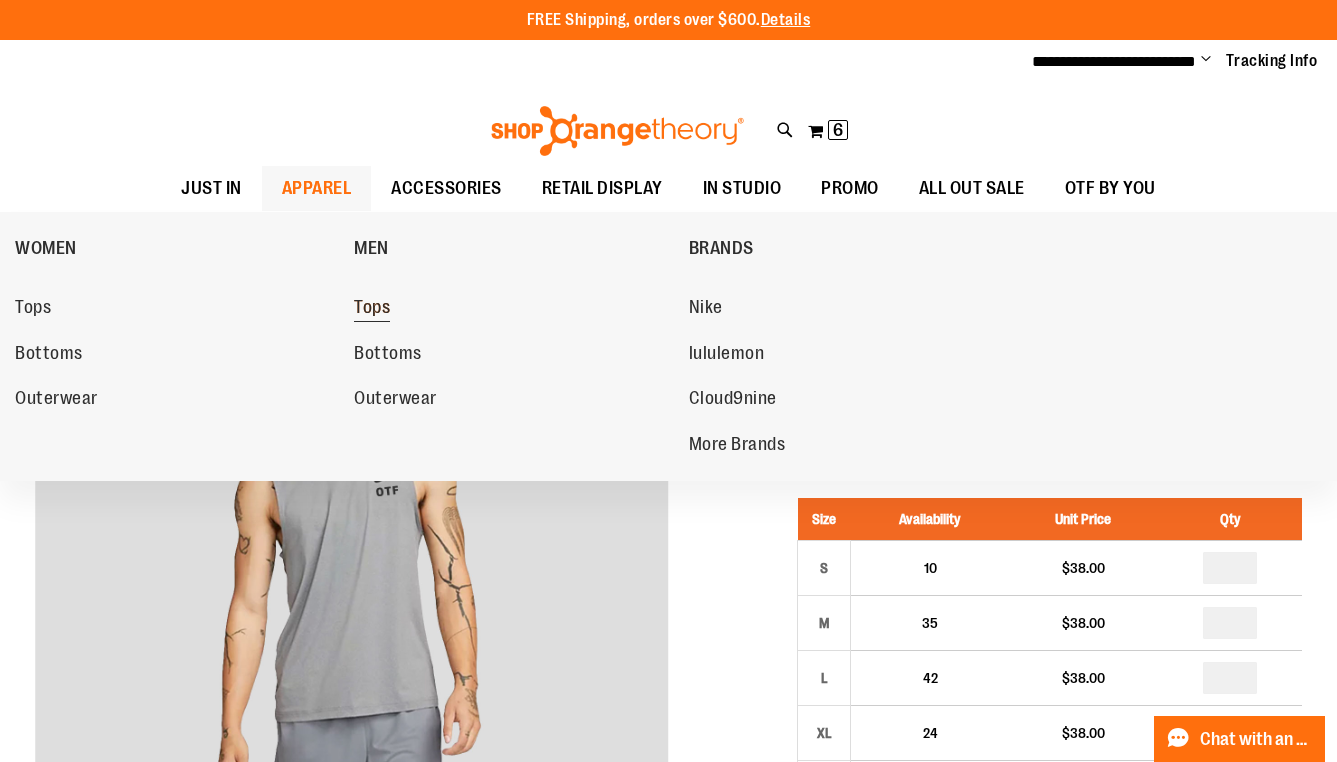click on "Tops" at bounding box center (372, 309) 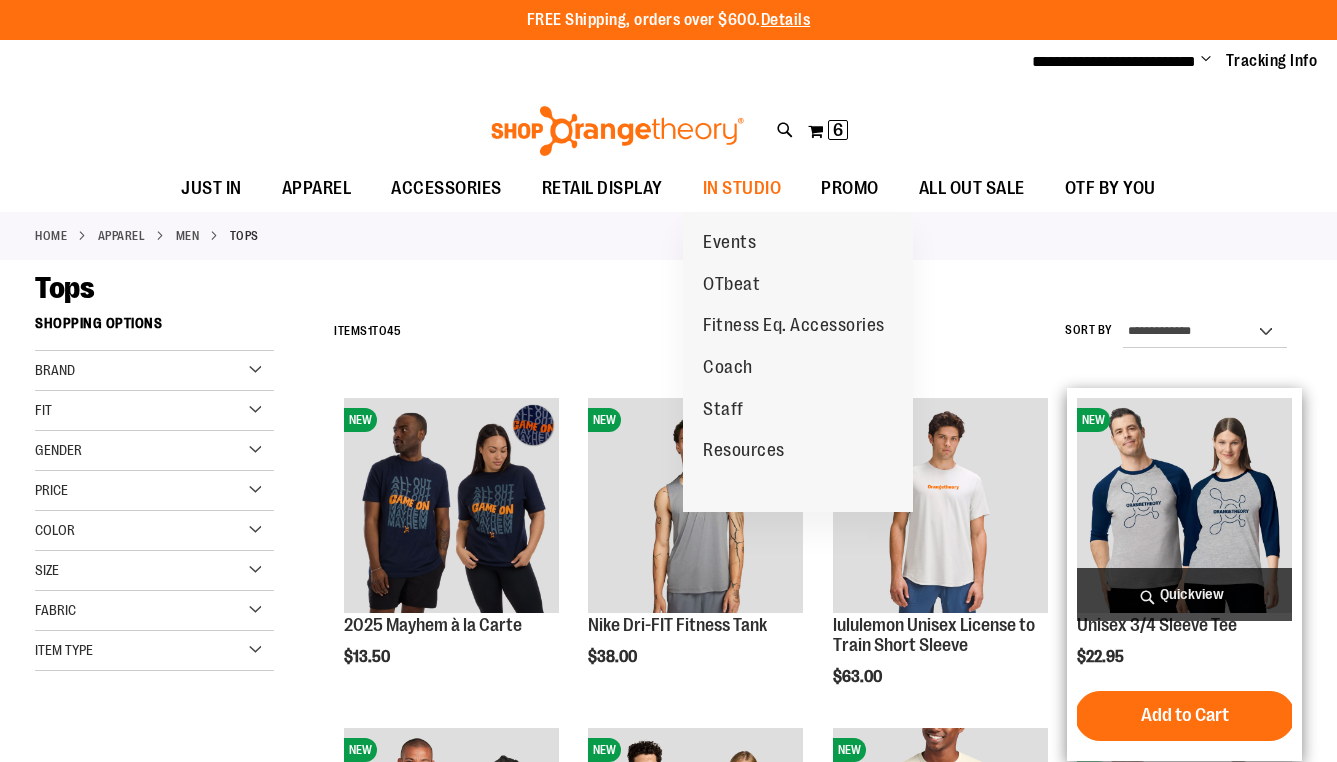 scroll, scrollTop: 0, scrollLeft: 0, axis: both 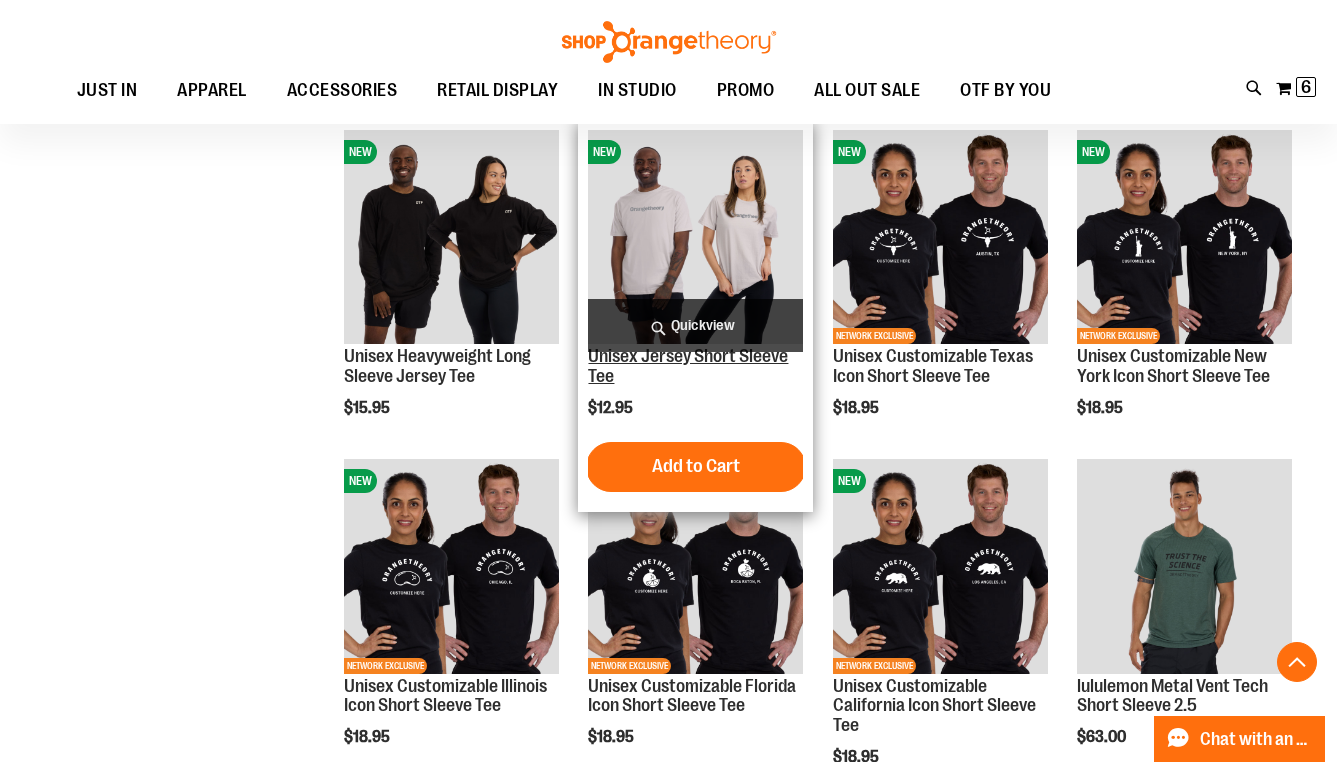 type on "**********" 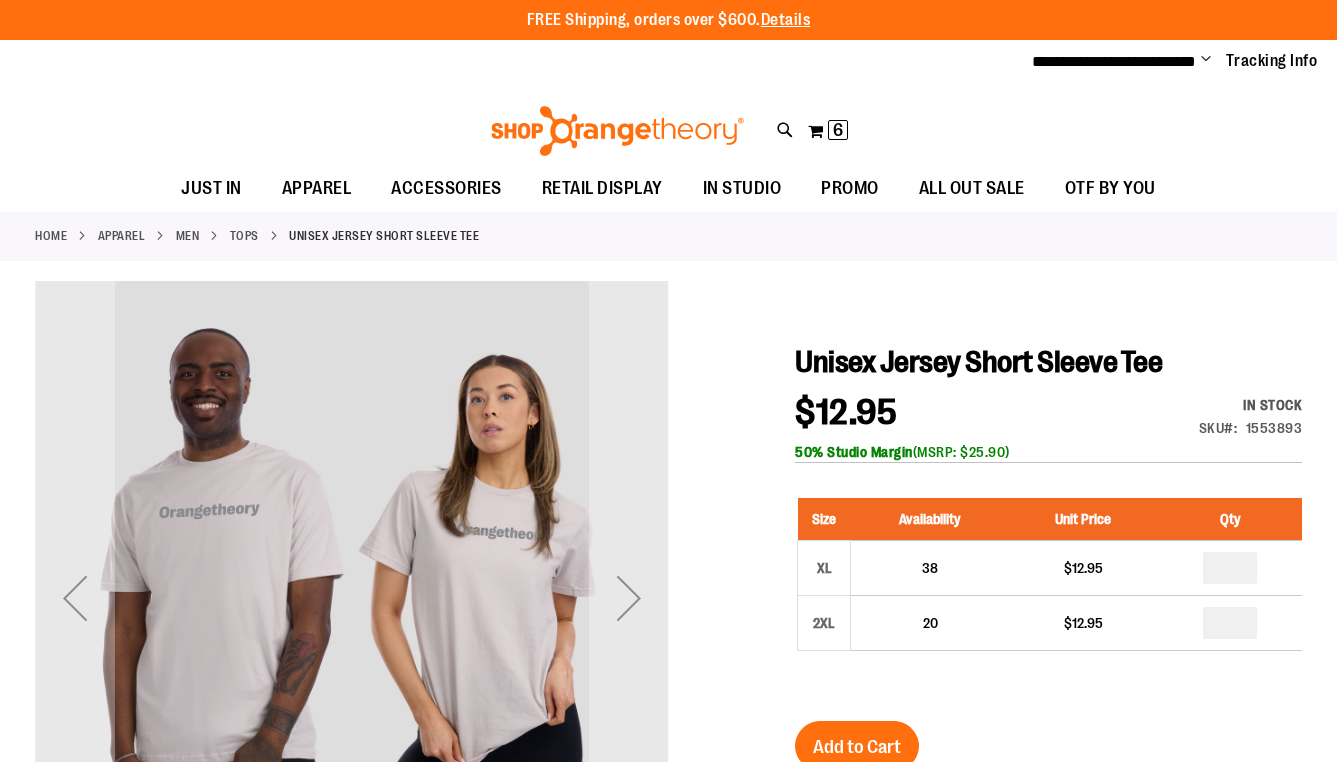 scroll, scrollTop: 0, scrollLeft: 0, axis: both 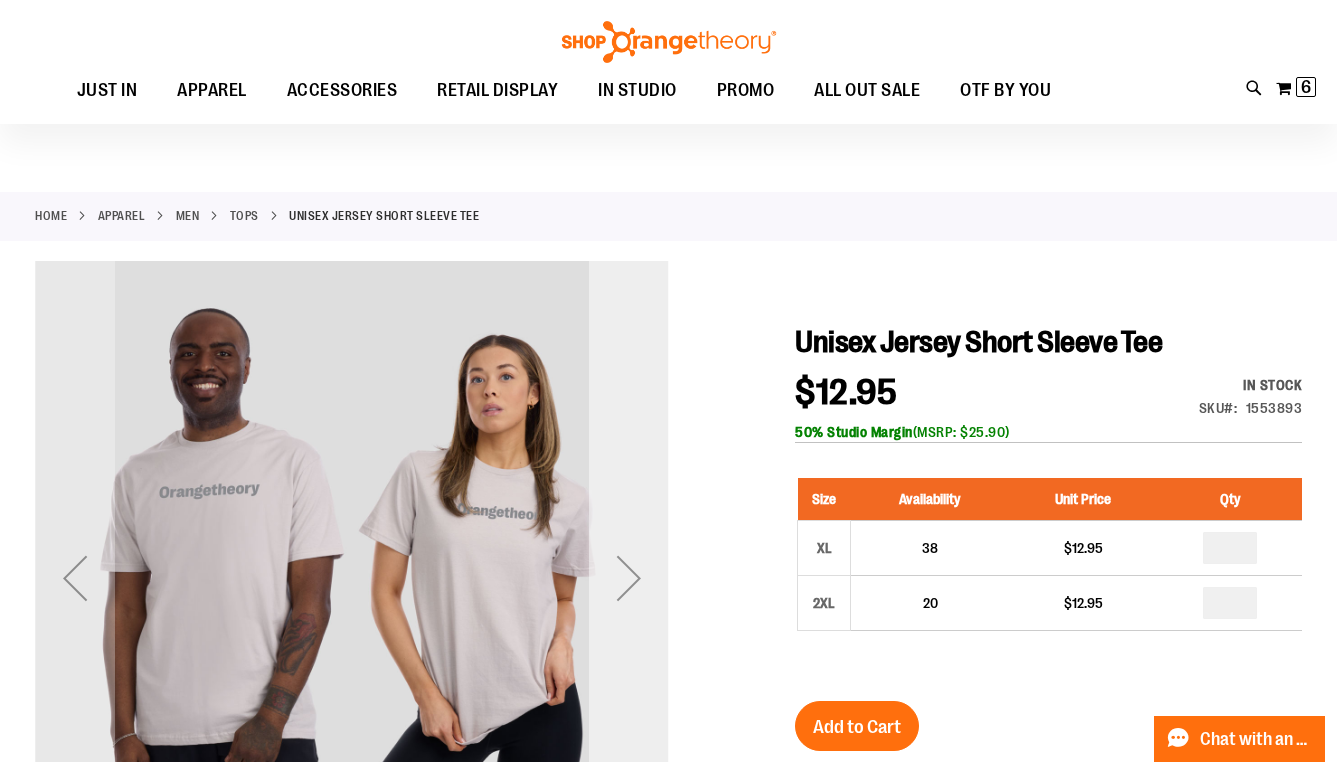 type on "**********" 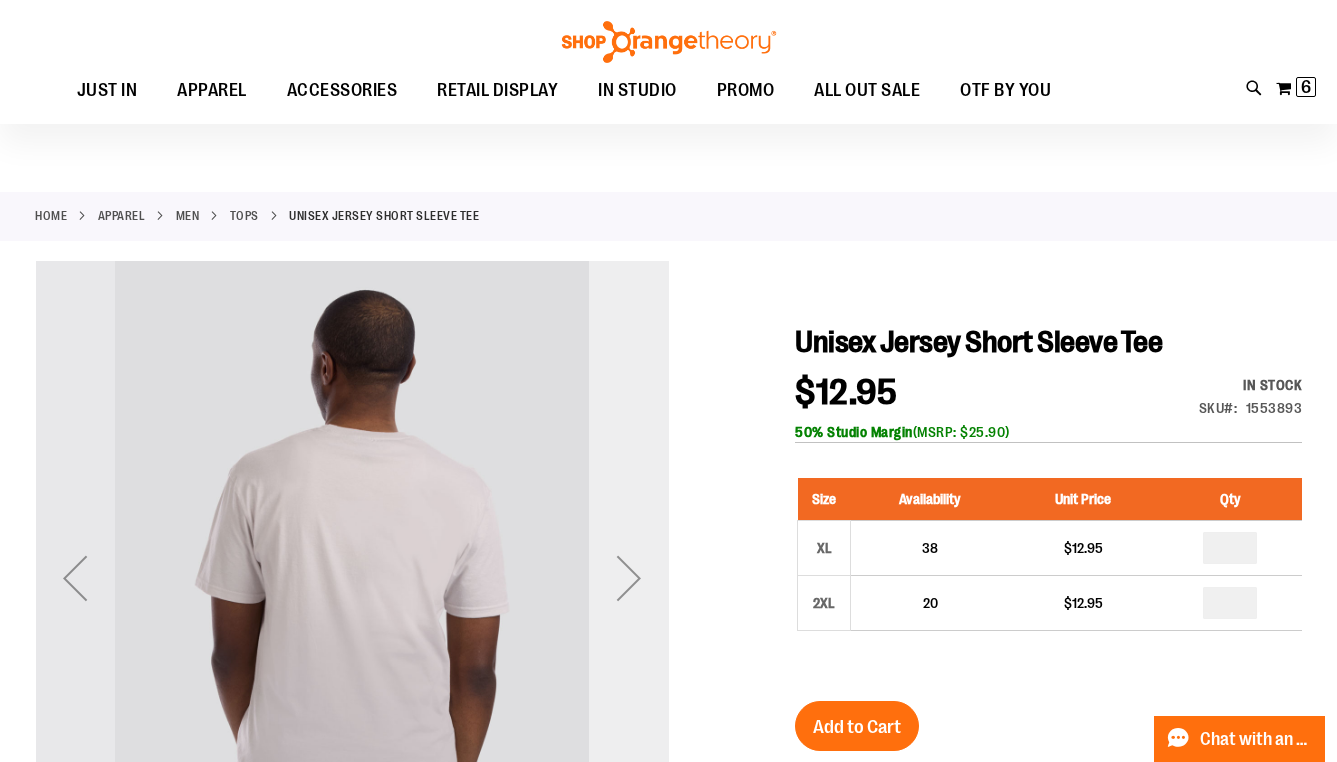scroll, scrollTop: 22, scrollLeft: 0, axis: vertical 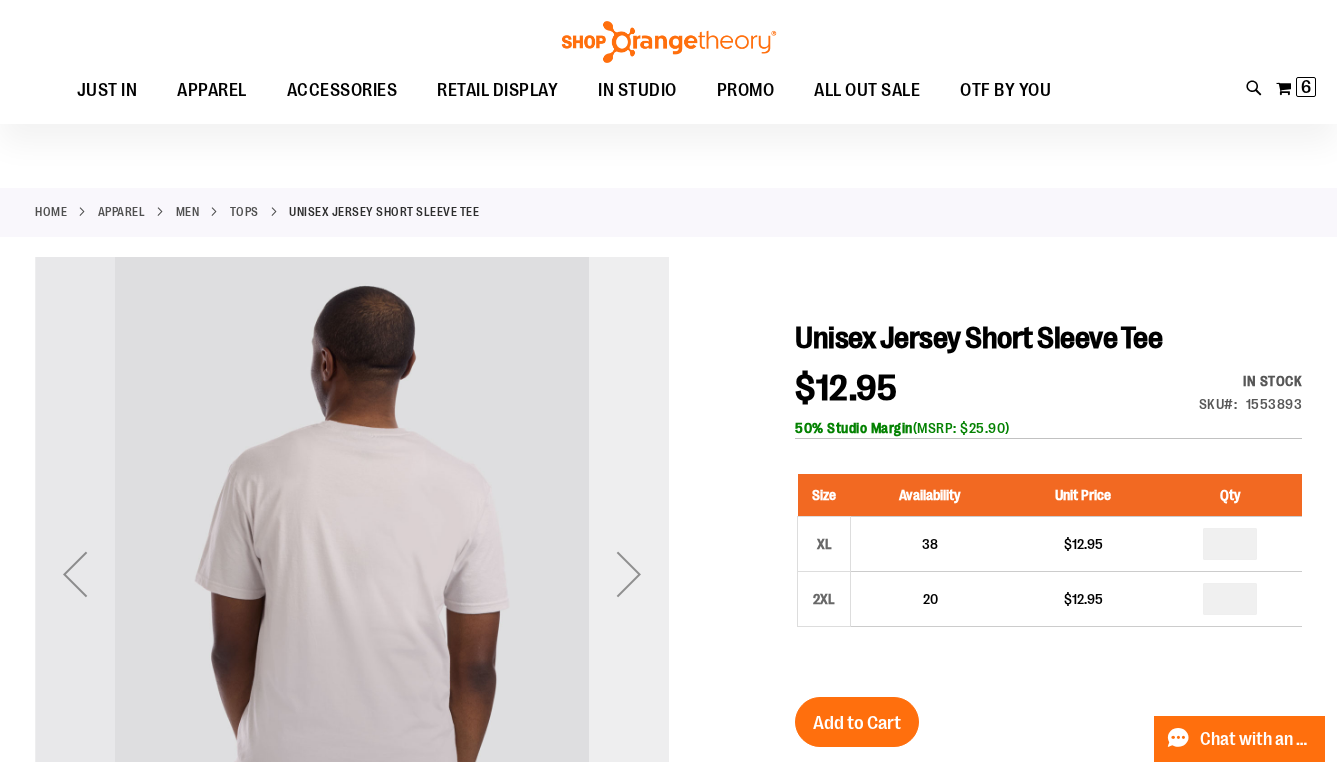 click at bounding box center (629, 574) 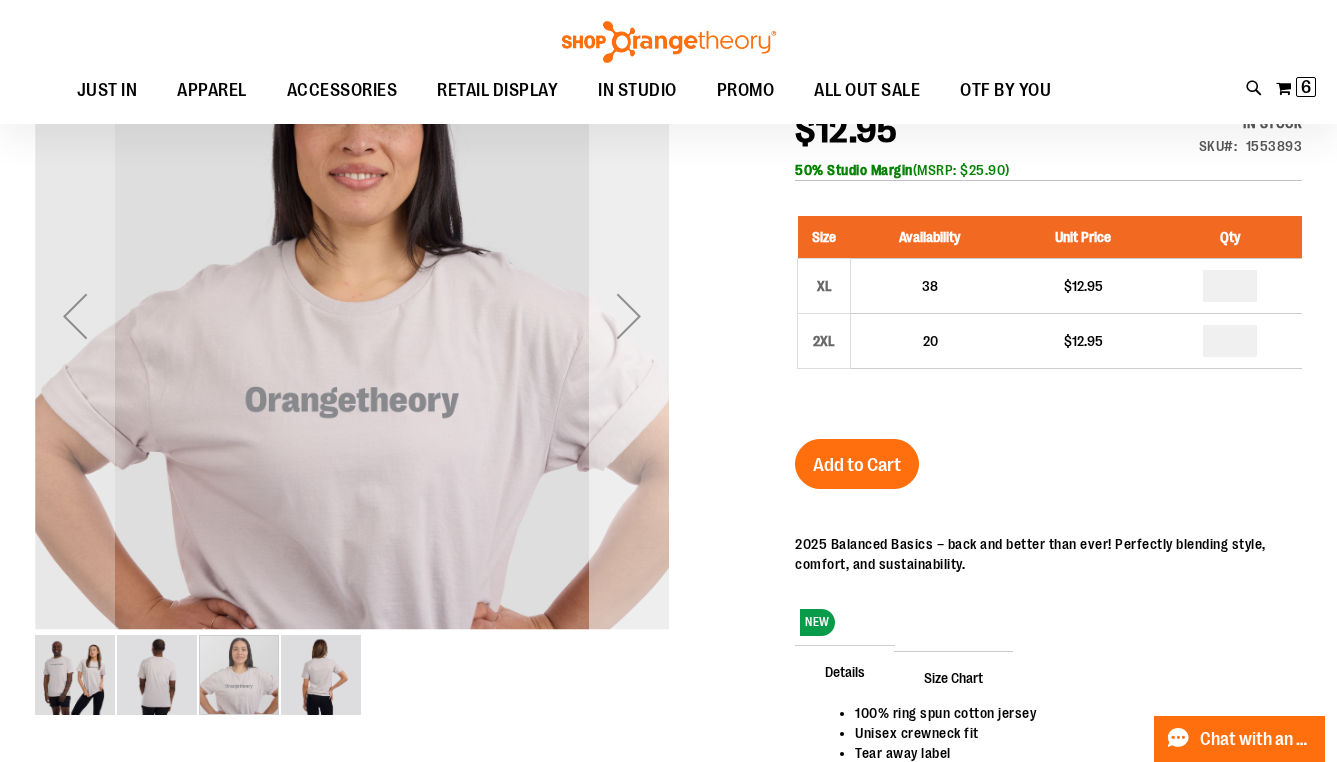 scroll, scrollTop: 310, scrollLeft: 0, axis: vertical 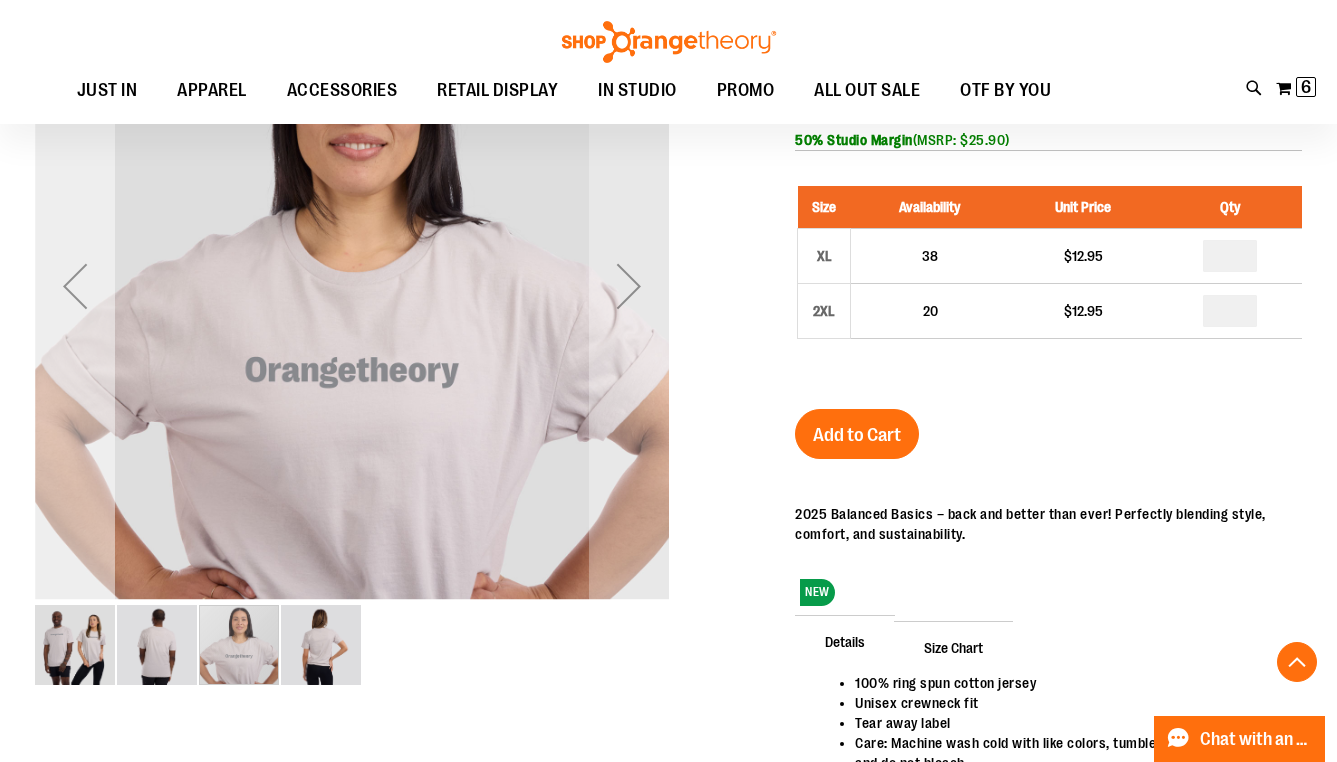 click at bounding box center [75, 286] 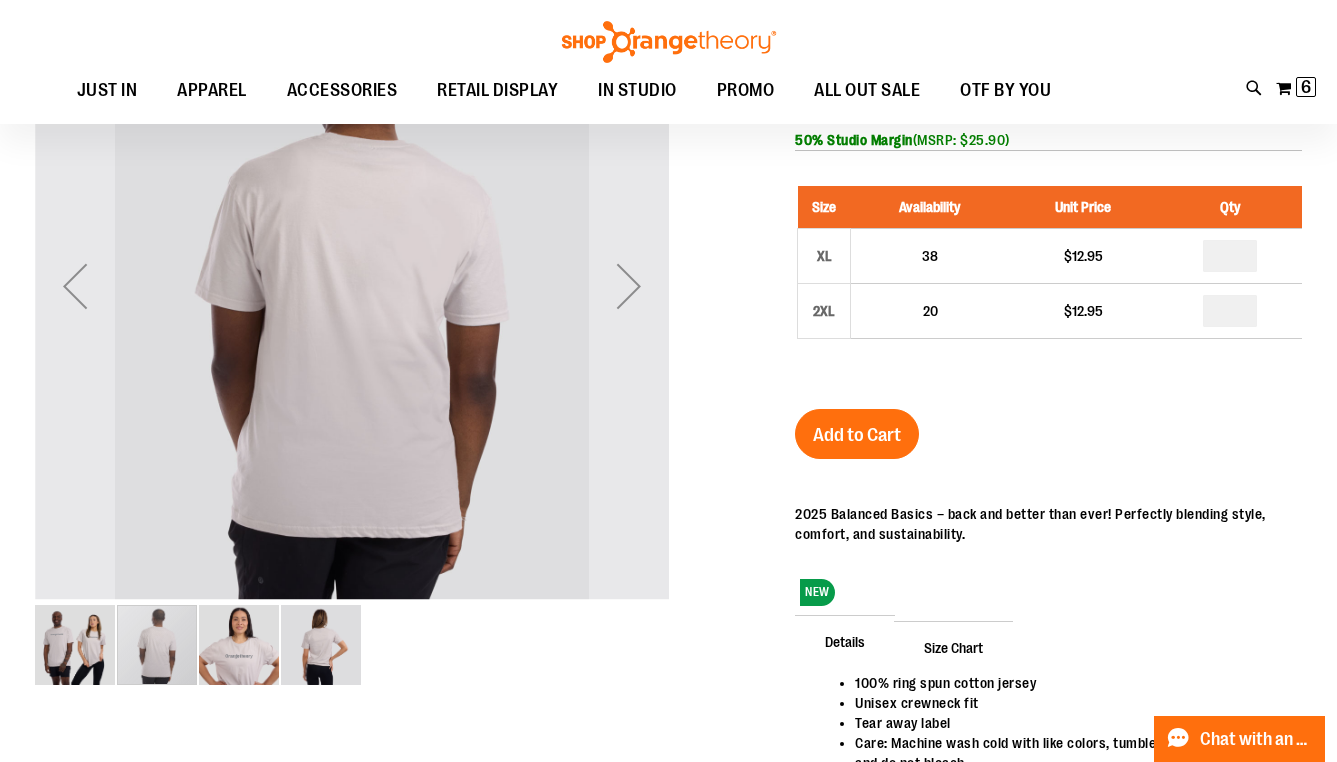 scroll, scrollTop: 115, scrollLeft: 0, axis: vertical 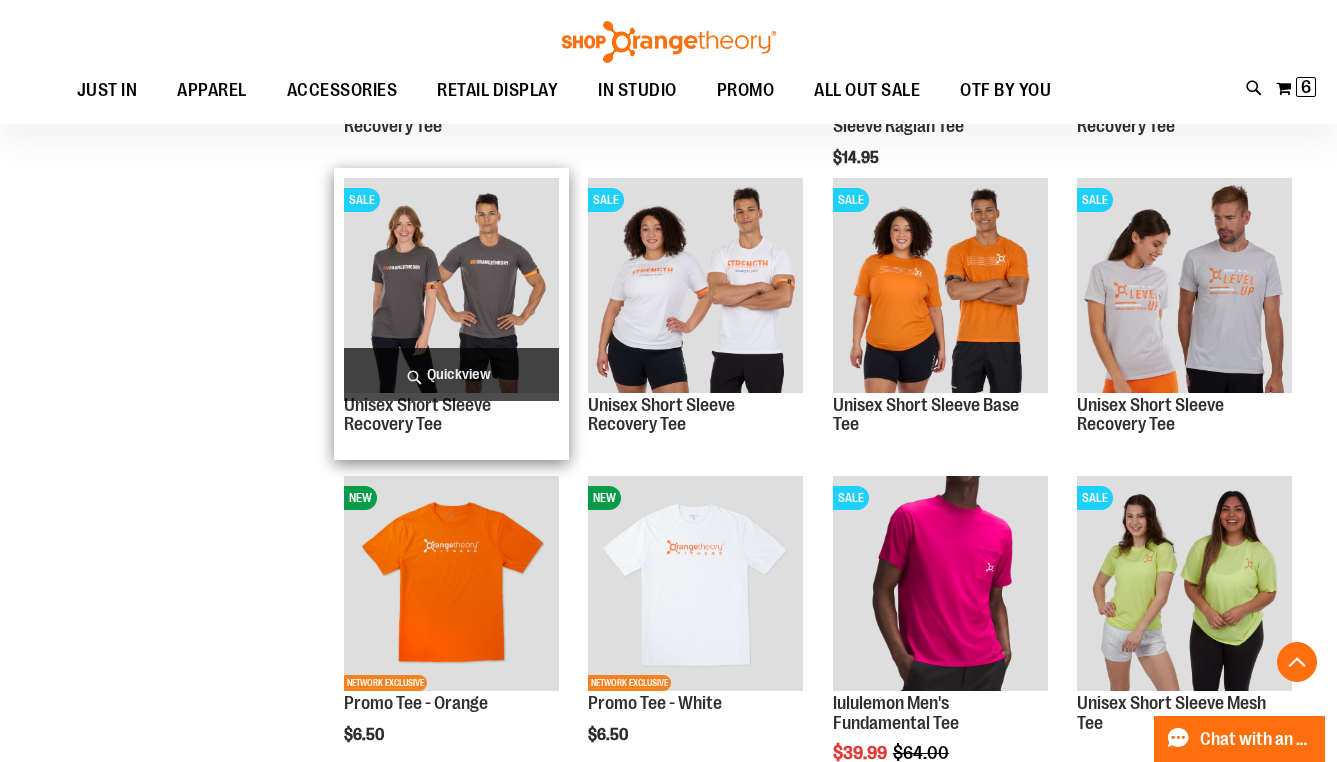 type on "**********" 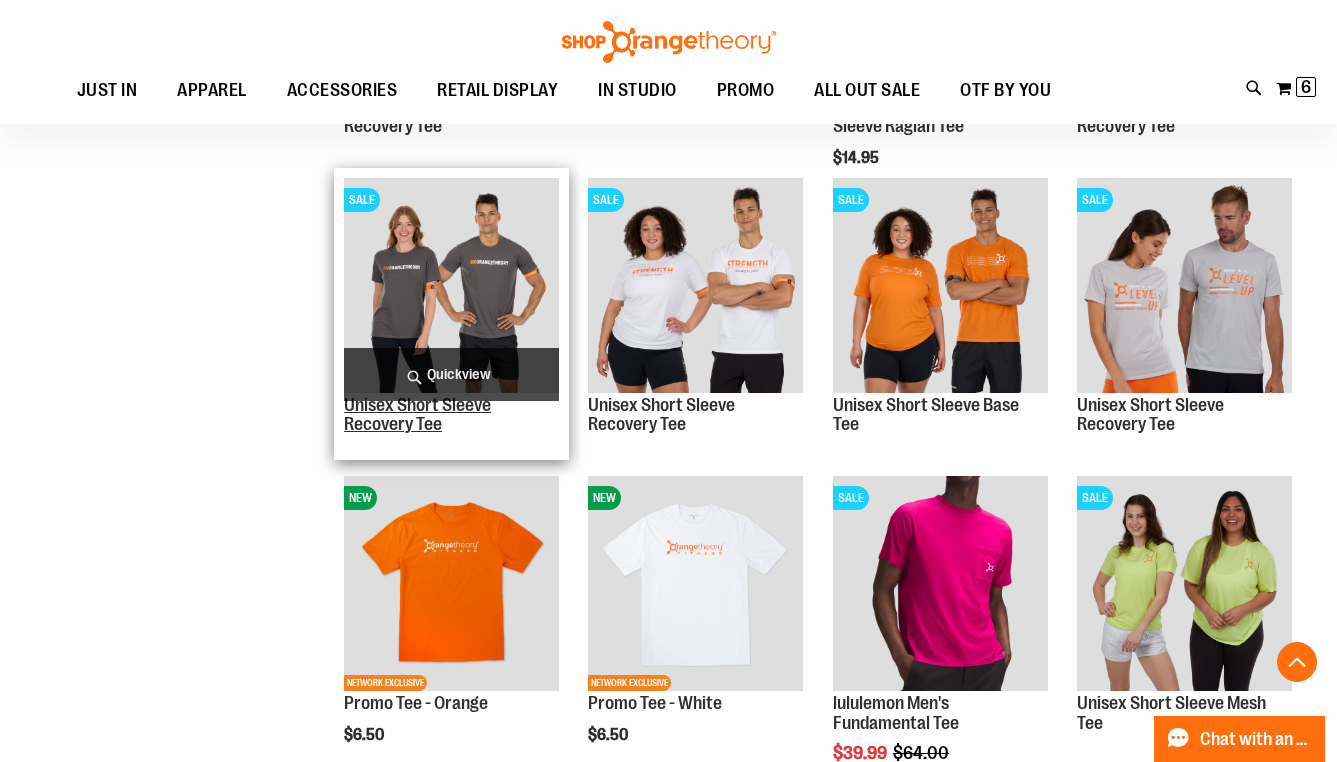 click on "Unisex Short Sleeve Recovery Tee" at bounding box center (417, 415) 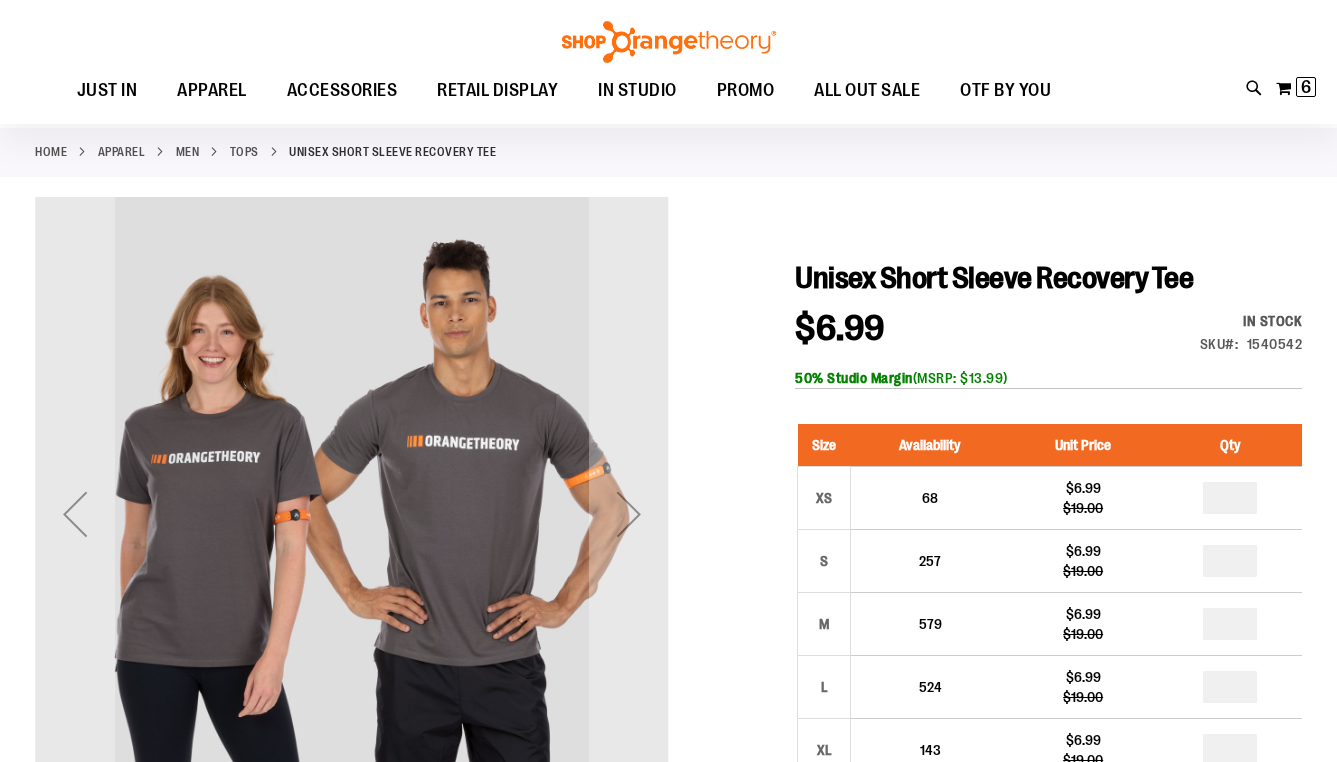 scroll, scrollTop: 85, scrollLeft: 0, axis: vertical 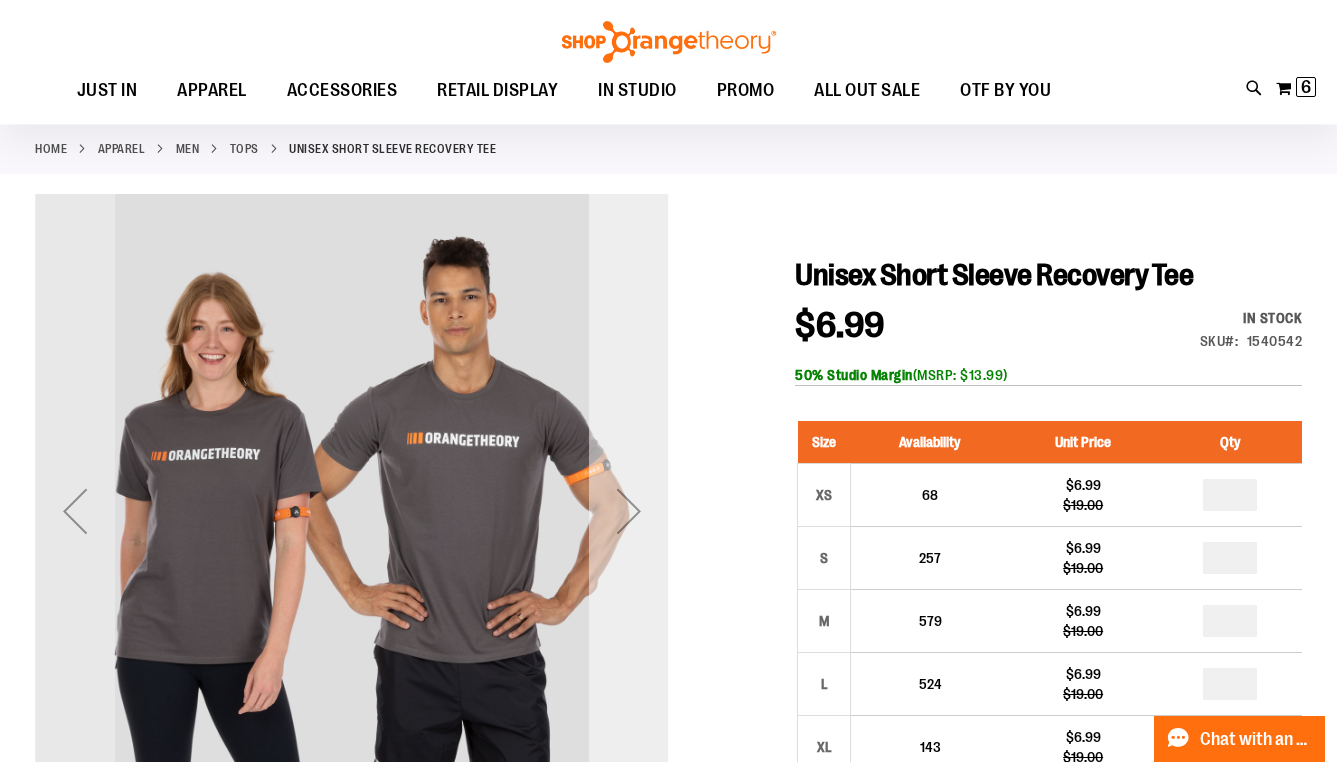 type on "**********" 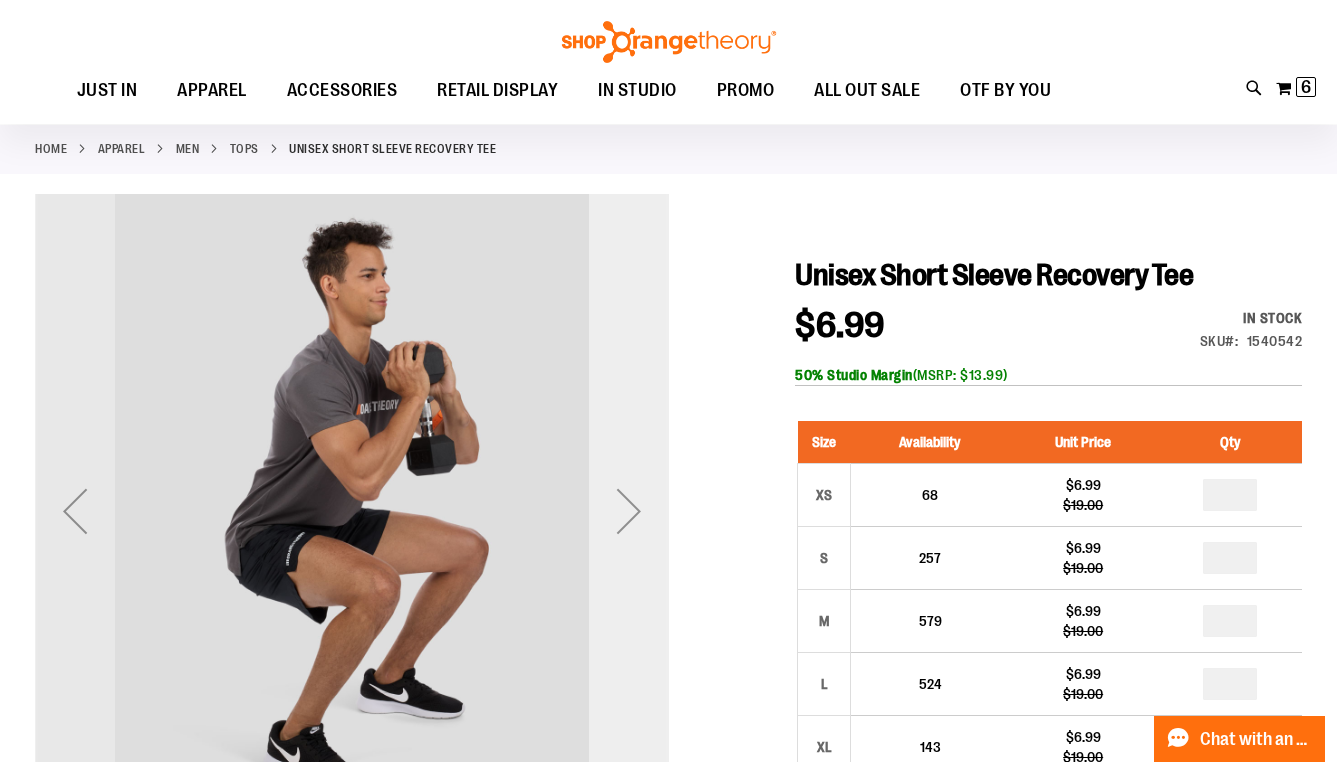 click at bounding box center [629, 511] 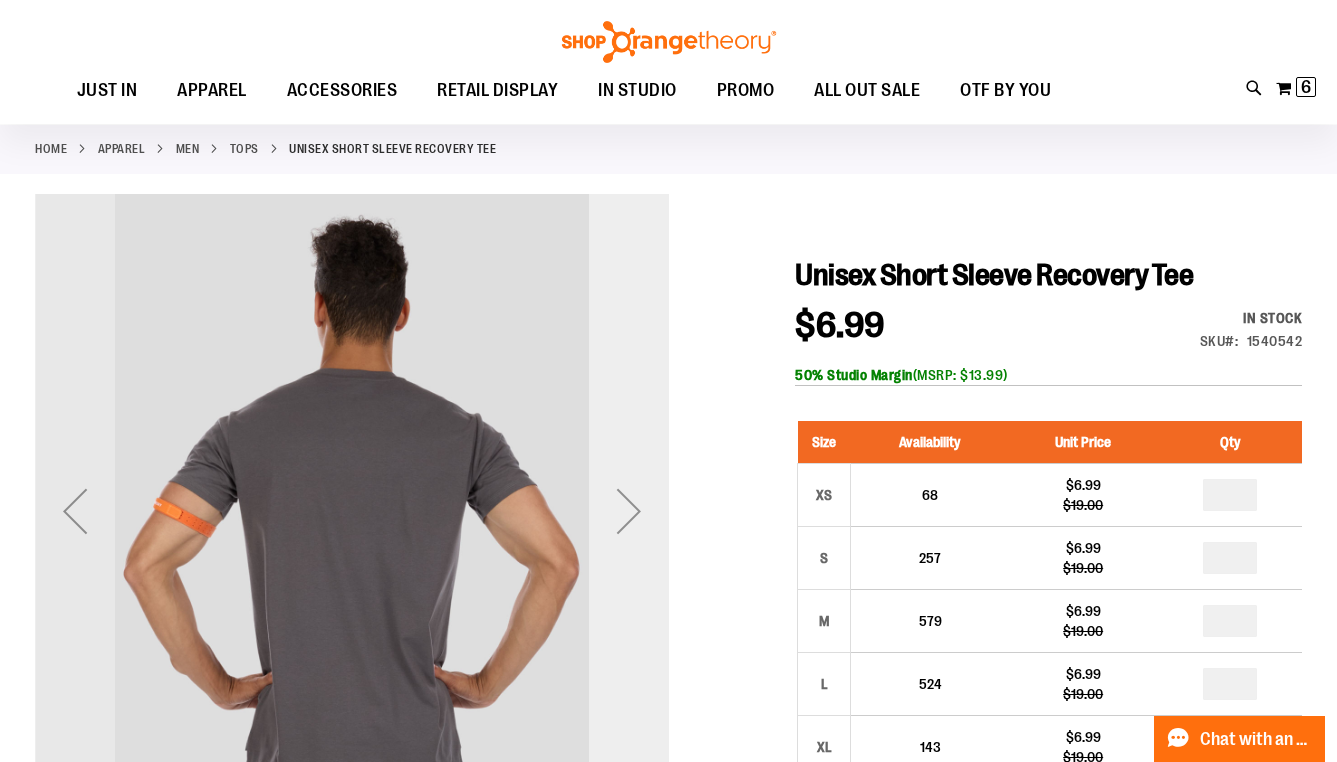 click at bounding box center [629, 511] 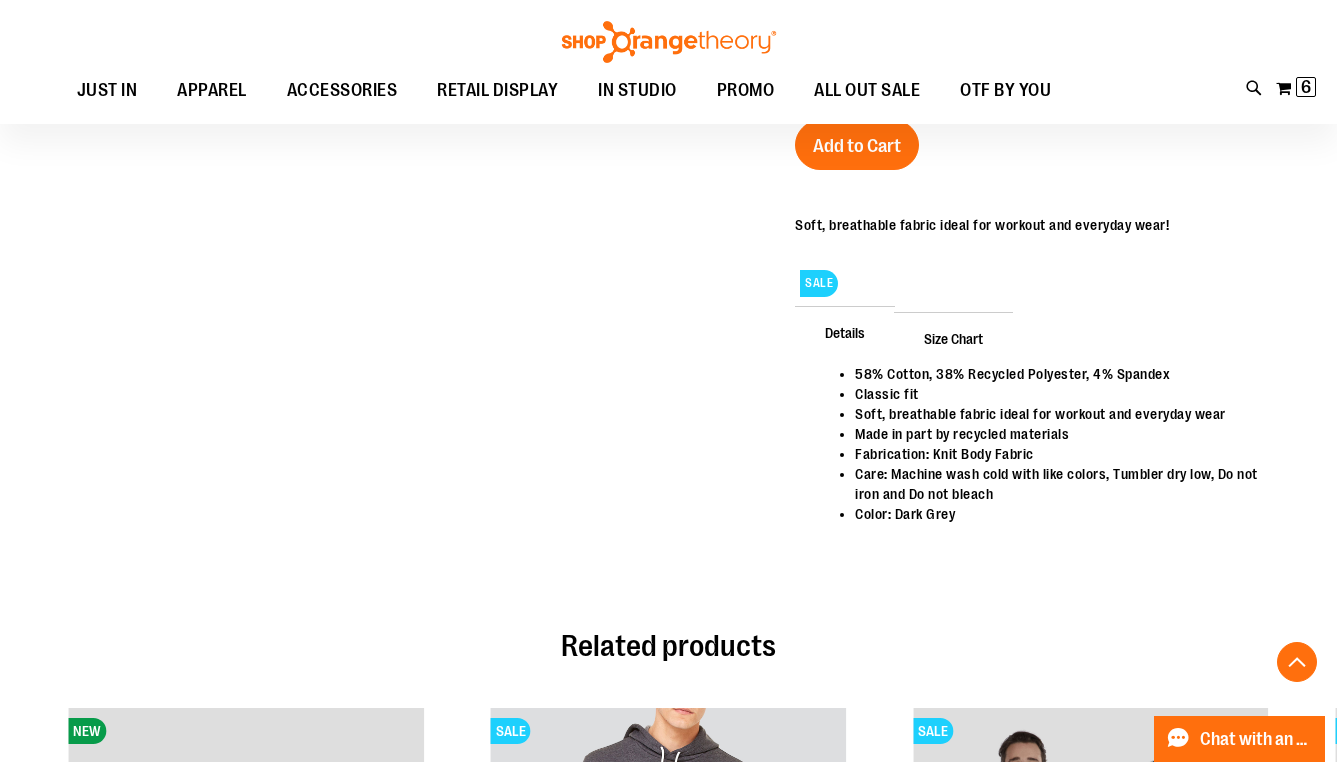 scroll, scrollTop: 937, scrollLeft: 0, axis: vertical 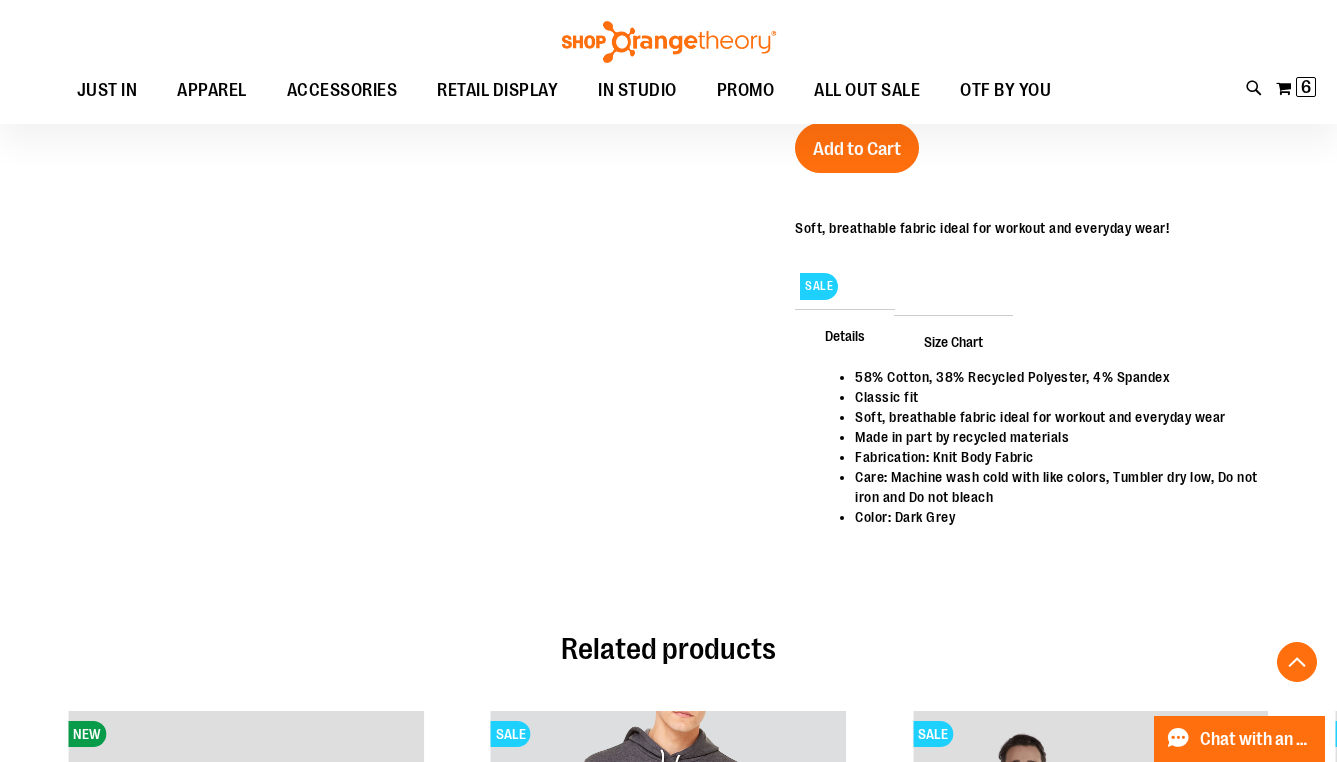 click on "Size Chart" at bounding box center (953, 341) 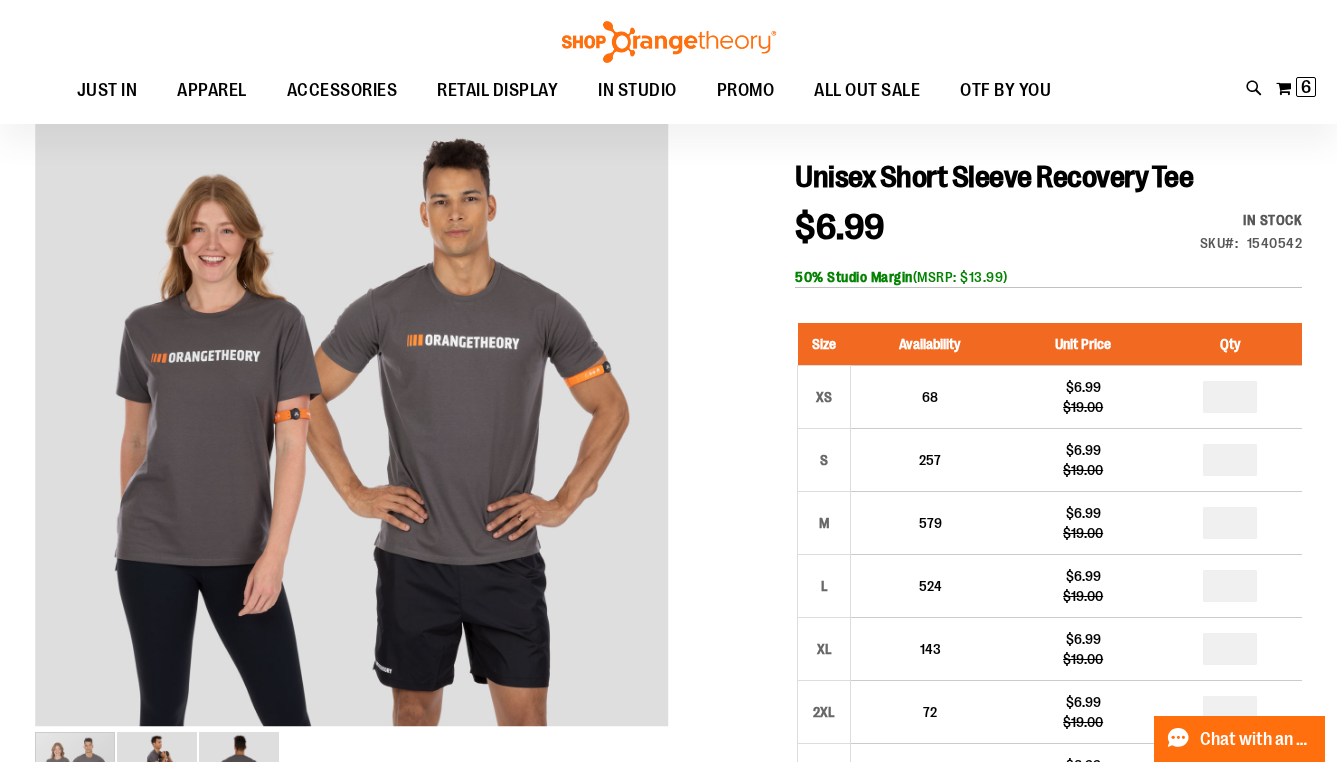 scroll, scrollTop: 0, scrollLeft: 0, axis: both 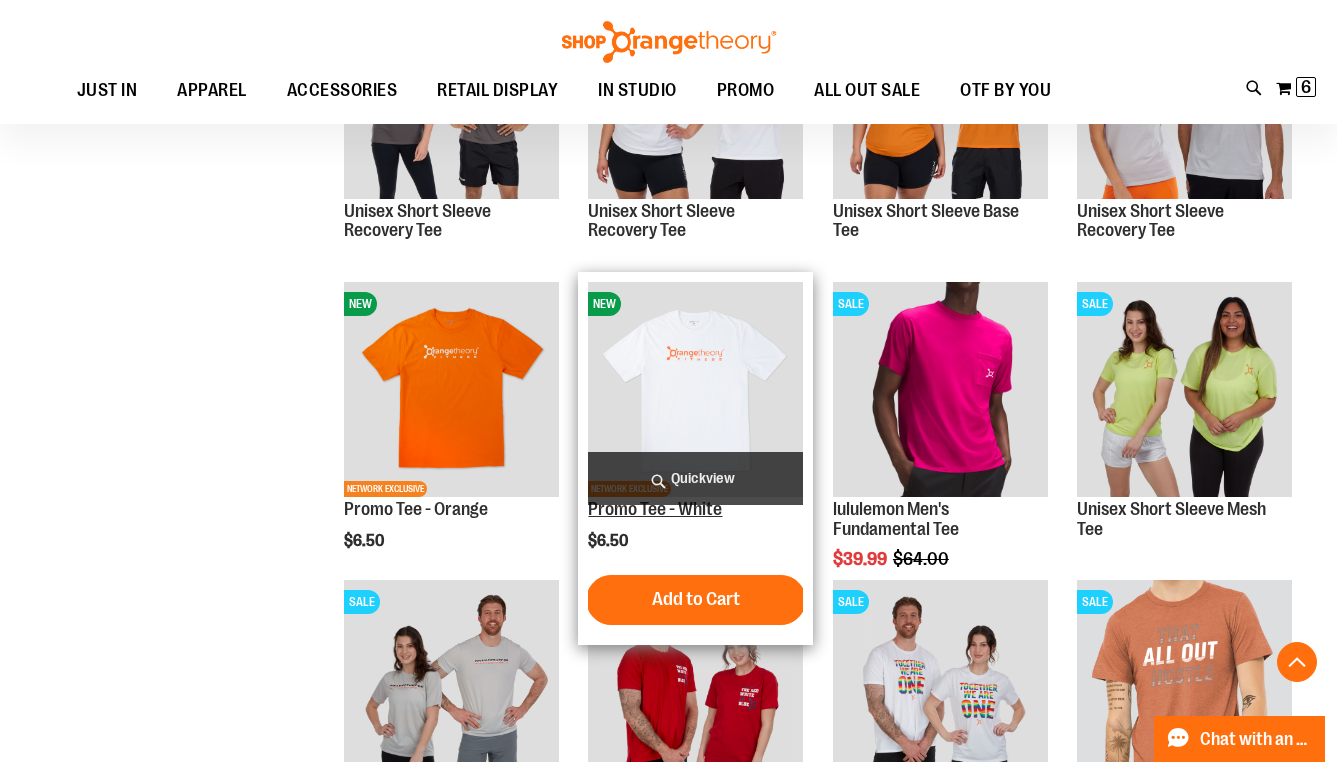 type on "**********" 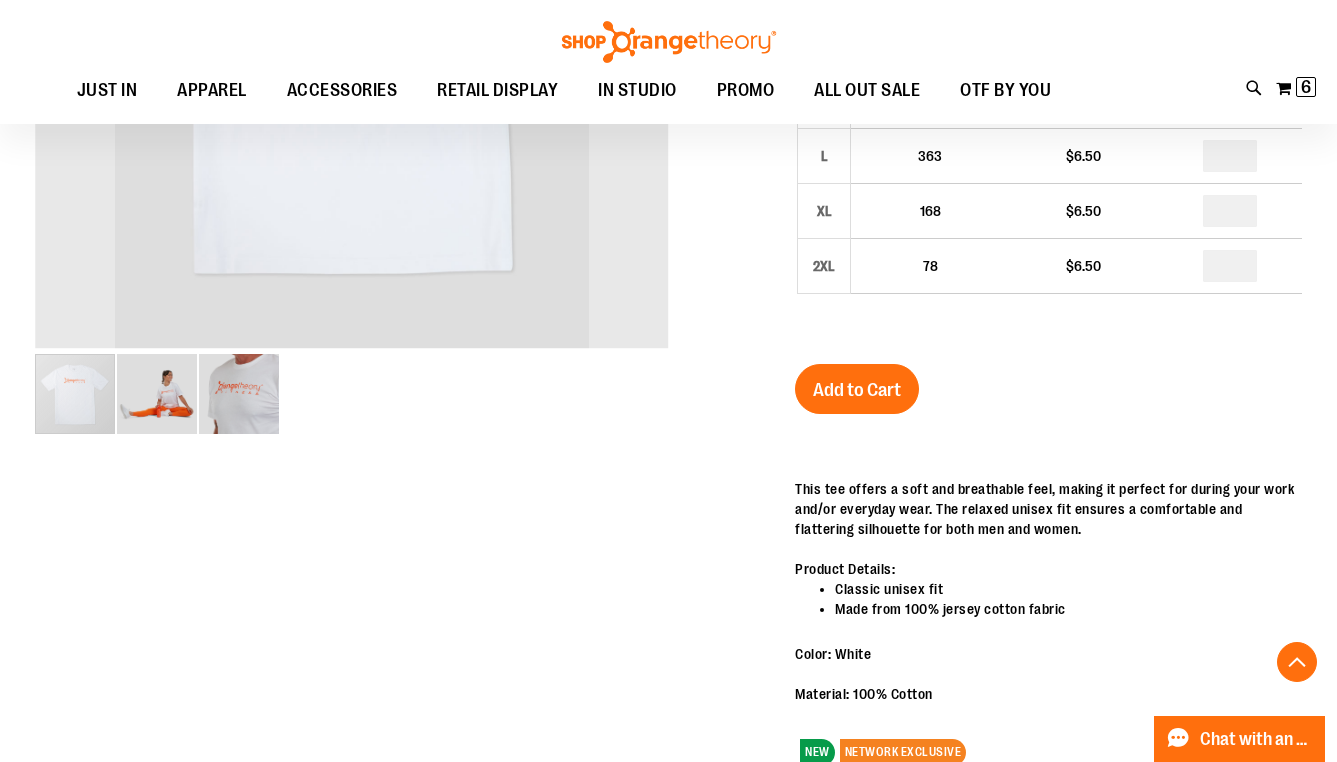 scroll, scrollTop: 640, scrollLeft: 0, axis: vertical 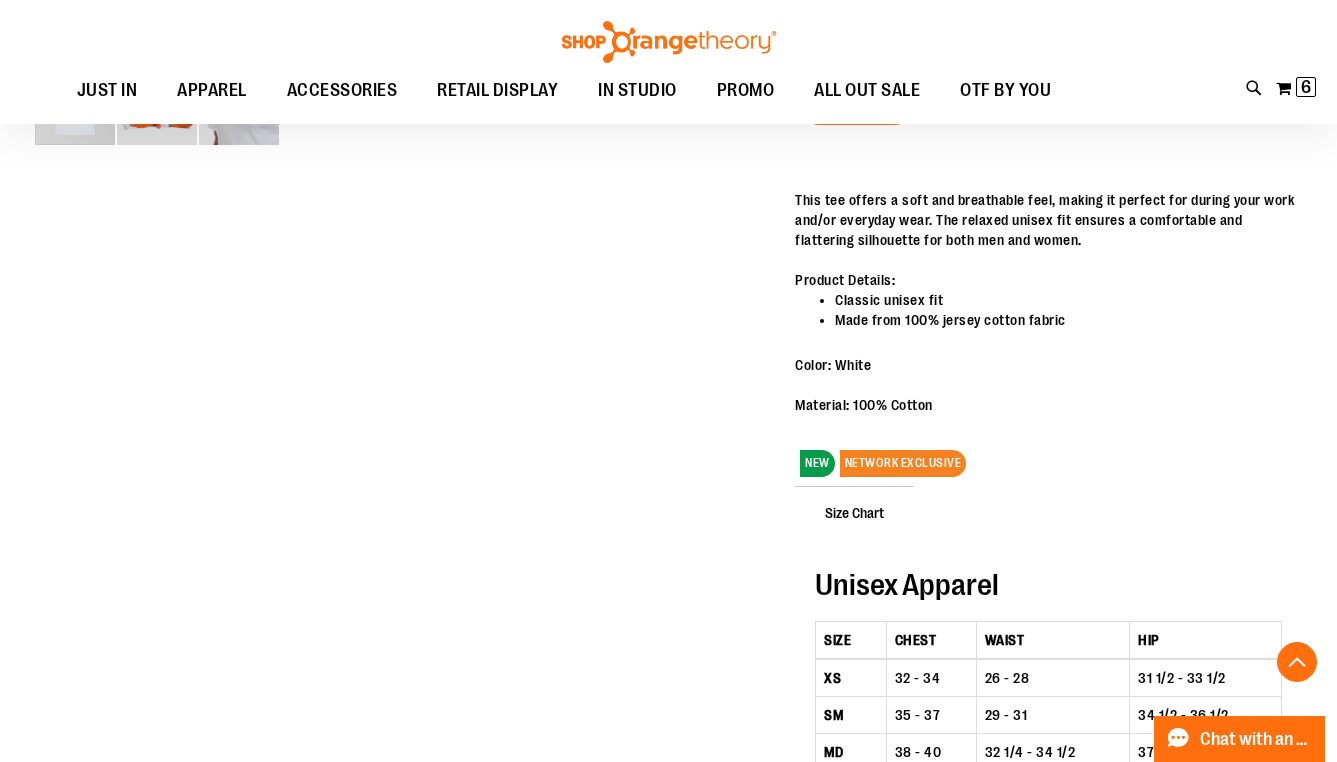 type on "**********" 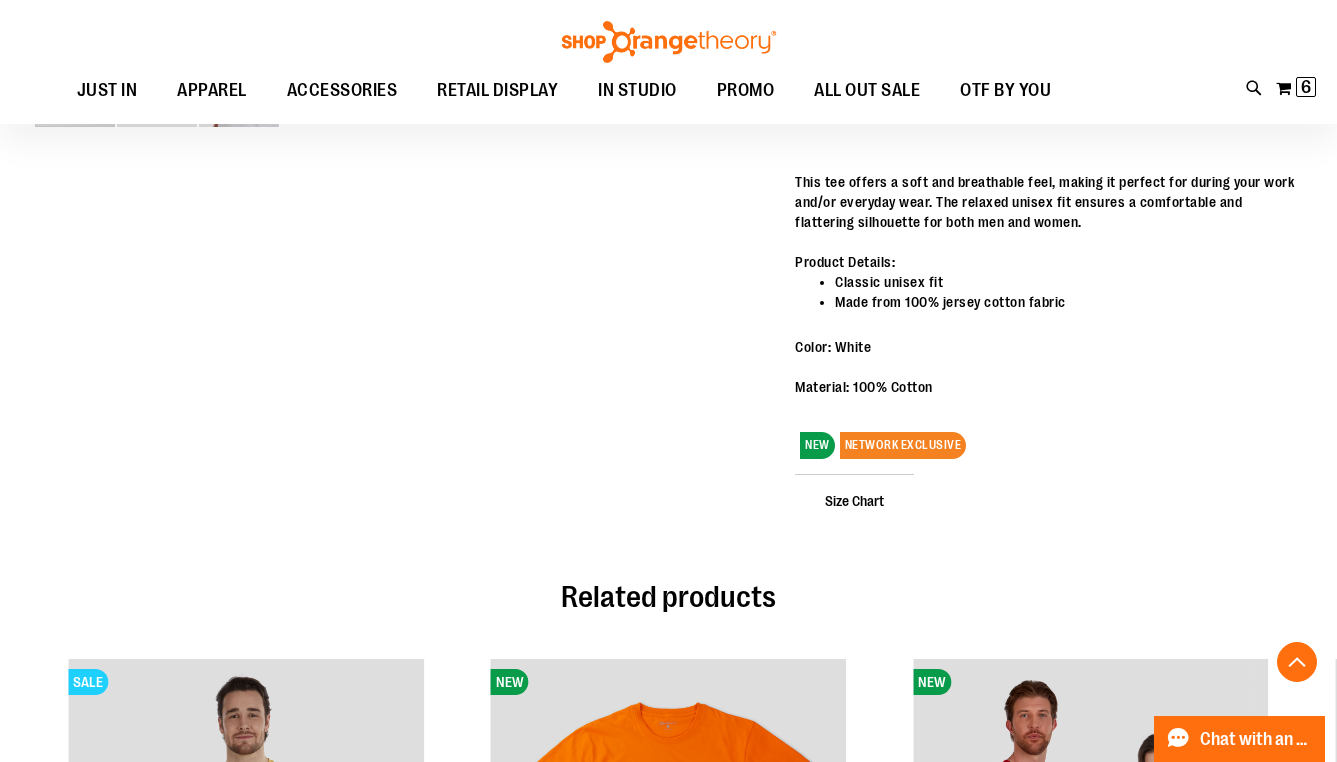 click on "Size Chart" at bounding box center (854, 500) 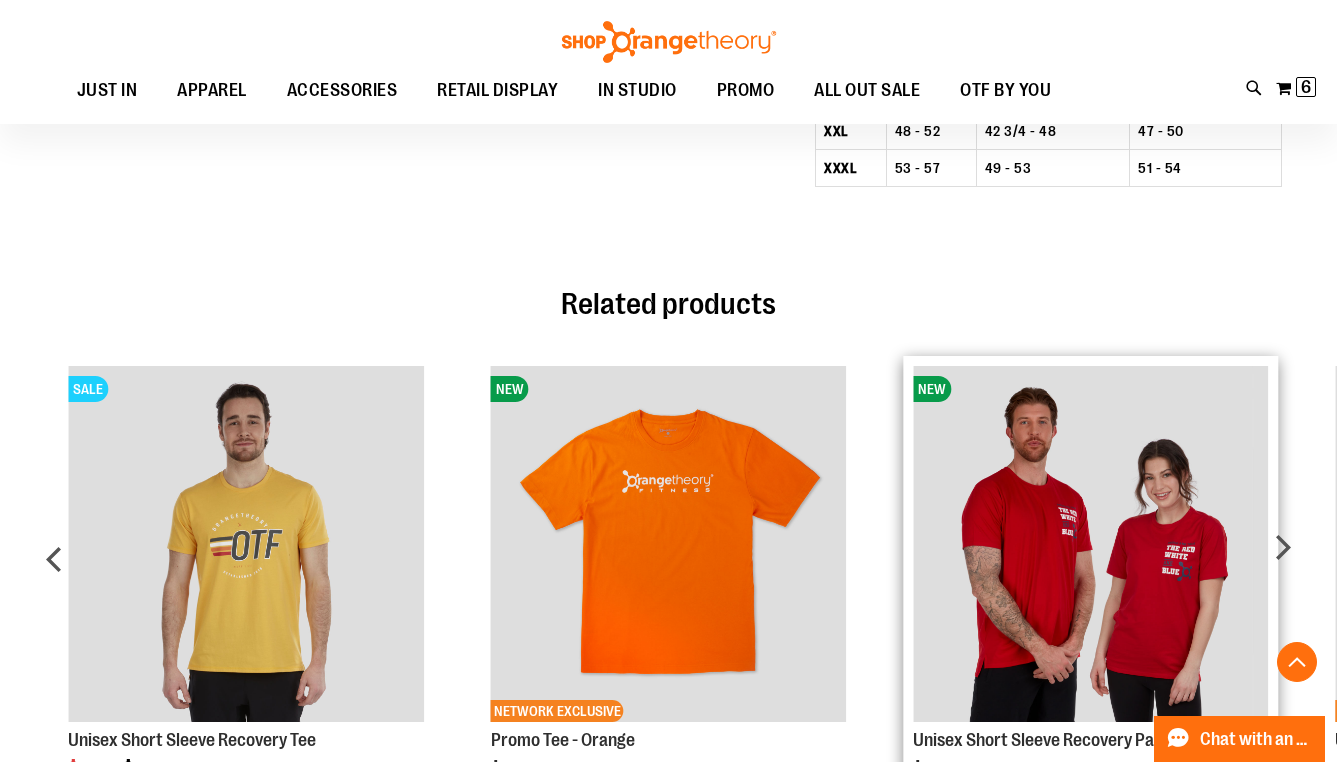 scroll, scrollTop: 1393, scrollLeft: 0, axis: vertical 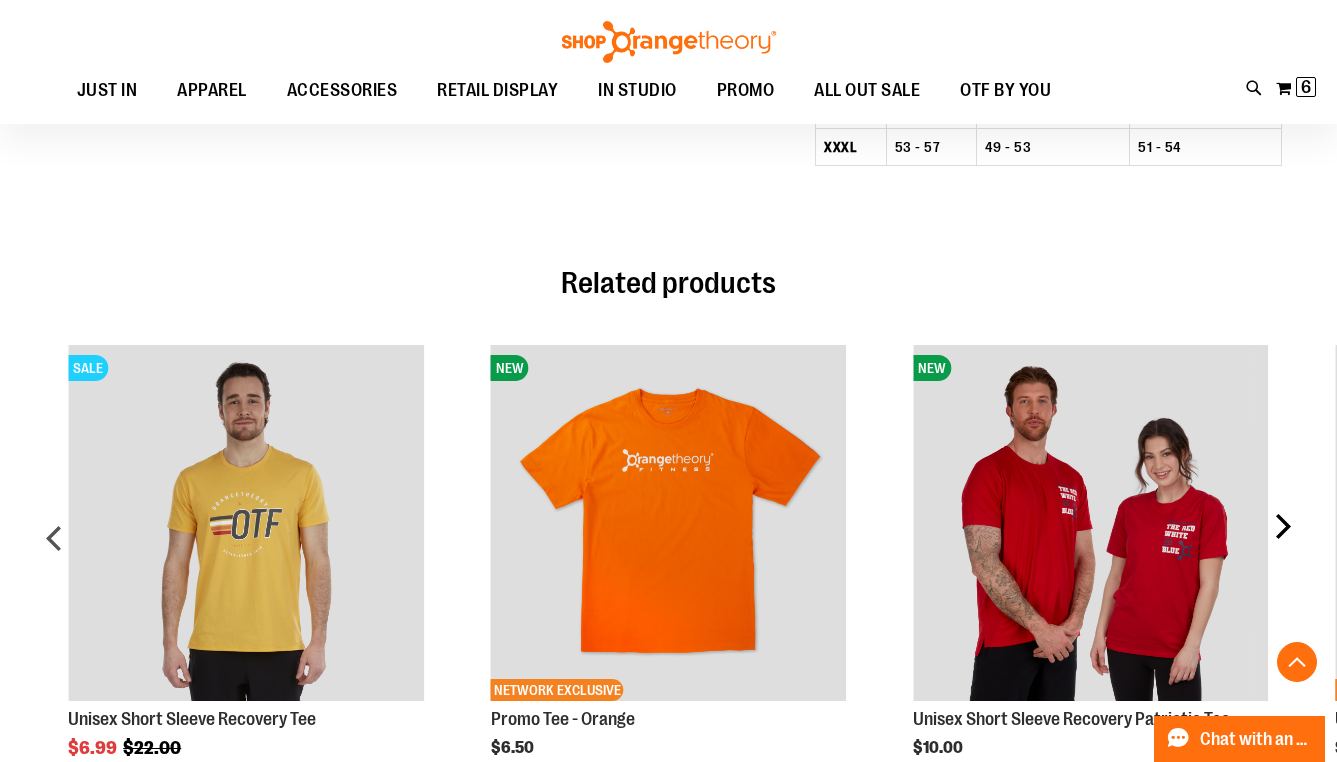 click on "next" at bounding box center (1282, 546) 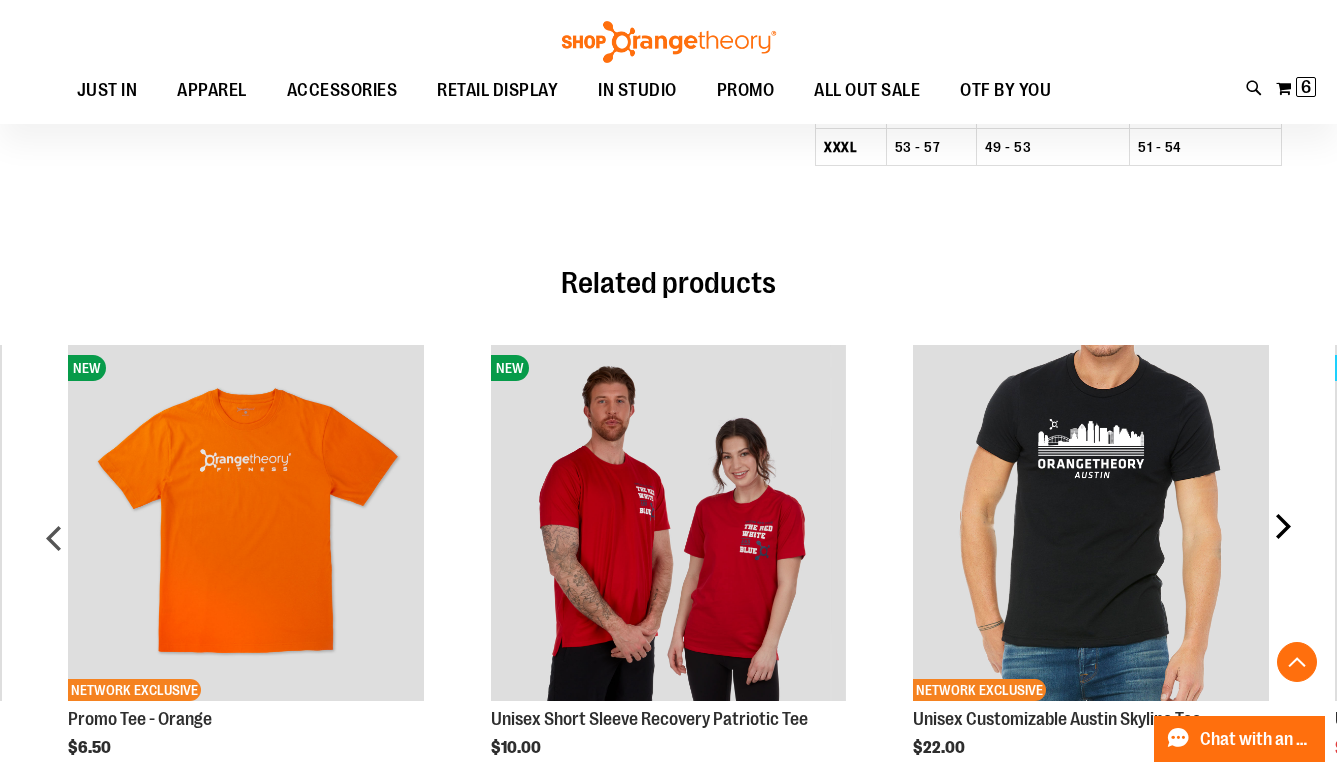 click on "next" at bounding box center (1282, 546) 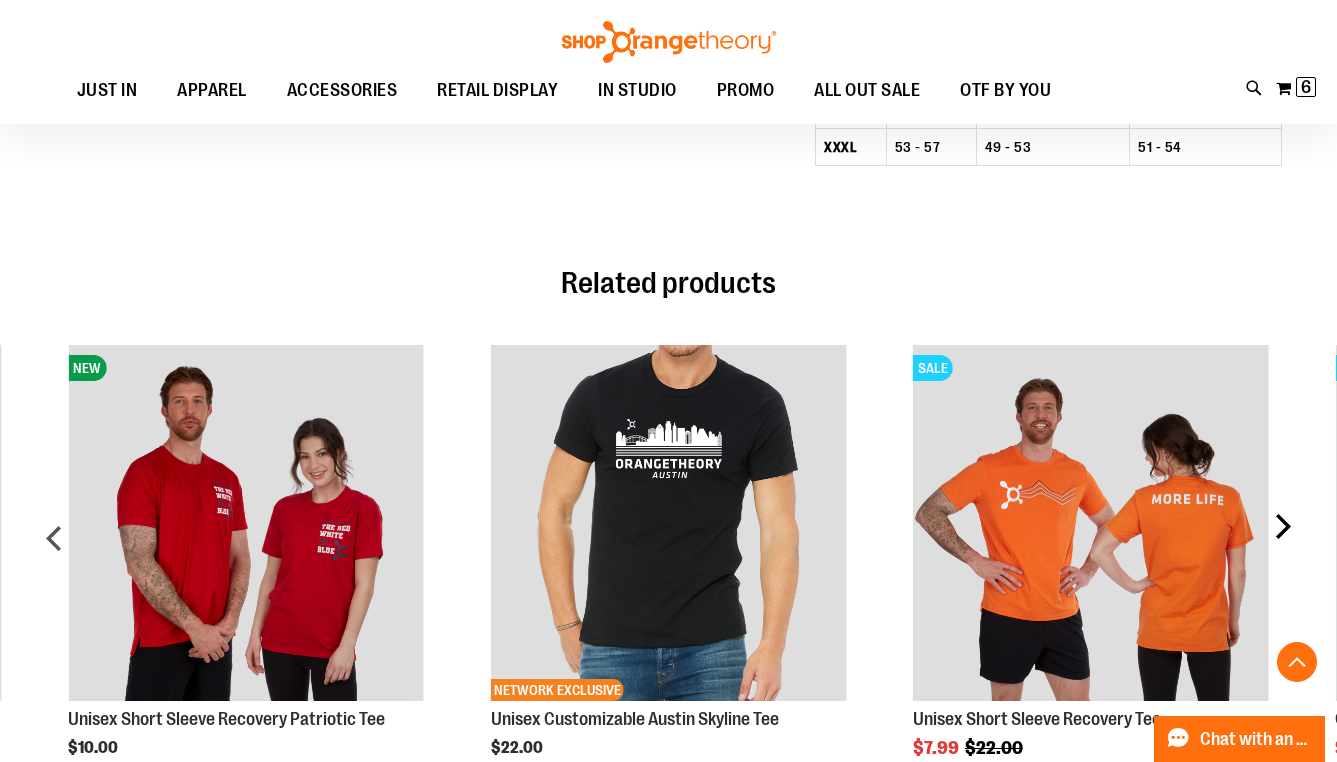 click on "next" at bounding box center (1282, 546) 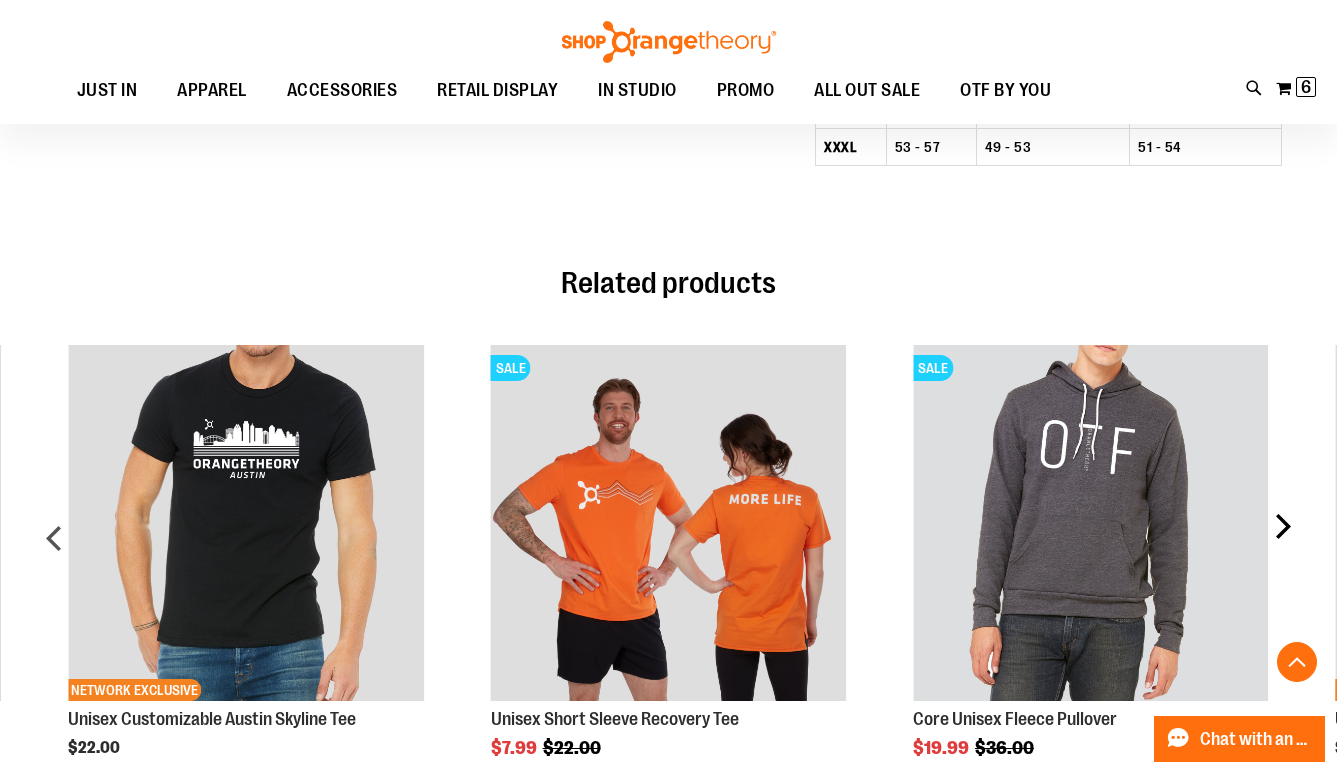 click on "next" at bounding box center [1282, 546] 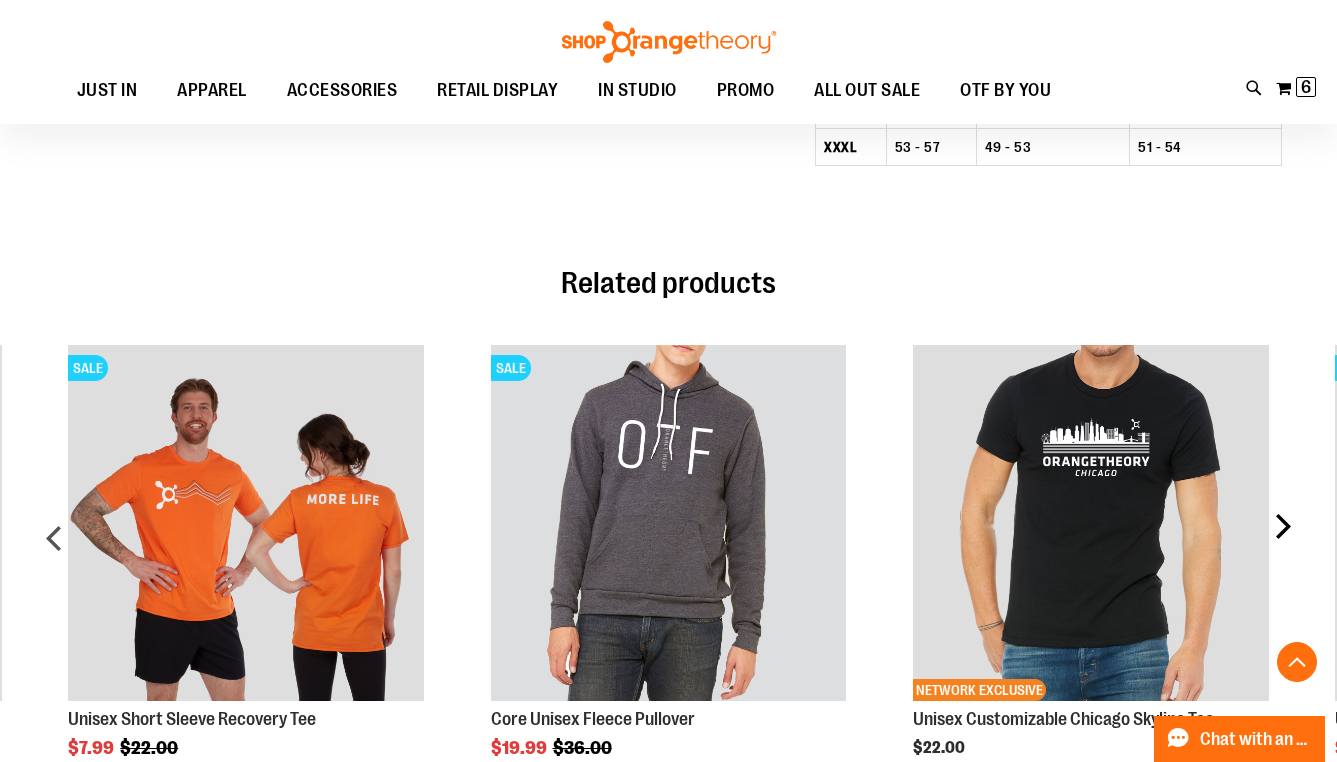 click on "next" at bounding box center [1282, 546] 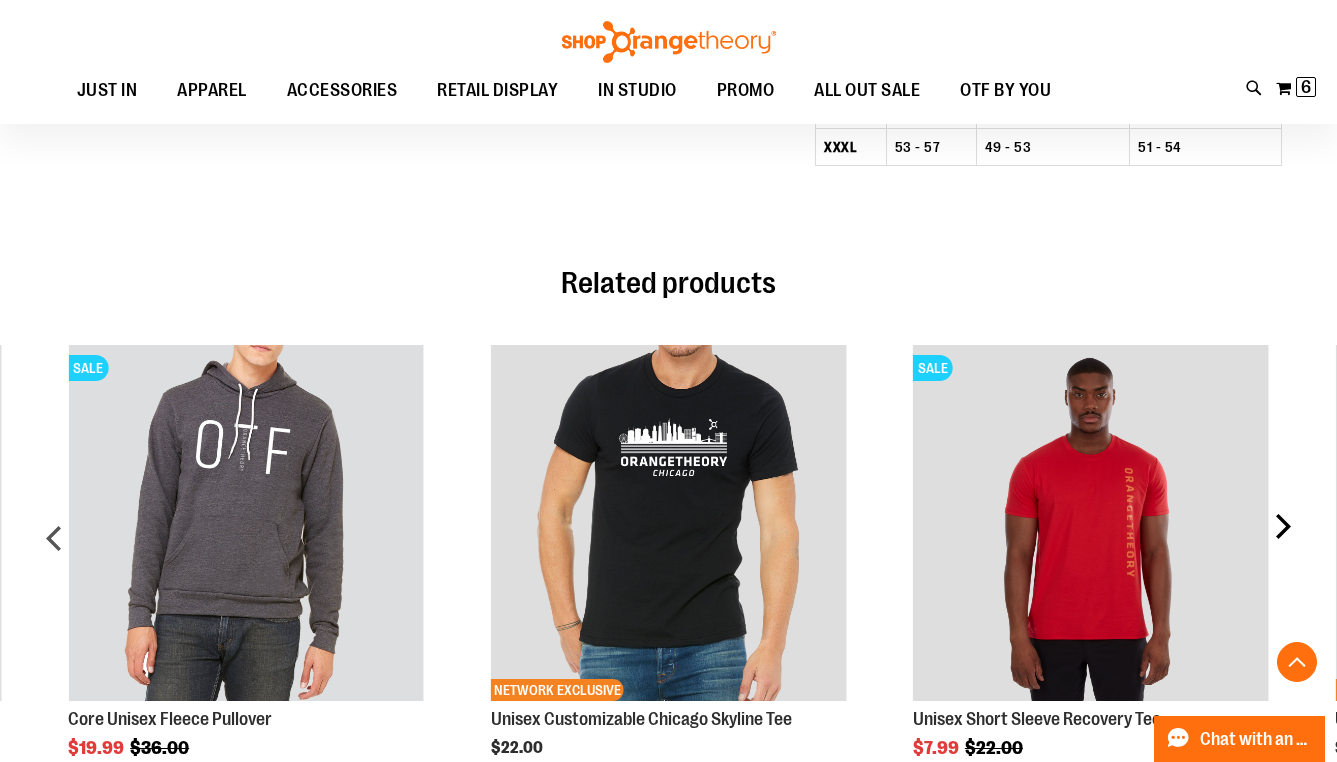click on "next" at bounding box center (1282, 546) 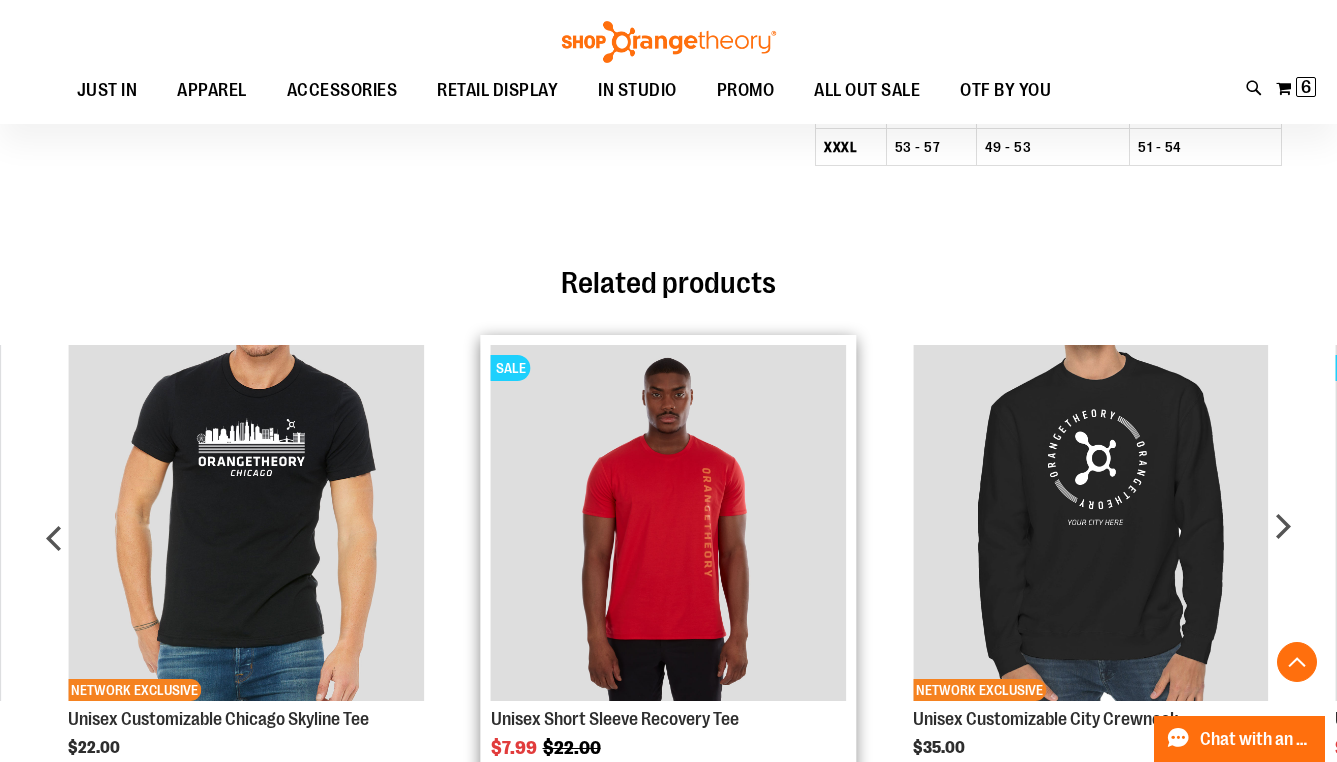 click at bounding box center [669, 523] 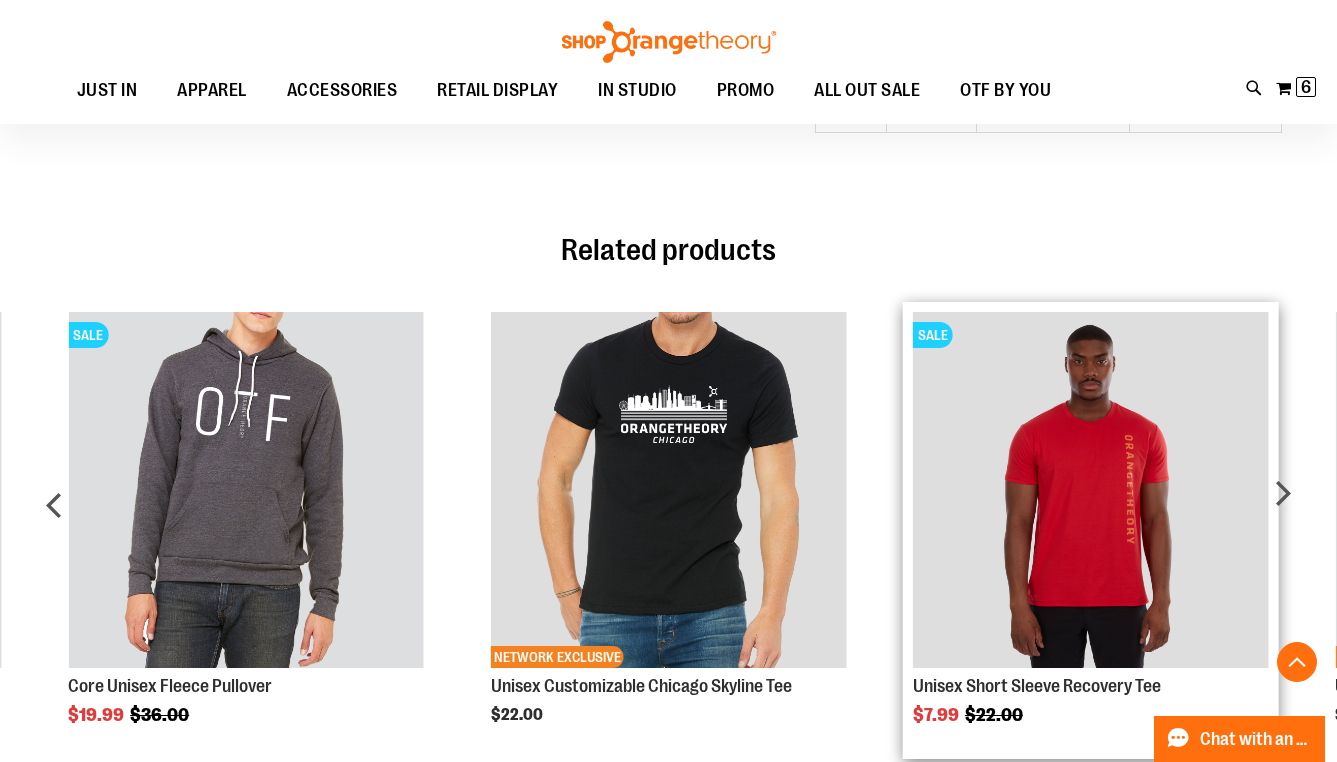 scroll, scrollTop: 1429, scrollLeft: 0, axis: vertical 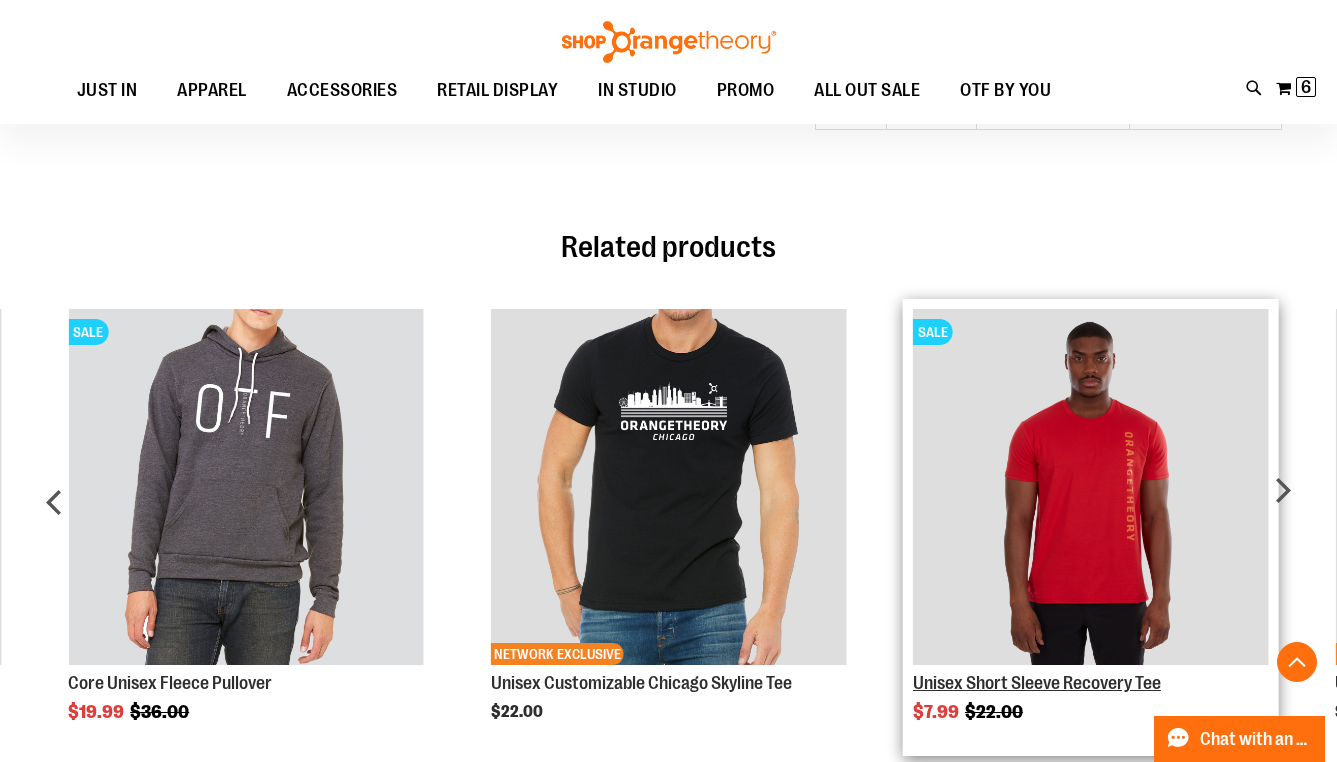 click on "Unisex Short Sleeve Recovery Tee" at bounding box center [1037, 683] 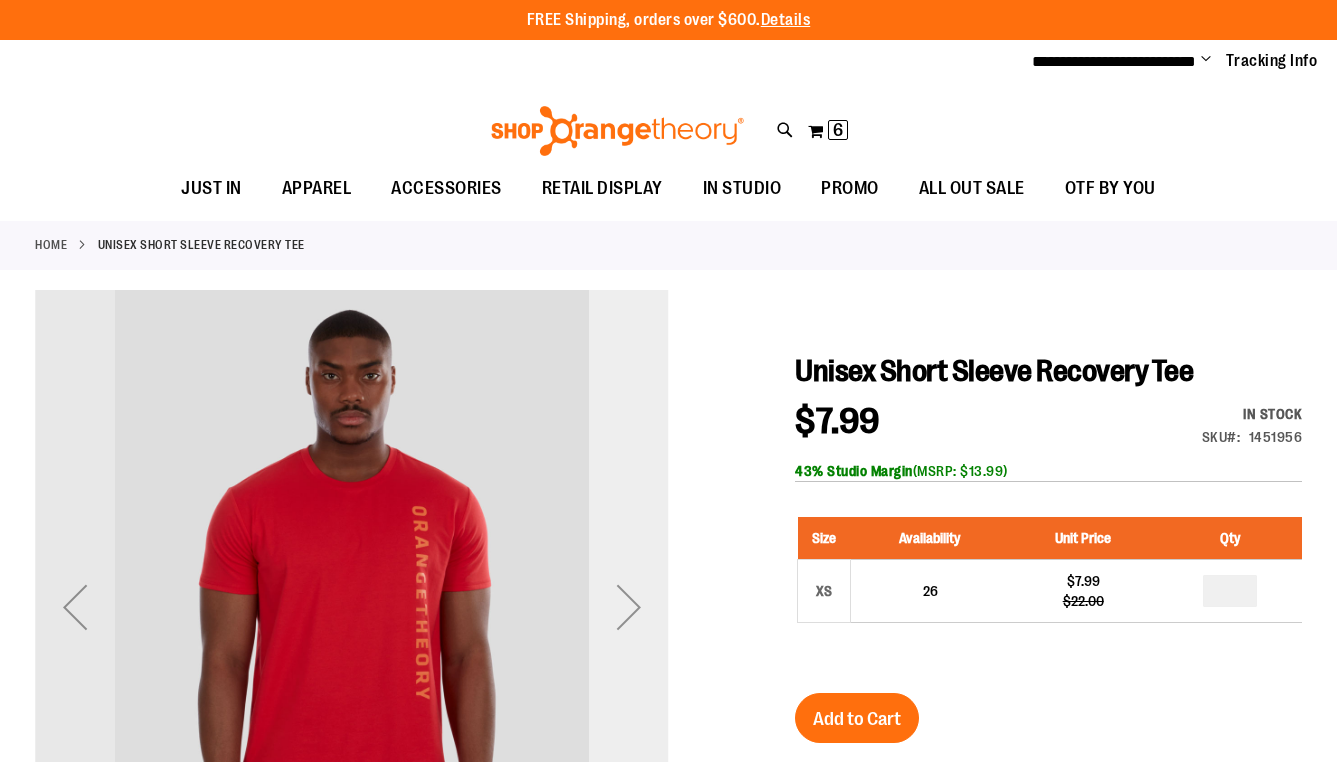 scroll, scrollTop: 0, scrollLeft: 0, axis: both 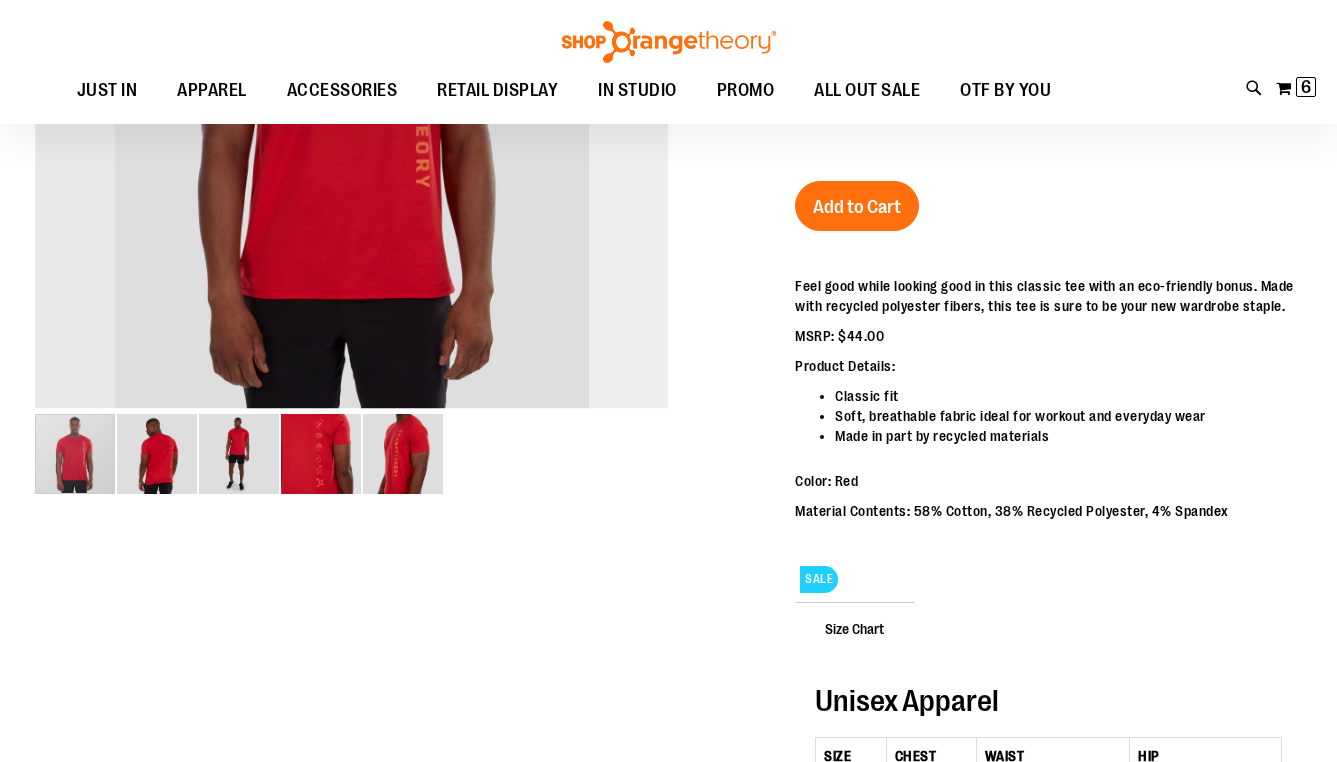 type on "**********" 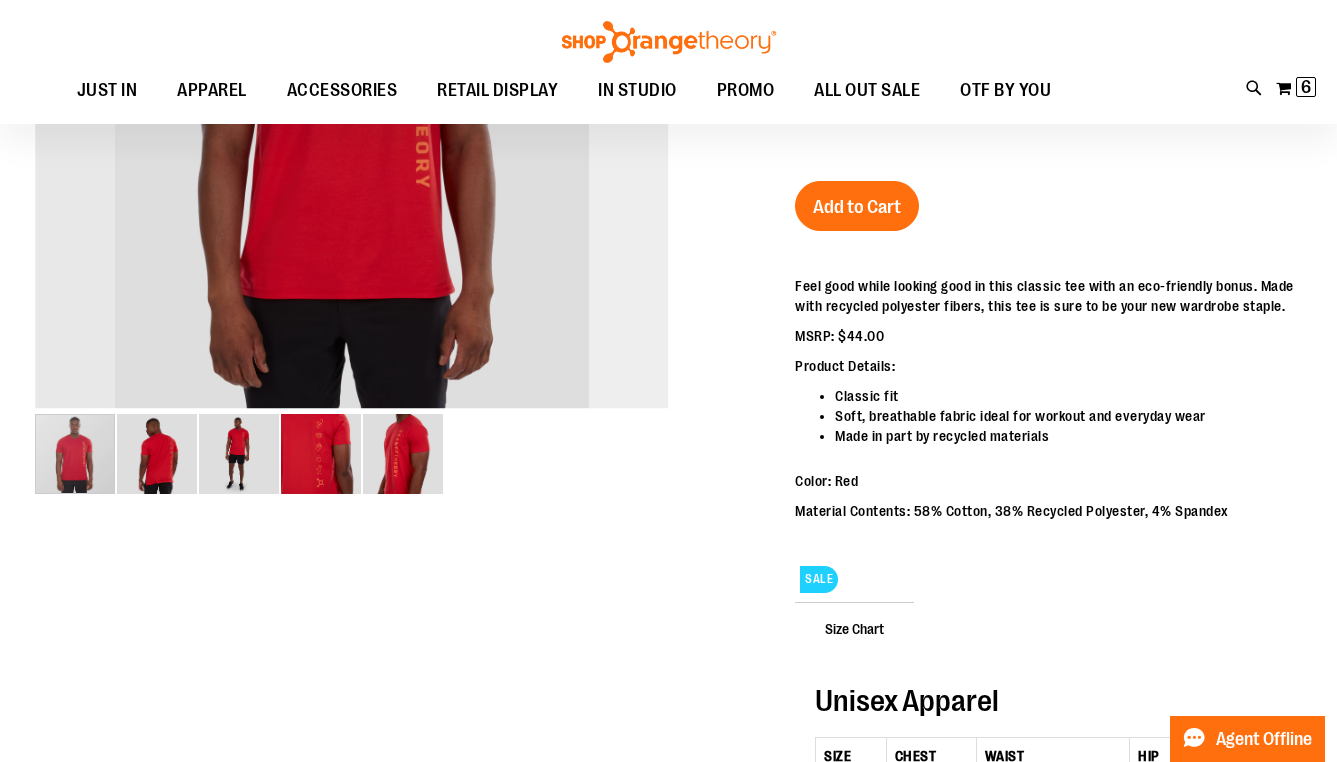 click at bounding box center [629, 95] 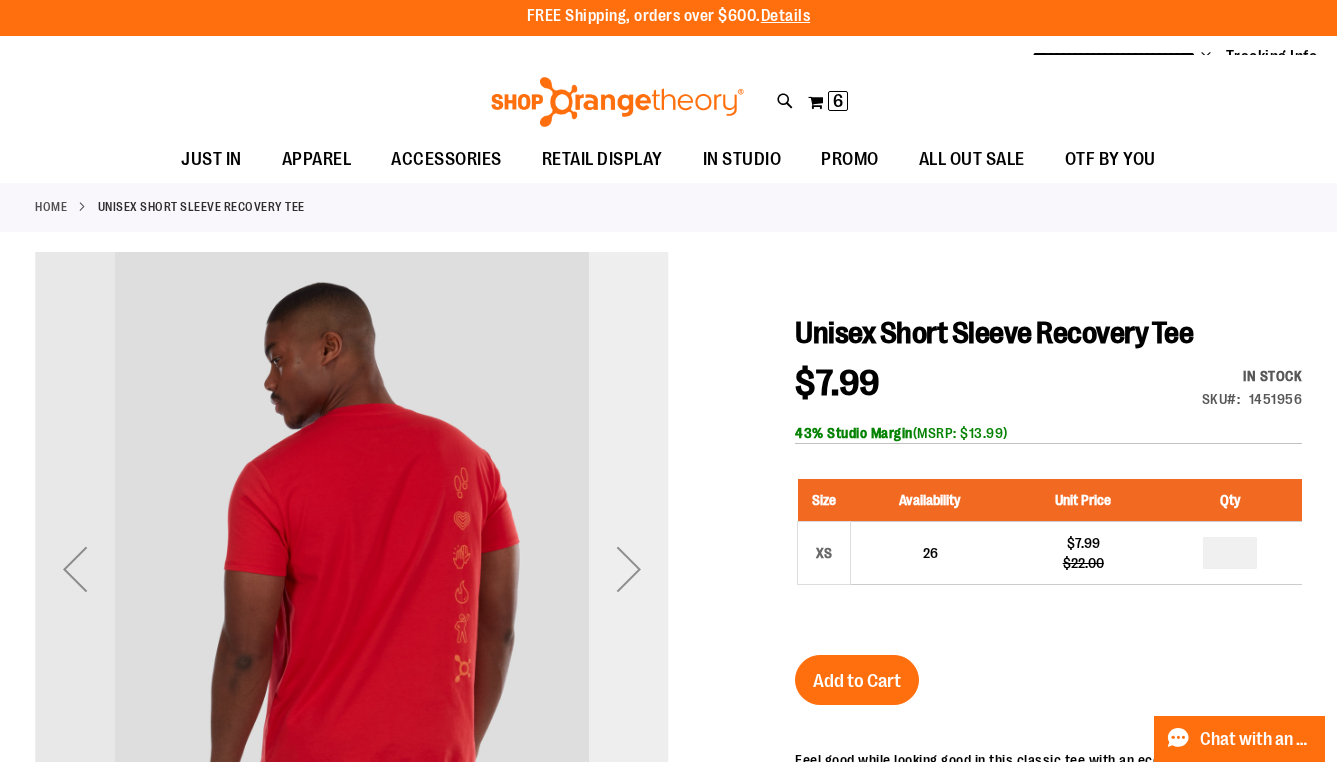 scroll, scrollTop: 0, scrollLeft: 0, axis: both 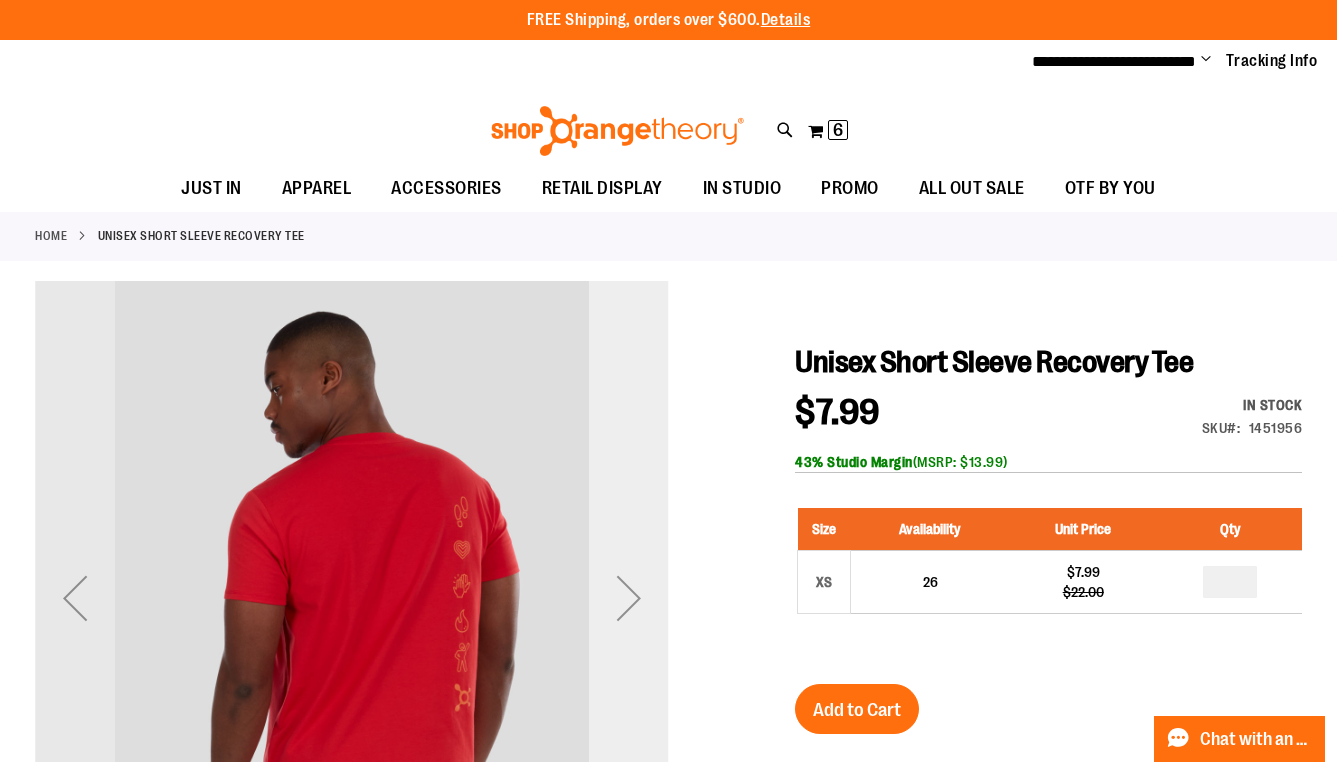 click at bounding box center (629, 598) 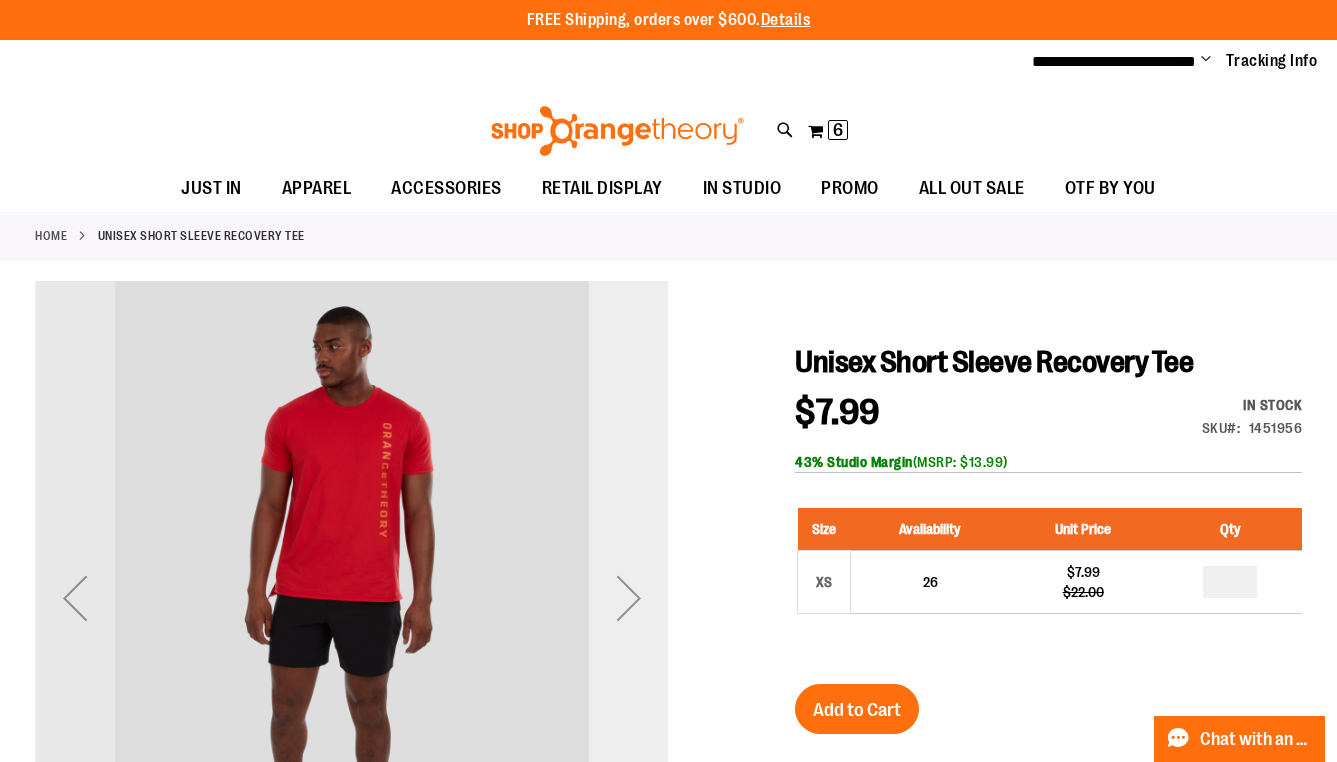 click at bounding box center [629, 598] 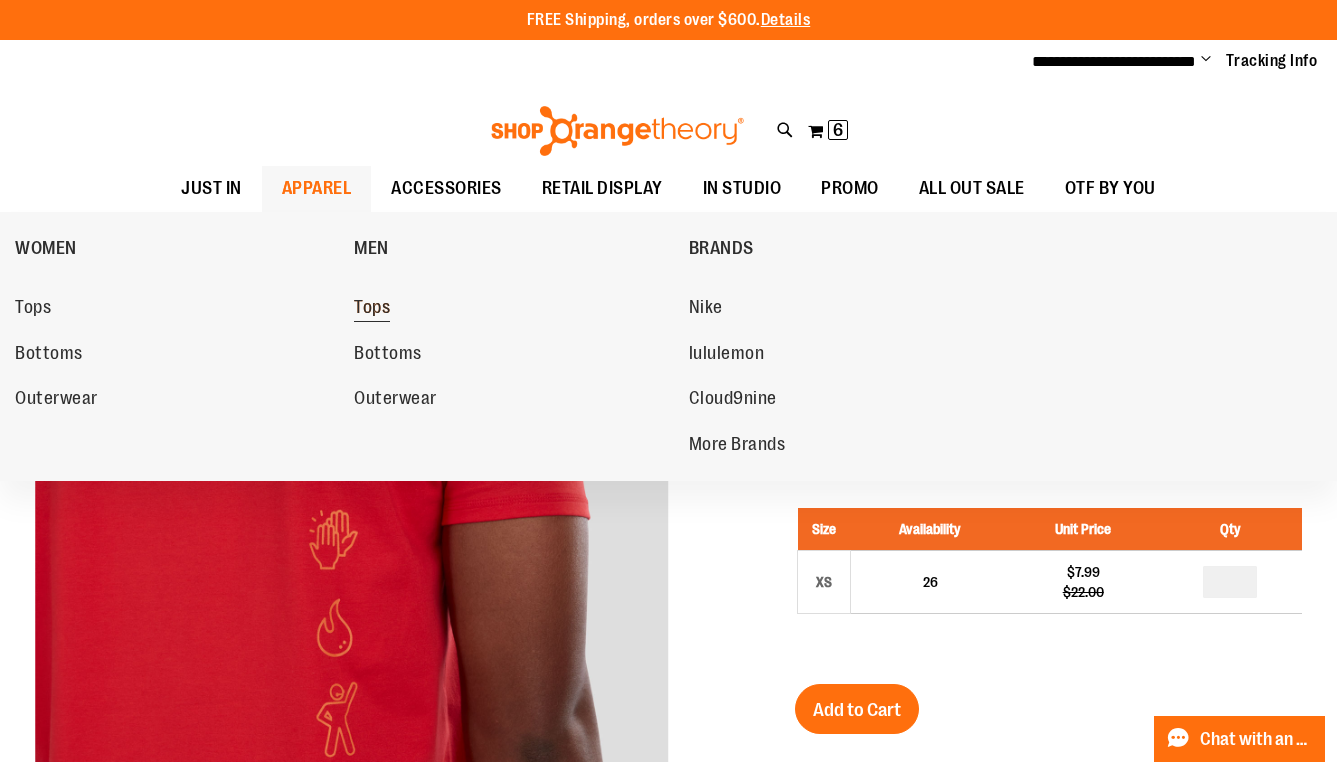 click on "Tops" at bounding box center (372, 309) 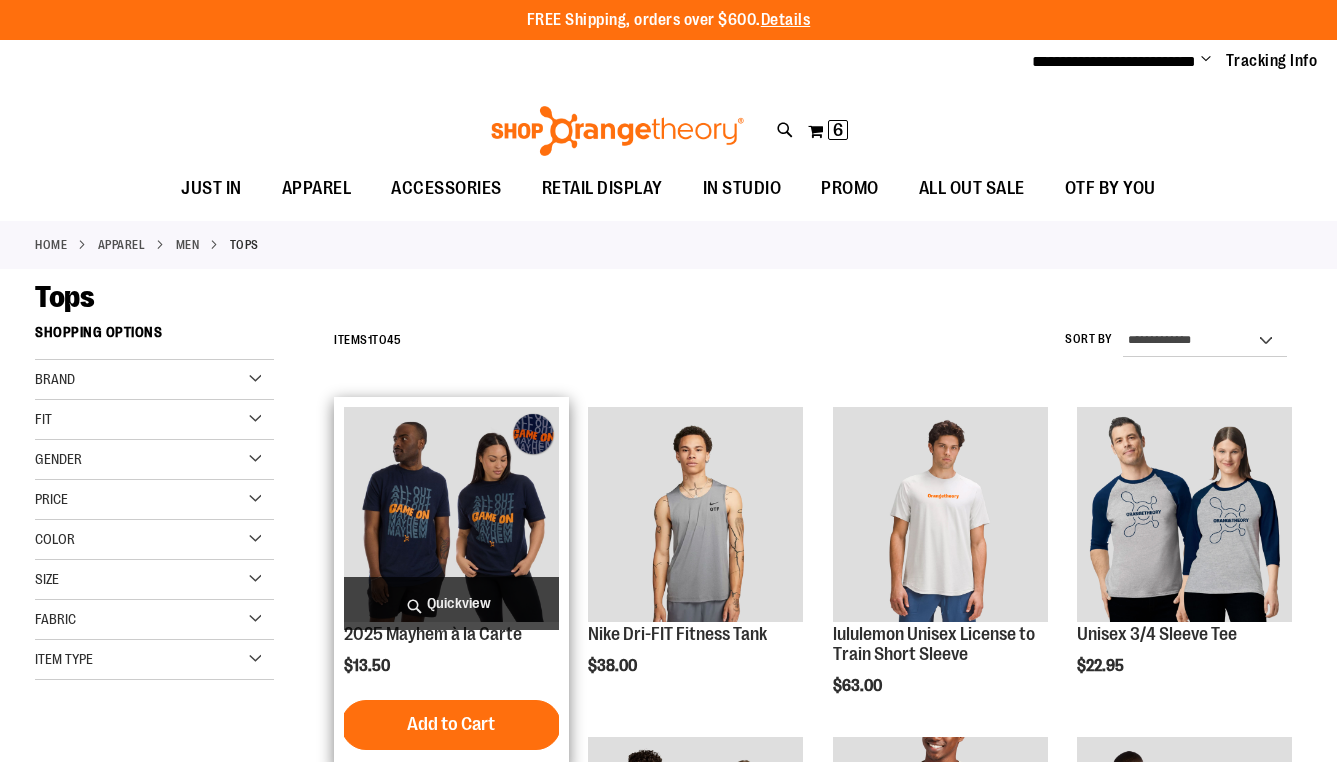 scroll, scrollTop: 0, scrollLeft: 0, axis: both 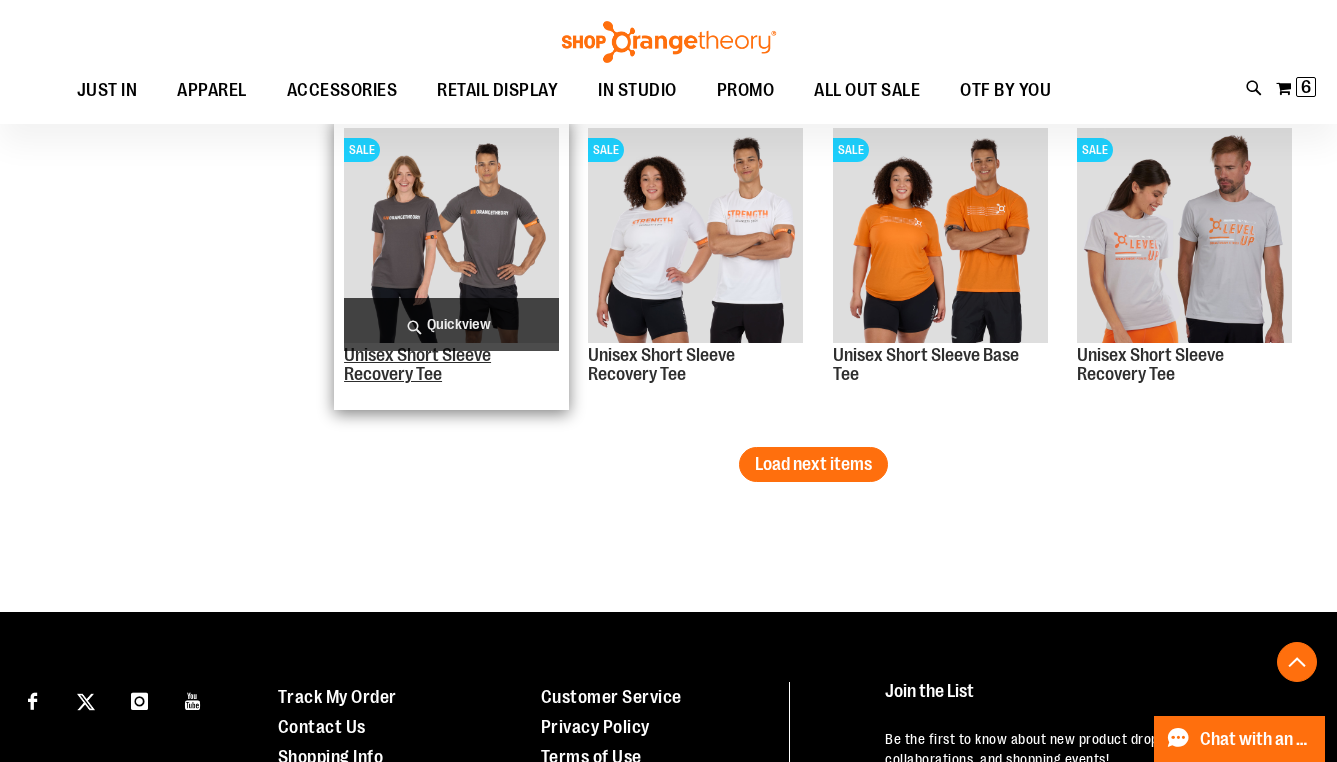 type on "**********" 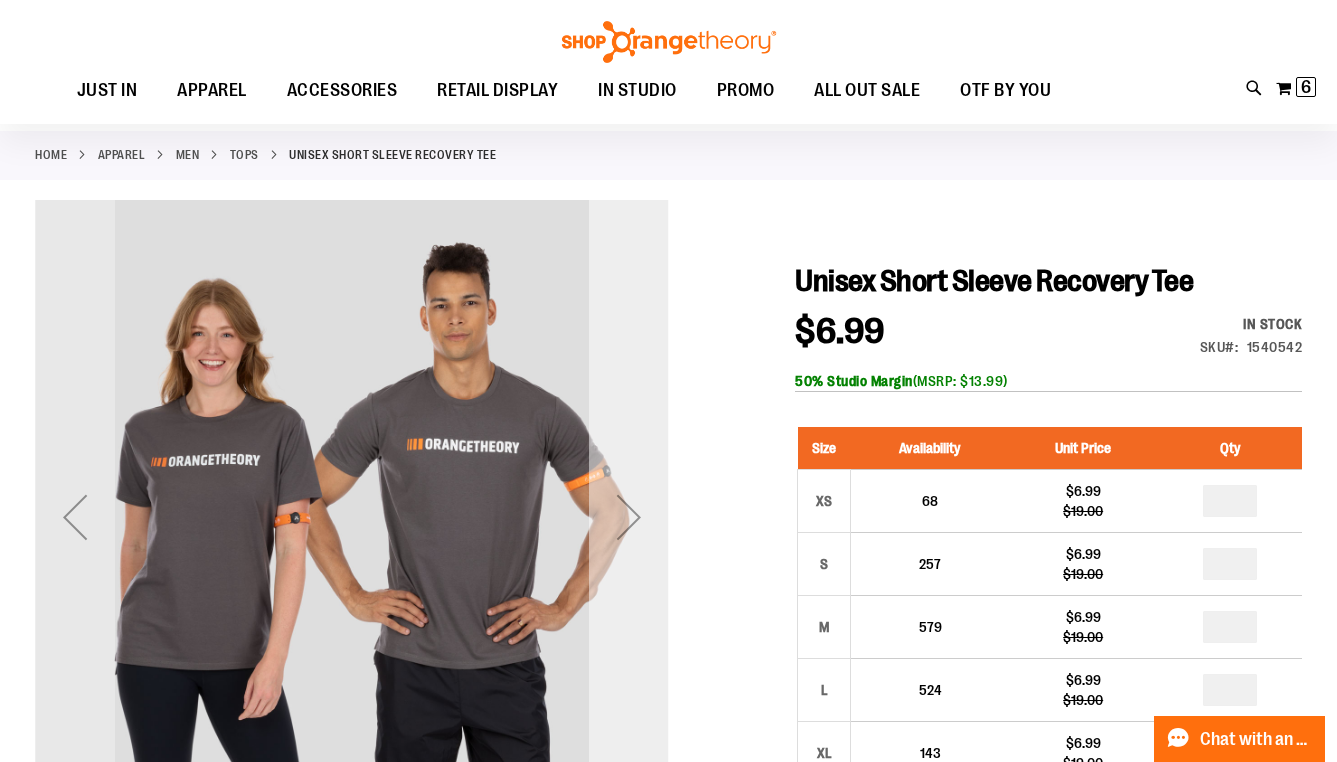 scroll, scrollTop: 102, scrollLeft: 0, axis: vertical 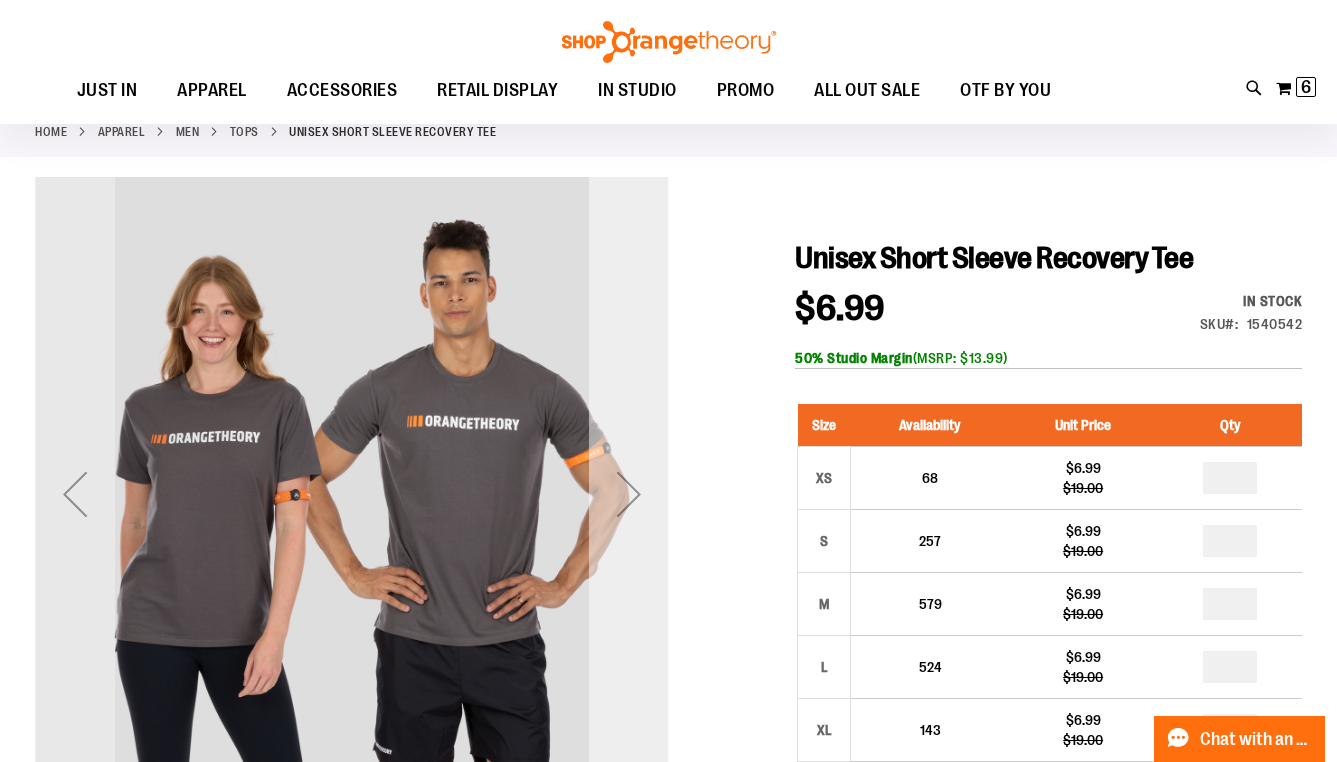 type on "**********" 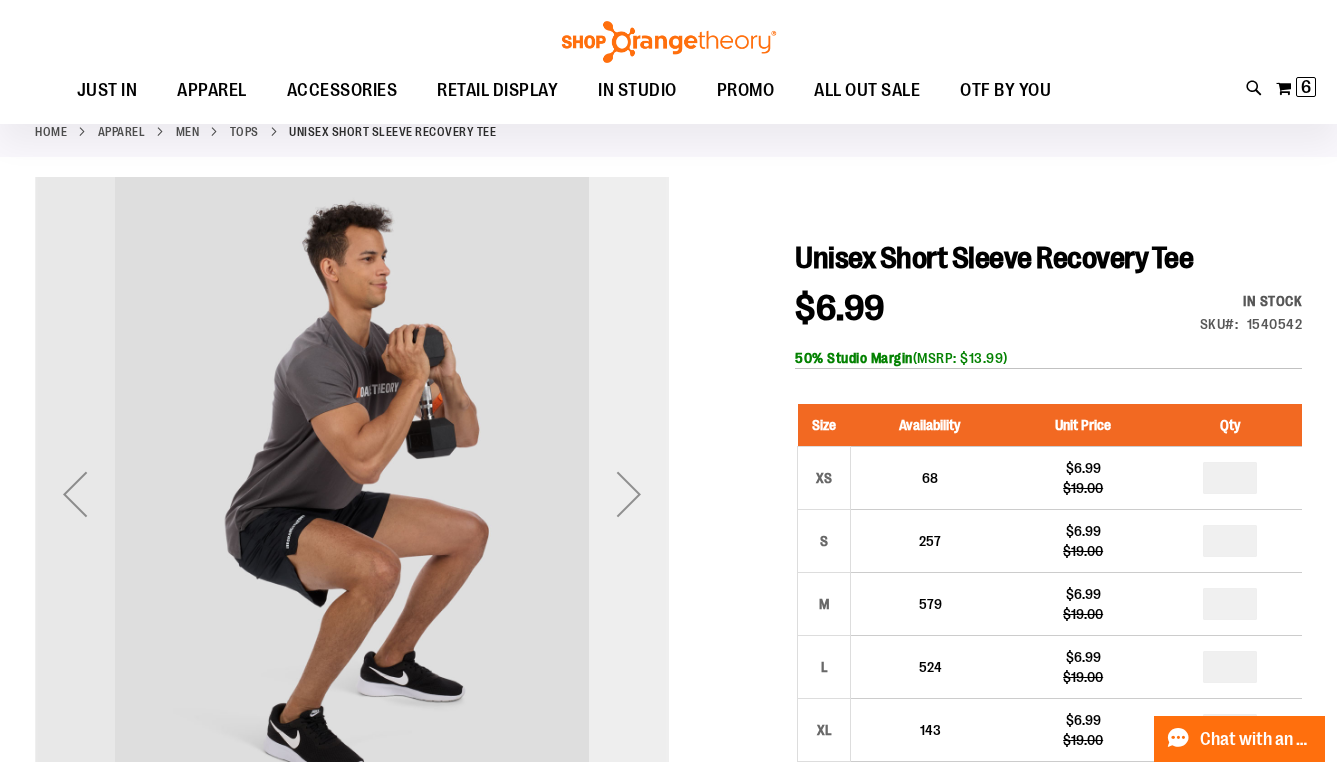 click at bounding box center [629, 494] 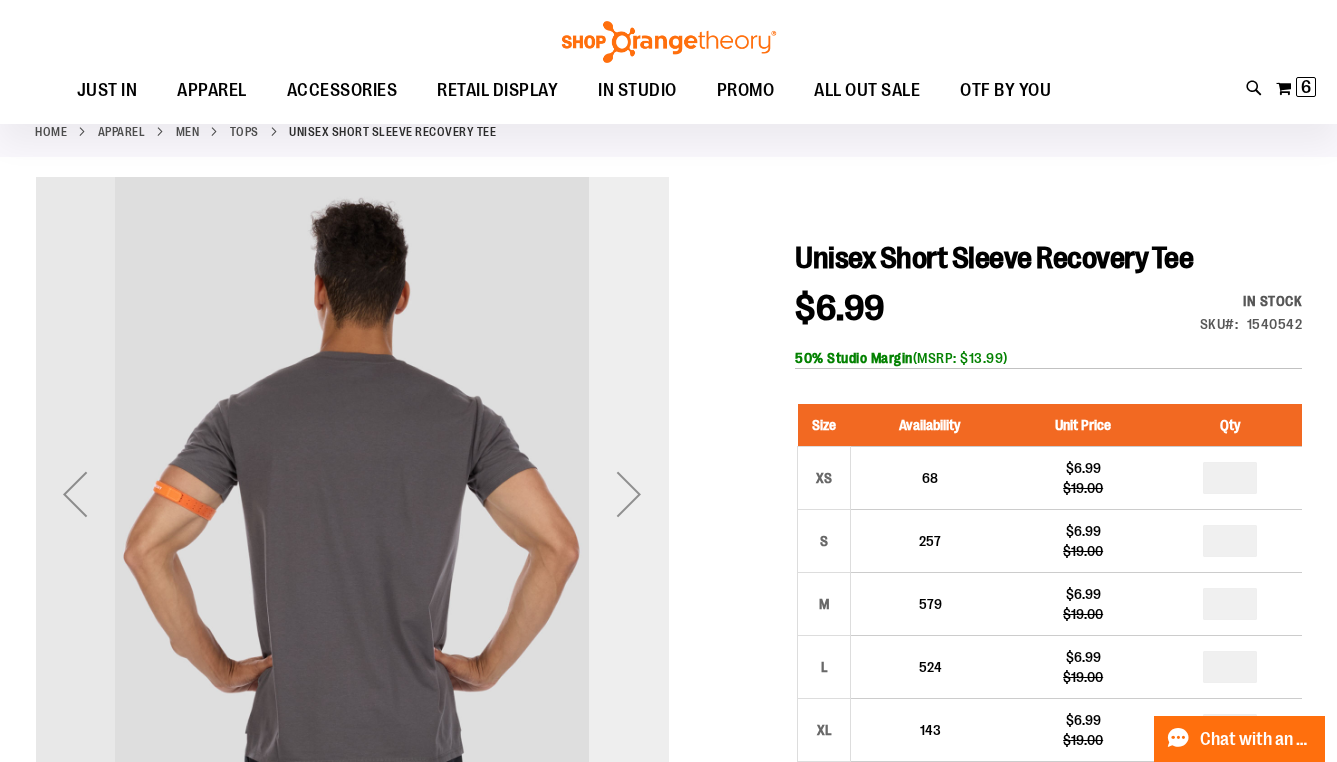click at bounding box center (629, 494) 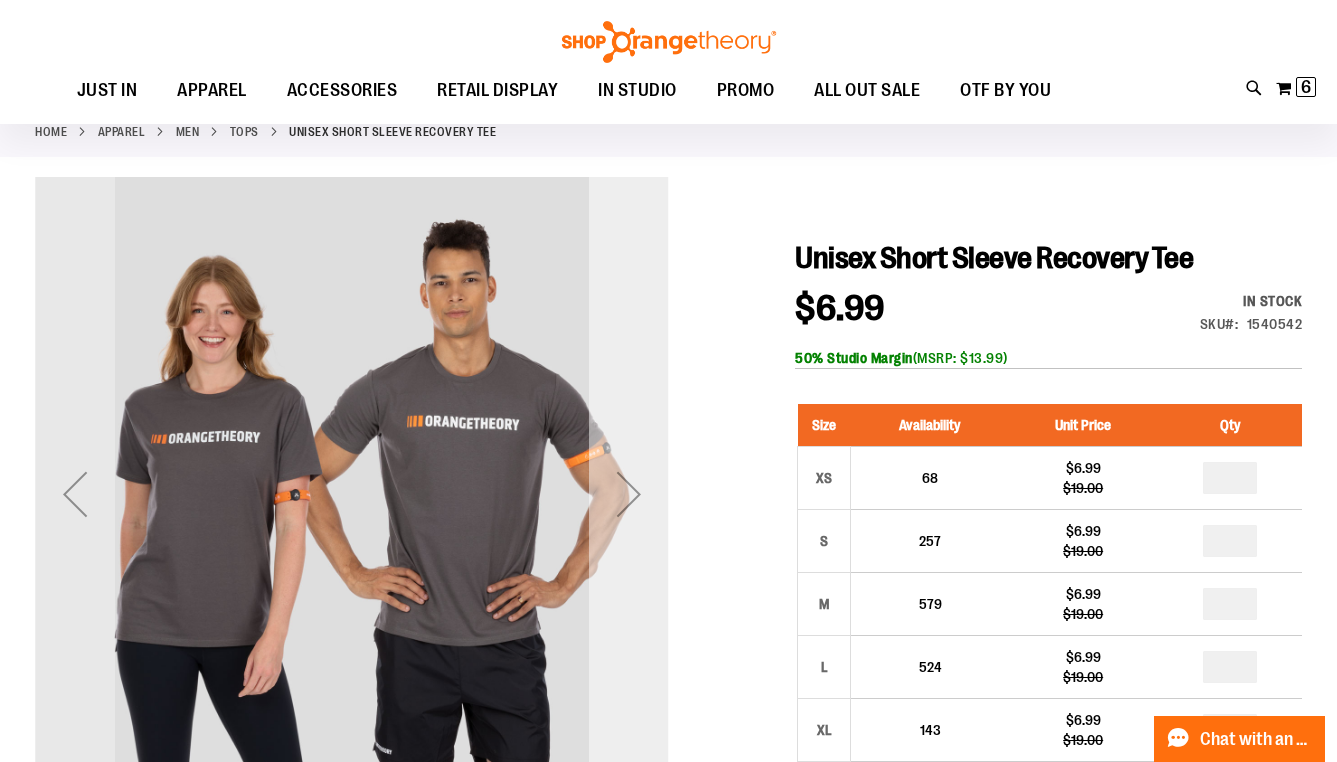 click at bounding box center (629, 494) 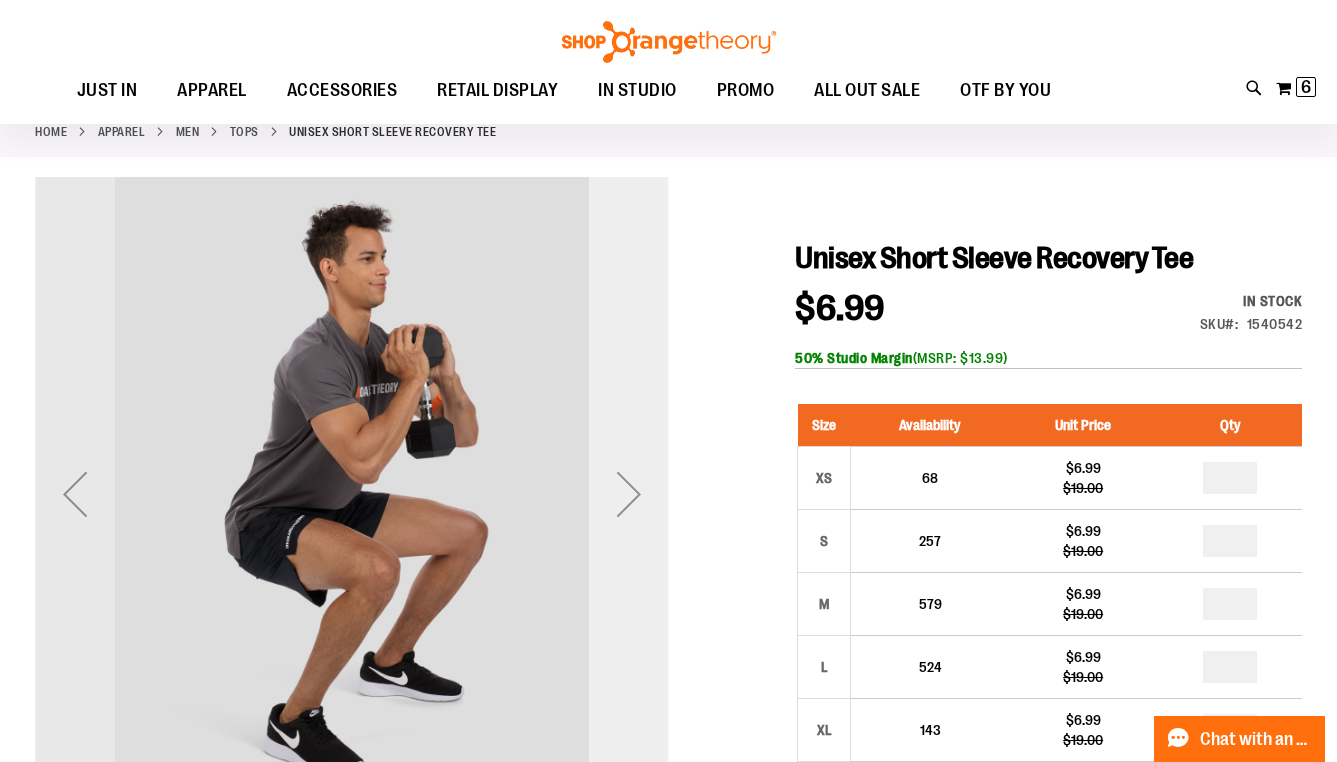 click at bounding box center [629, 494] 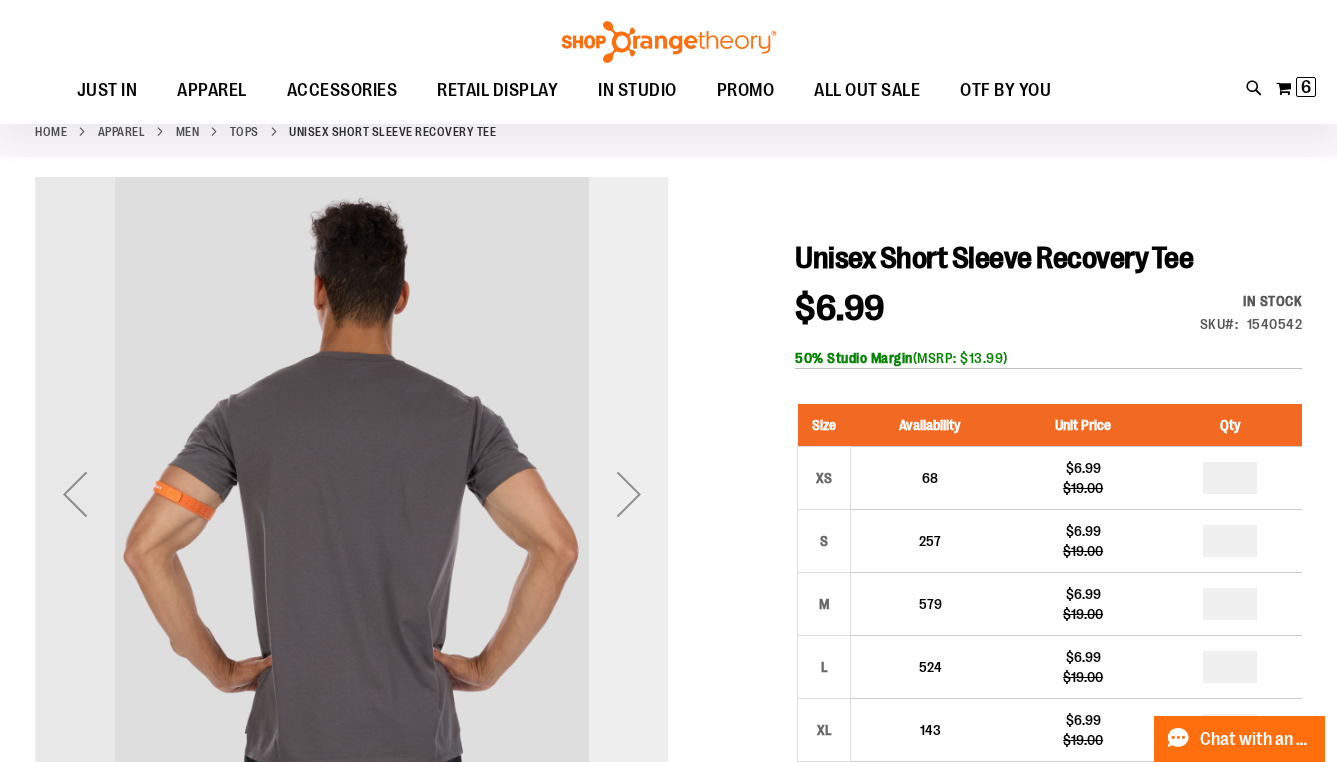 click at bounding box center [629, 494] 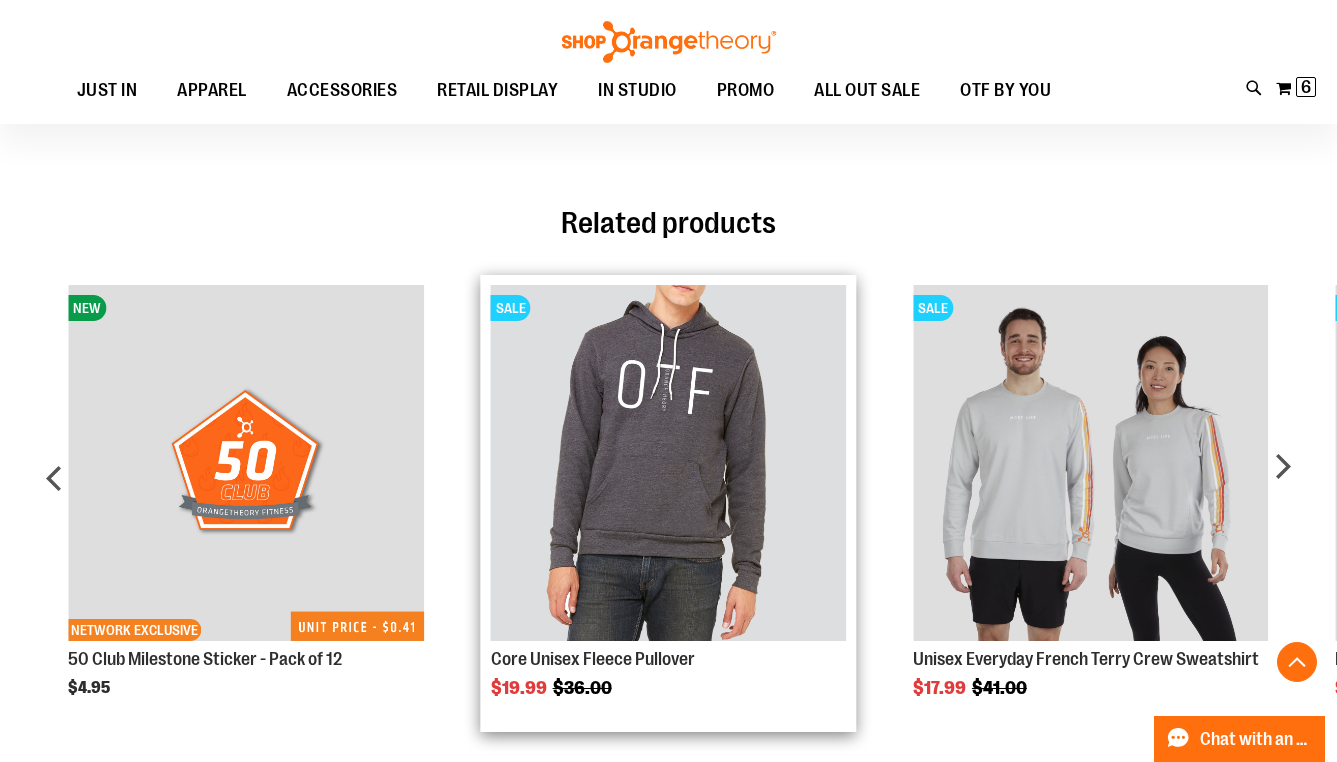 scroll, scrollTop: 1420, scrollLeft: 0, axis: vertical 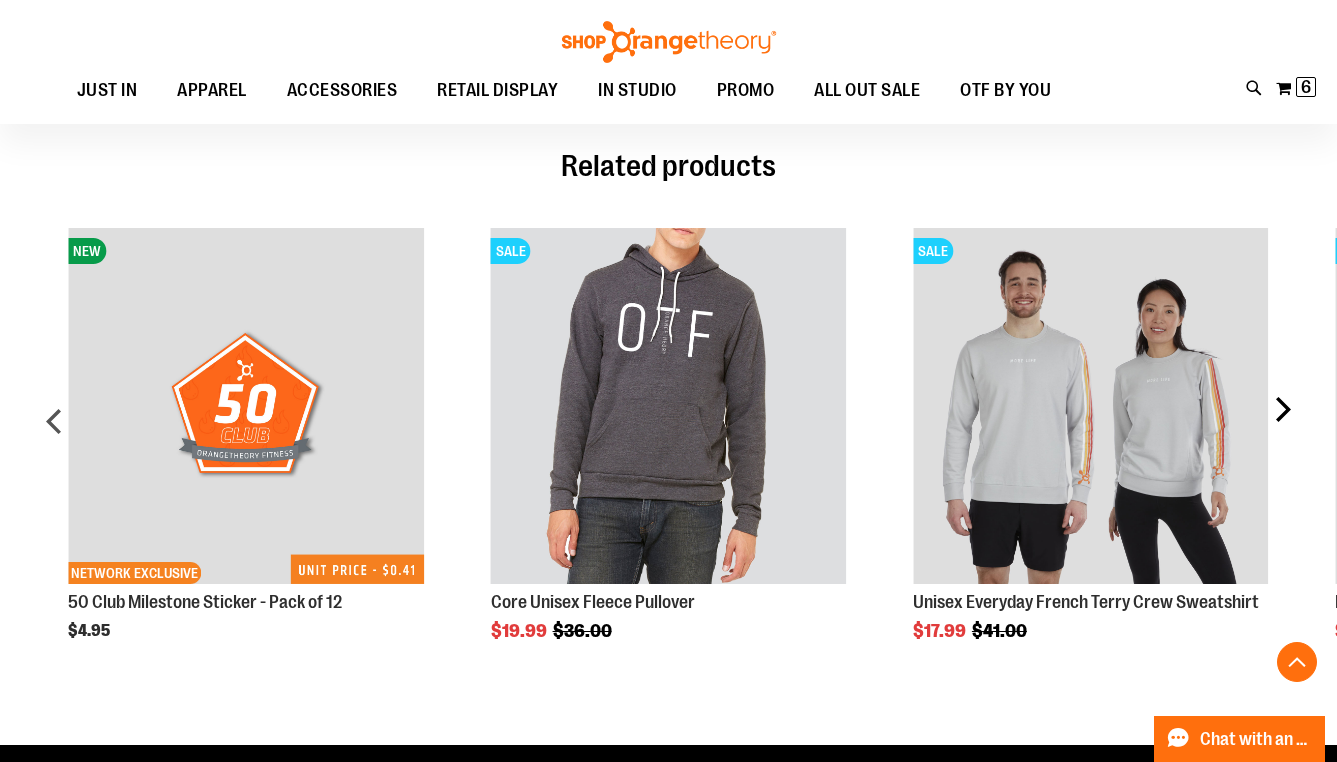 click on "next" at bounding box center [1282, 429] 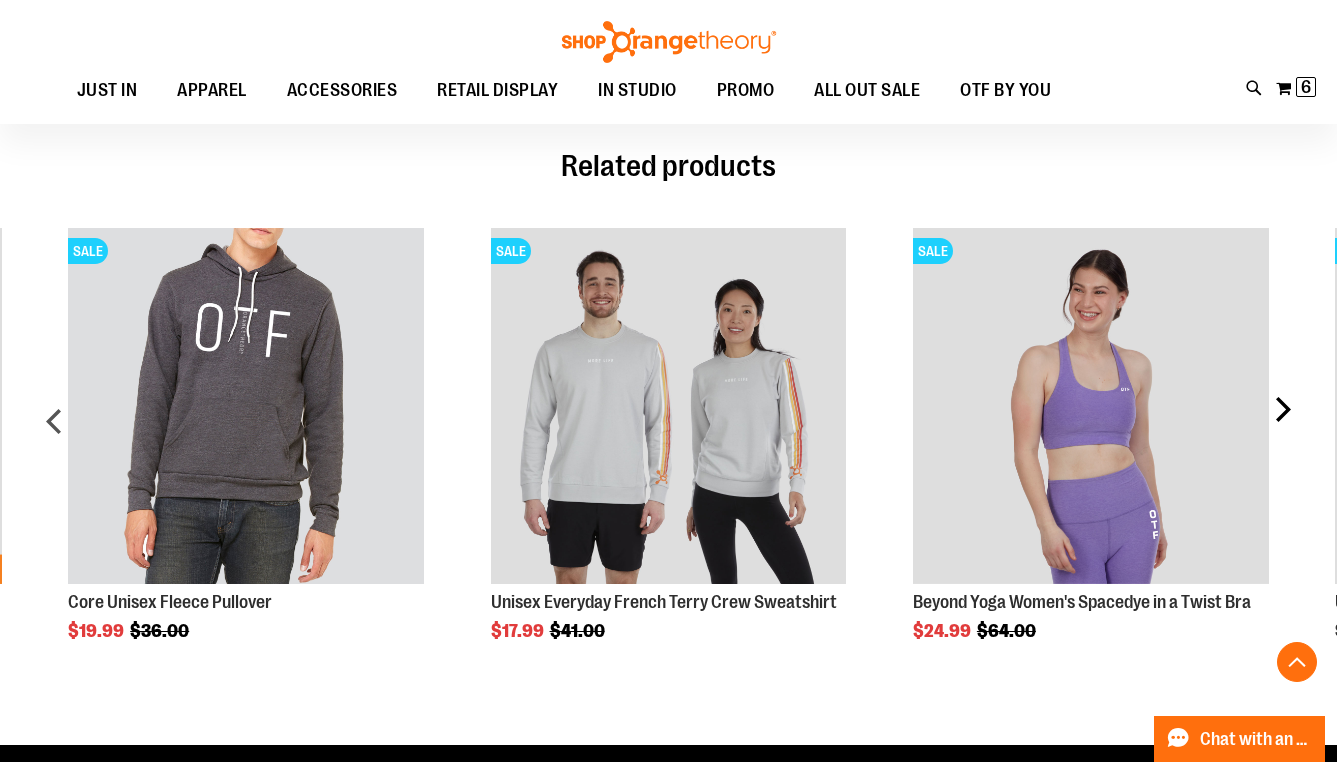 click on "next" at bounding box center [1282, 429] 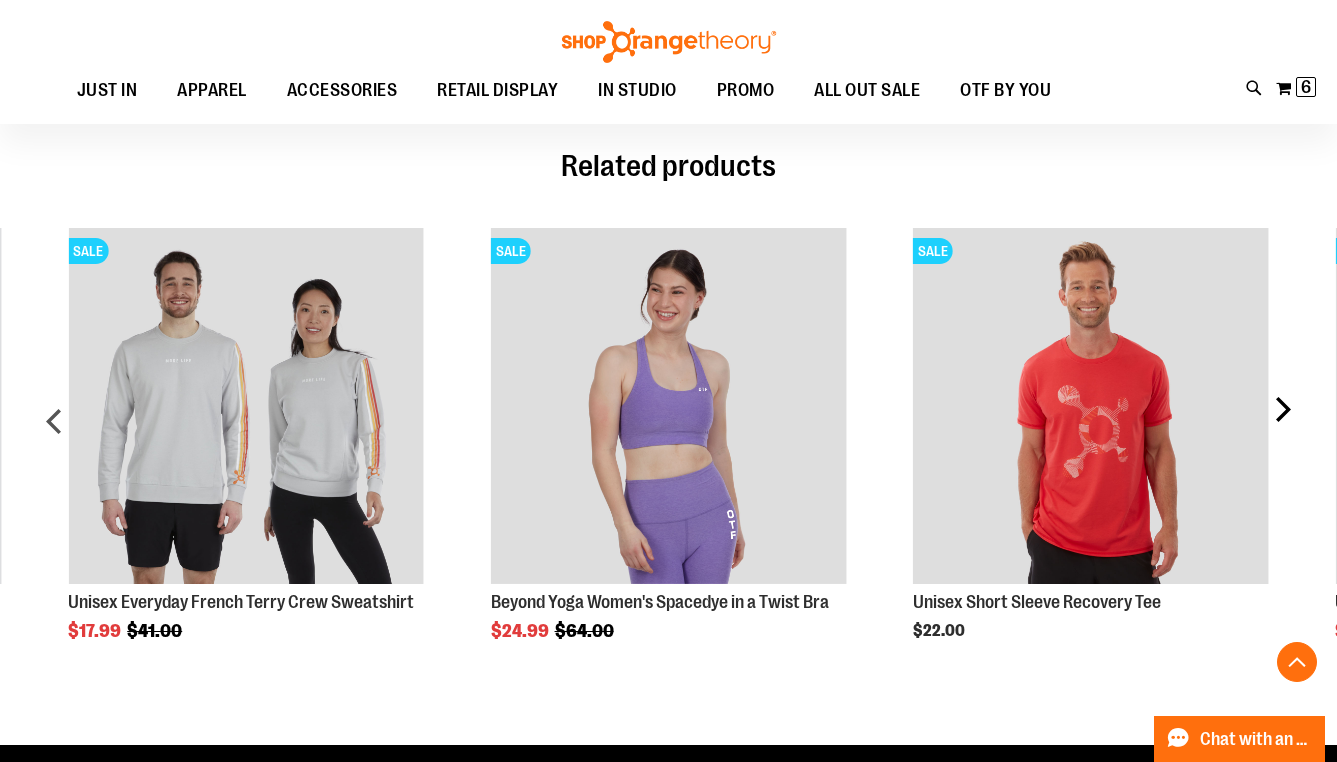 click on "next" at bounding box center (1282, 429) 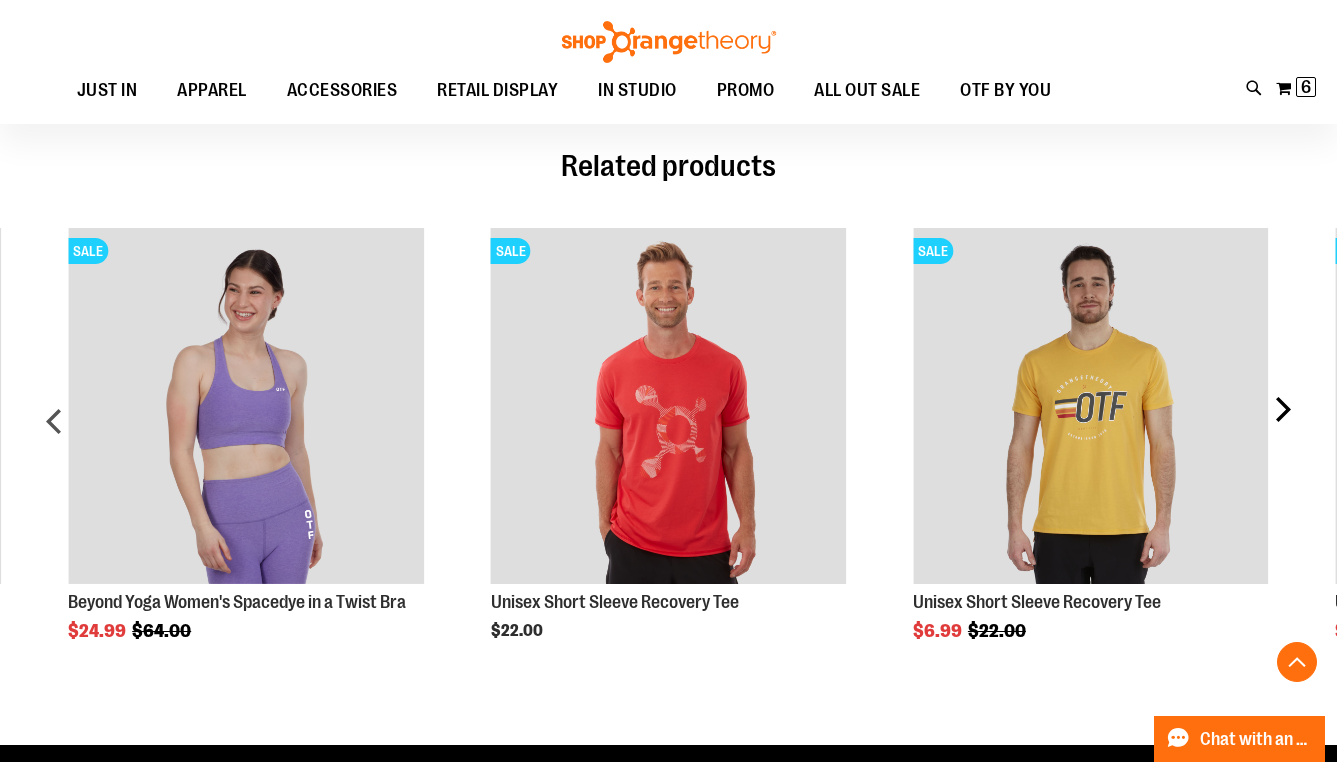 click on "next" at bounding box center (1282, 429) 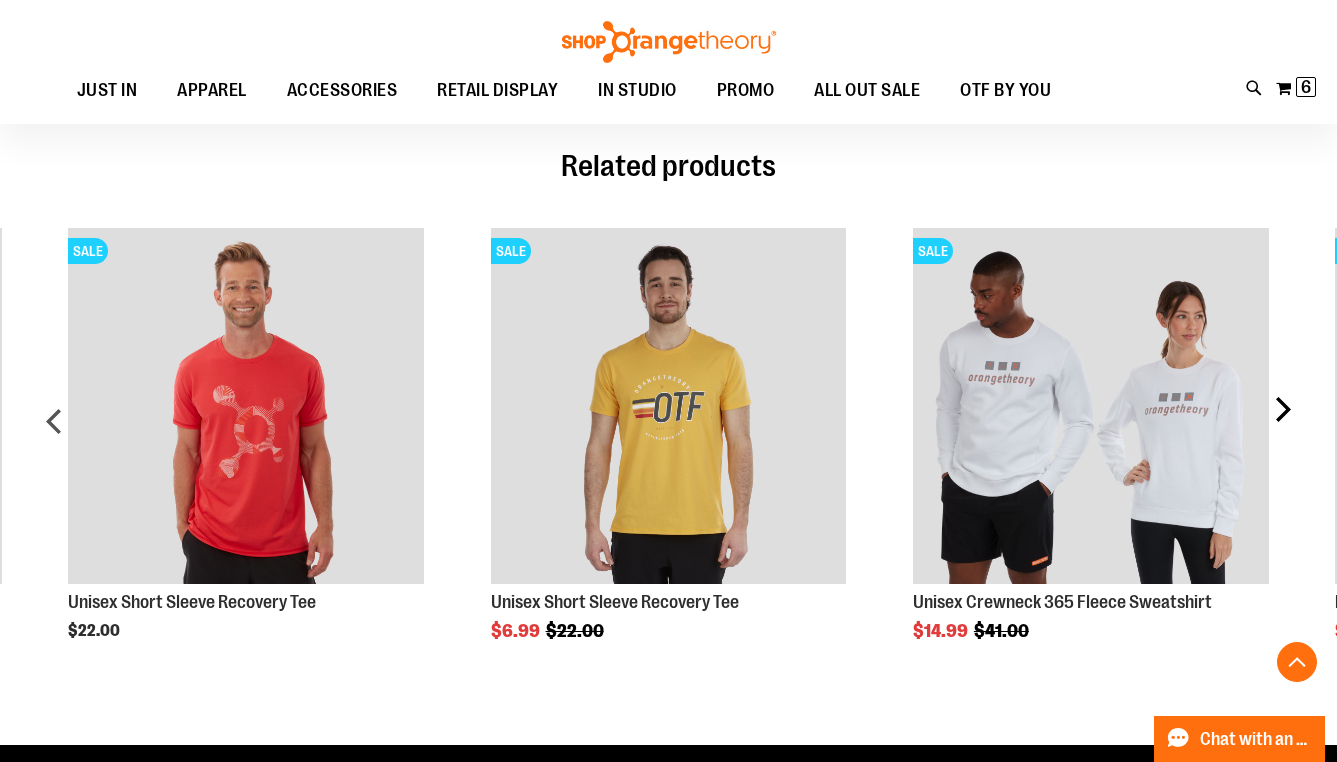 click on "next" at bounding box center [1282, 429] 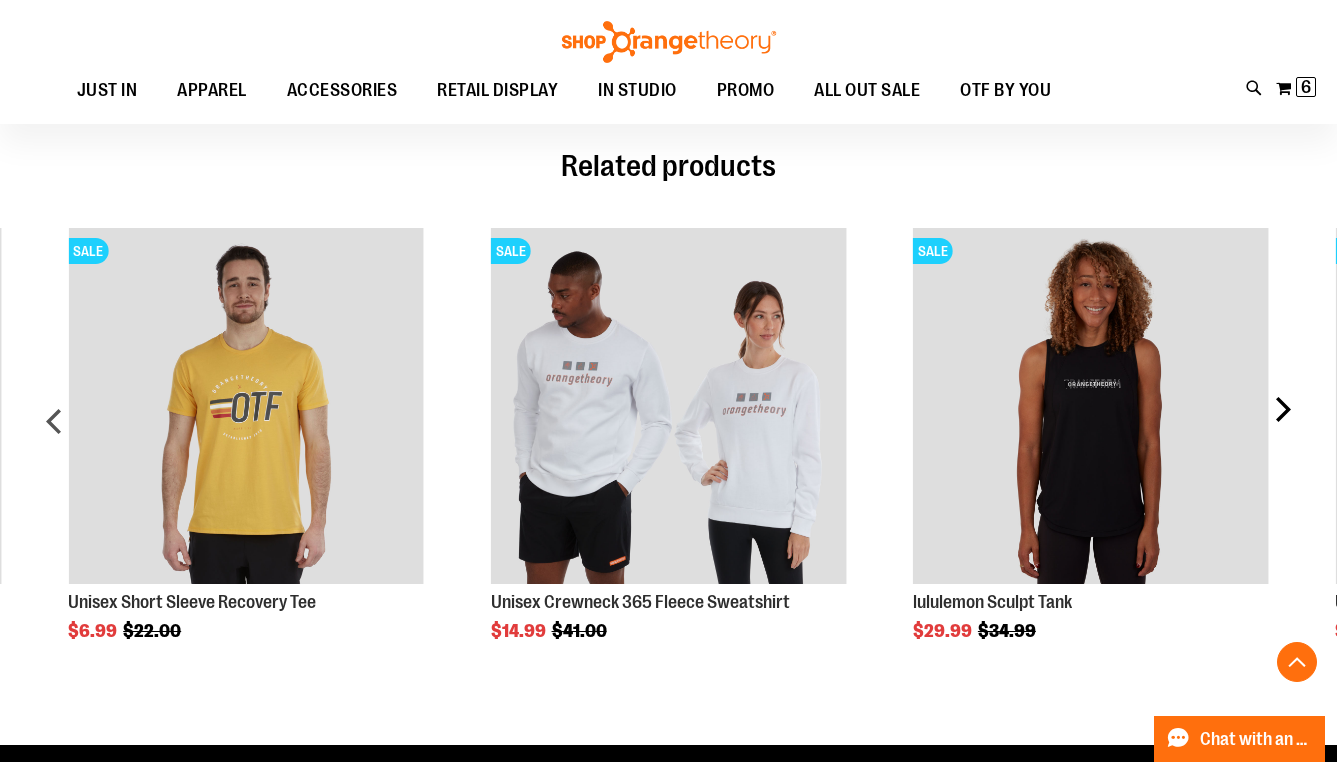 click on "next" at bounding box center (1282, 429) 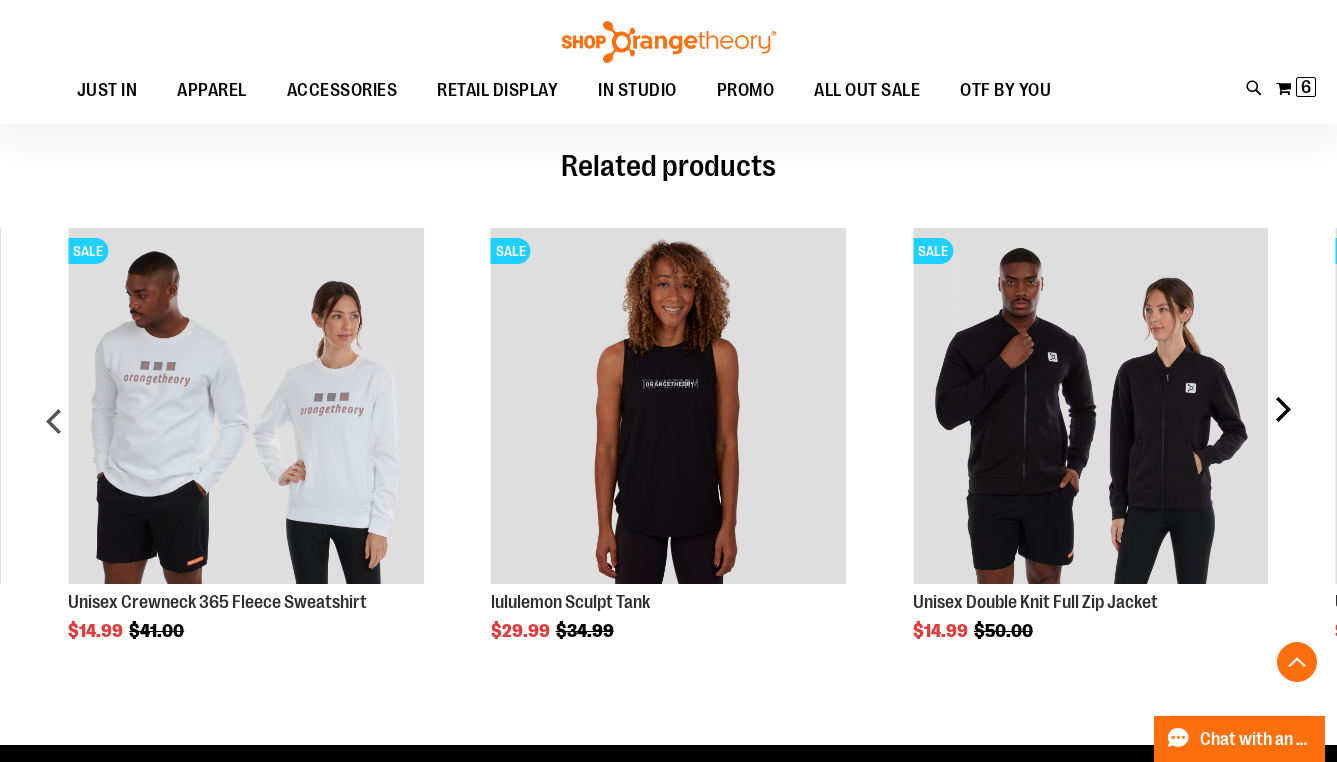 click on "next" at bounding box center (1282, 429) 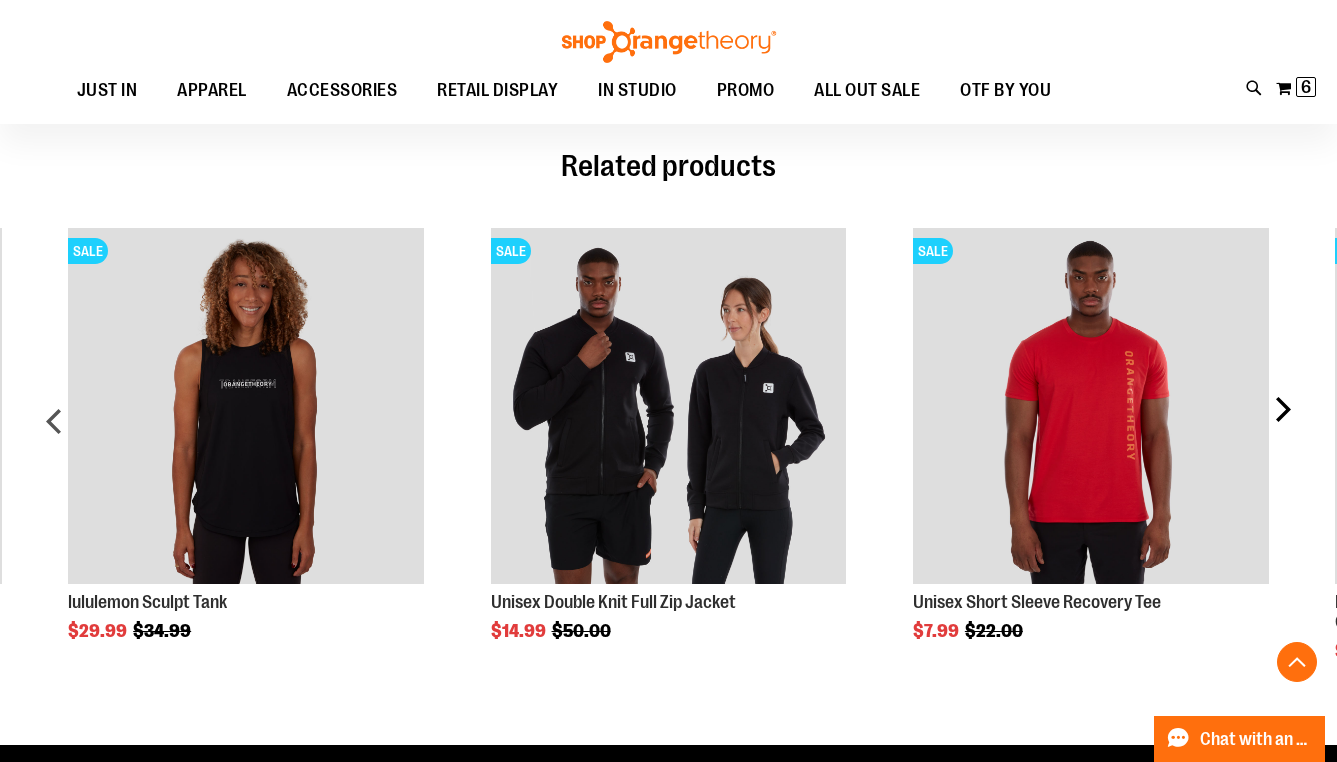 click on "next" at bounding box center [1282, 429] 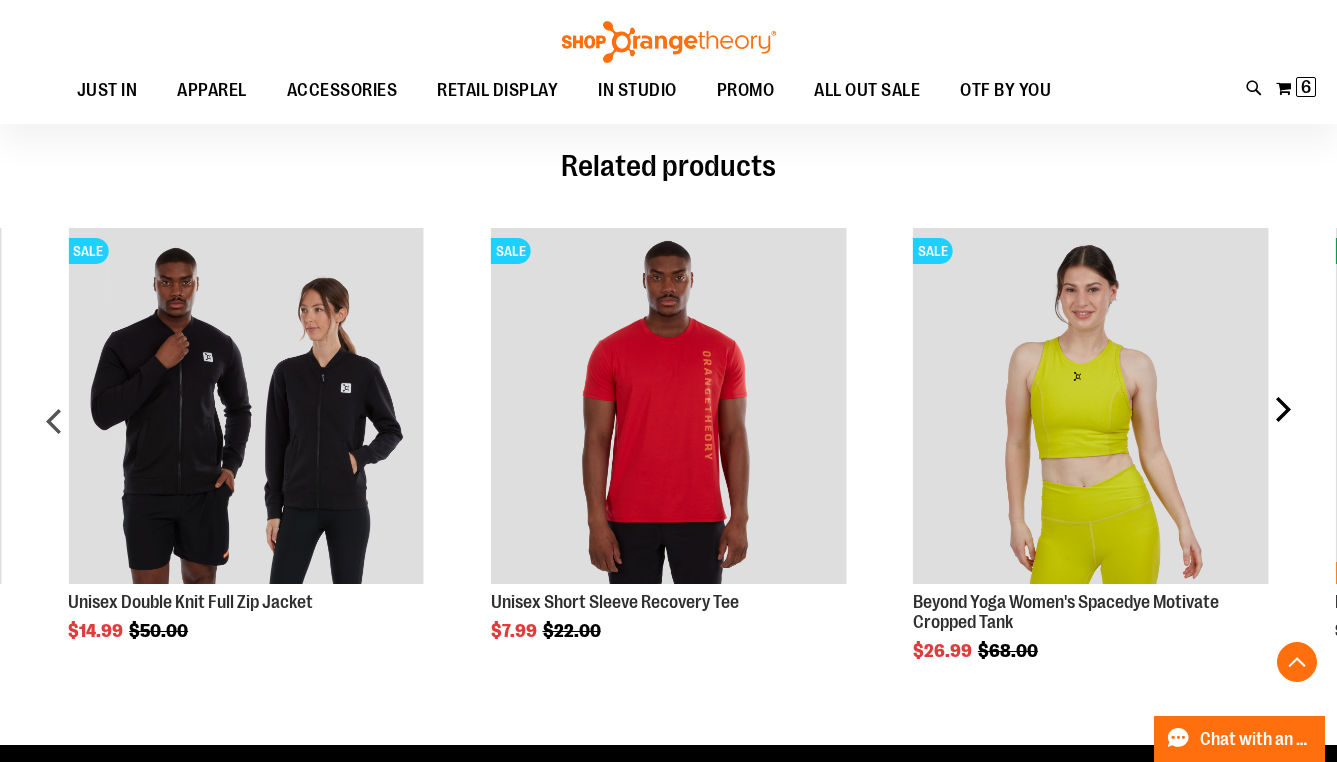click on "next" at bounding box center [1282, 429] 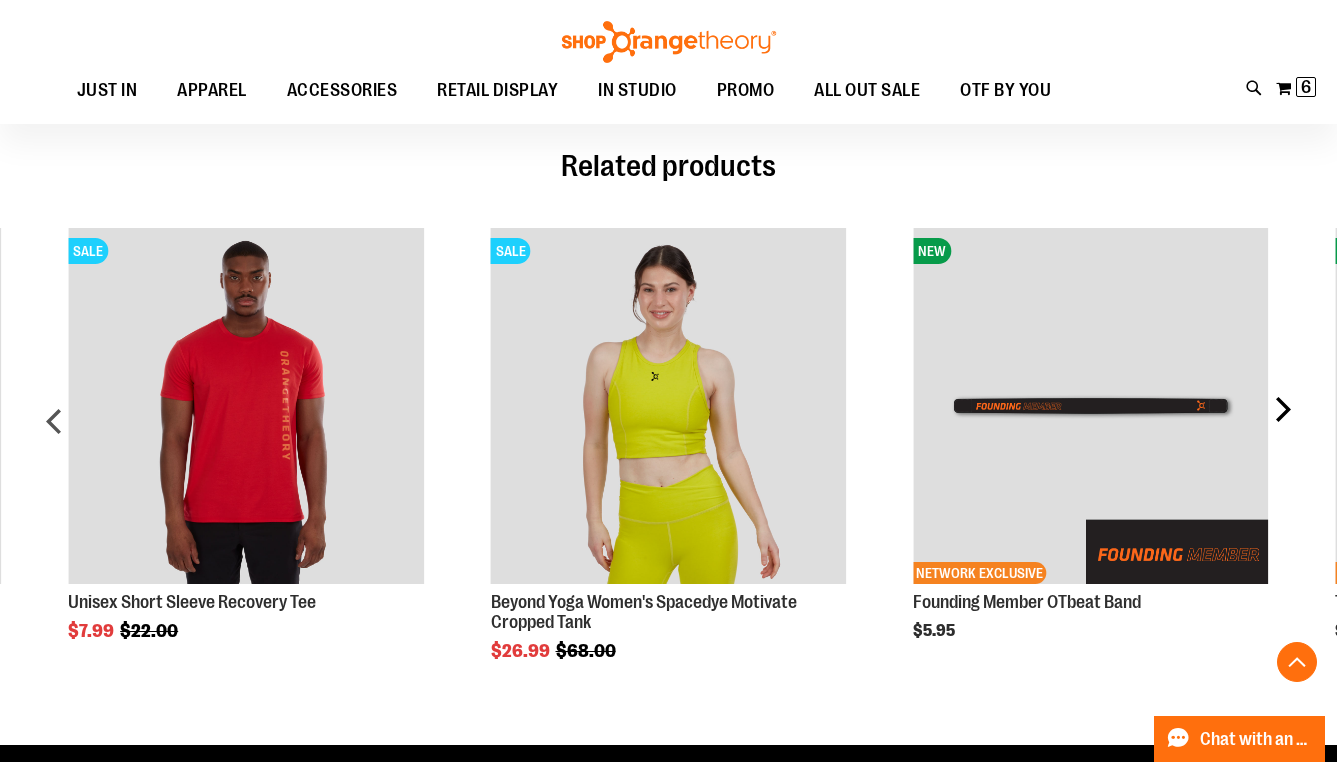 click on "next" at bounding box center (1282, 429) 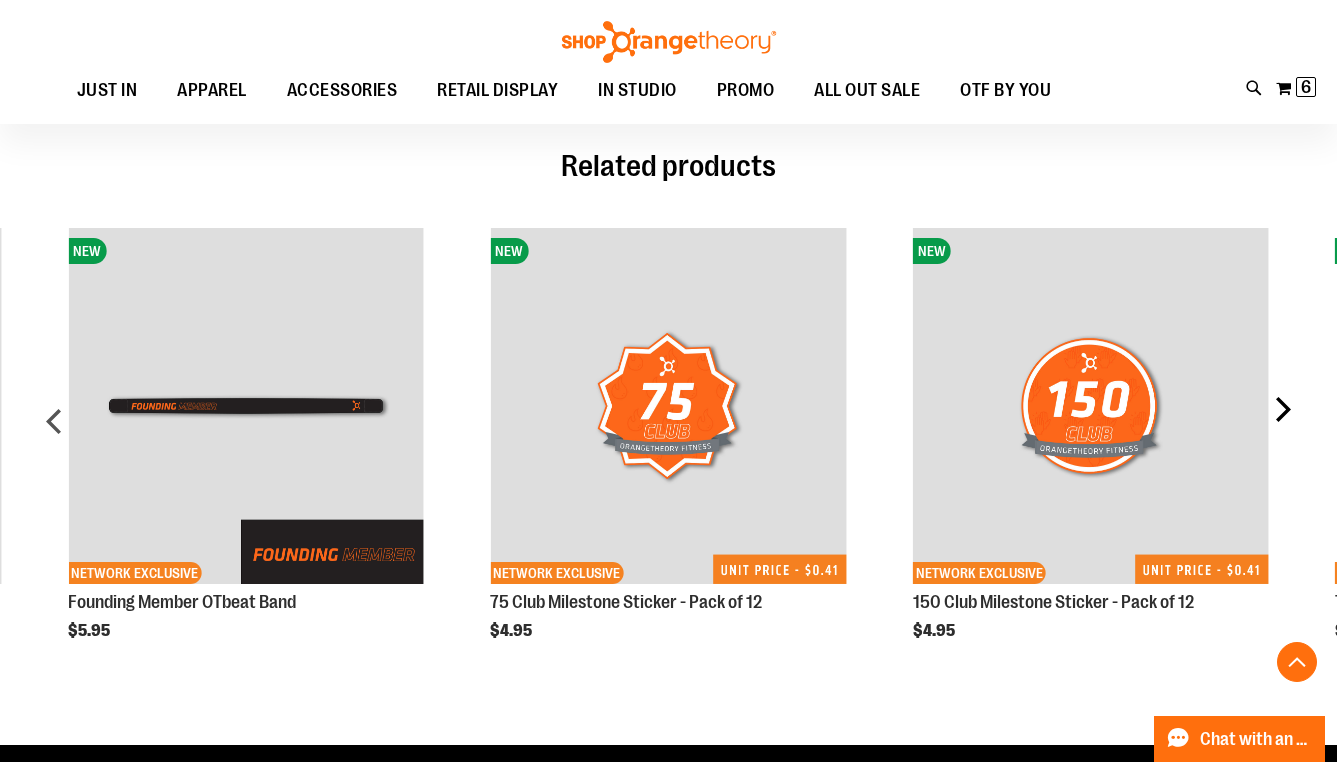 click on "next" at bounding box center [1282, 429] 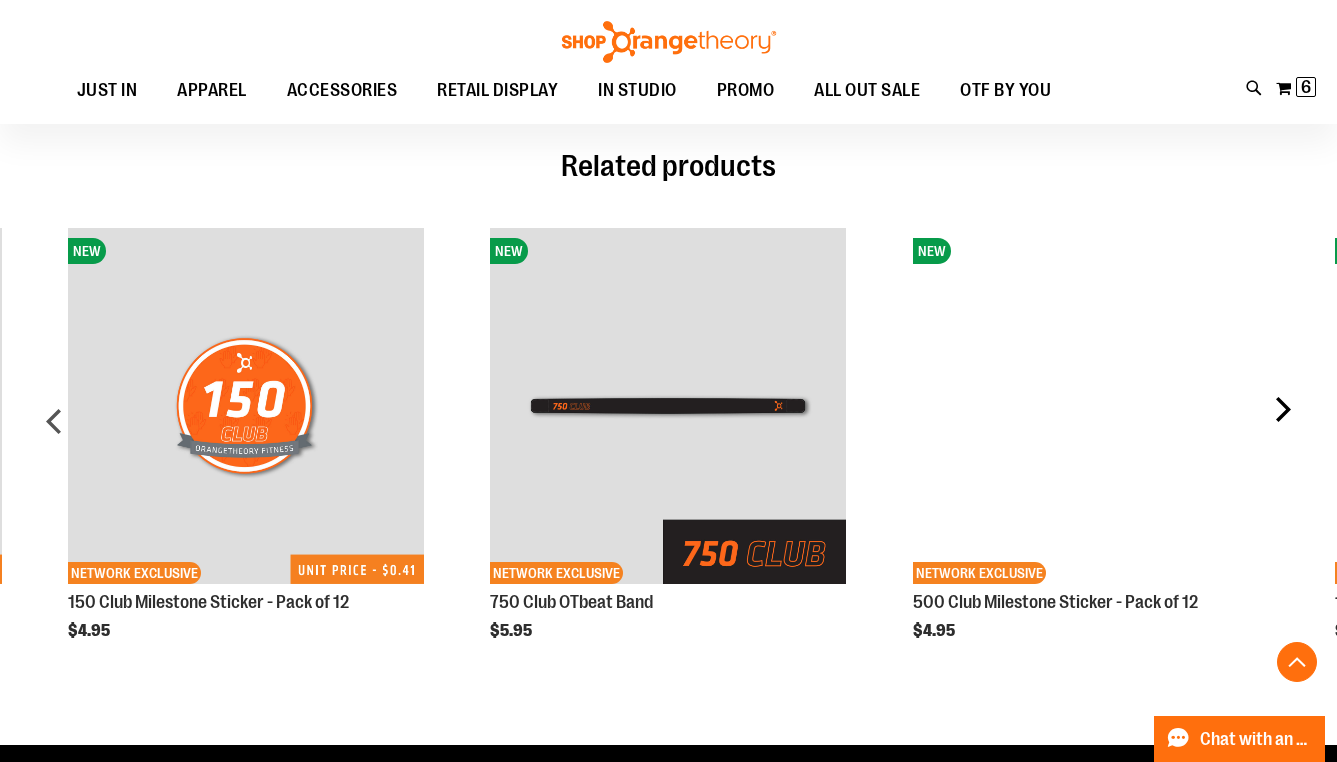 click on "next" at bounding box center [1282, 429] 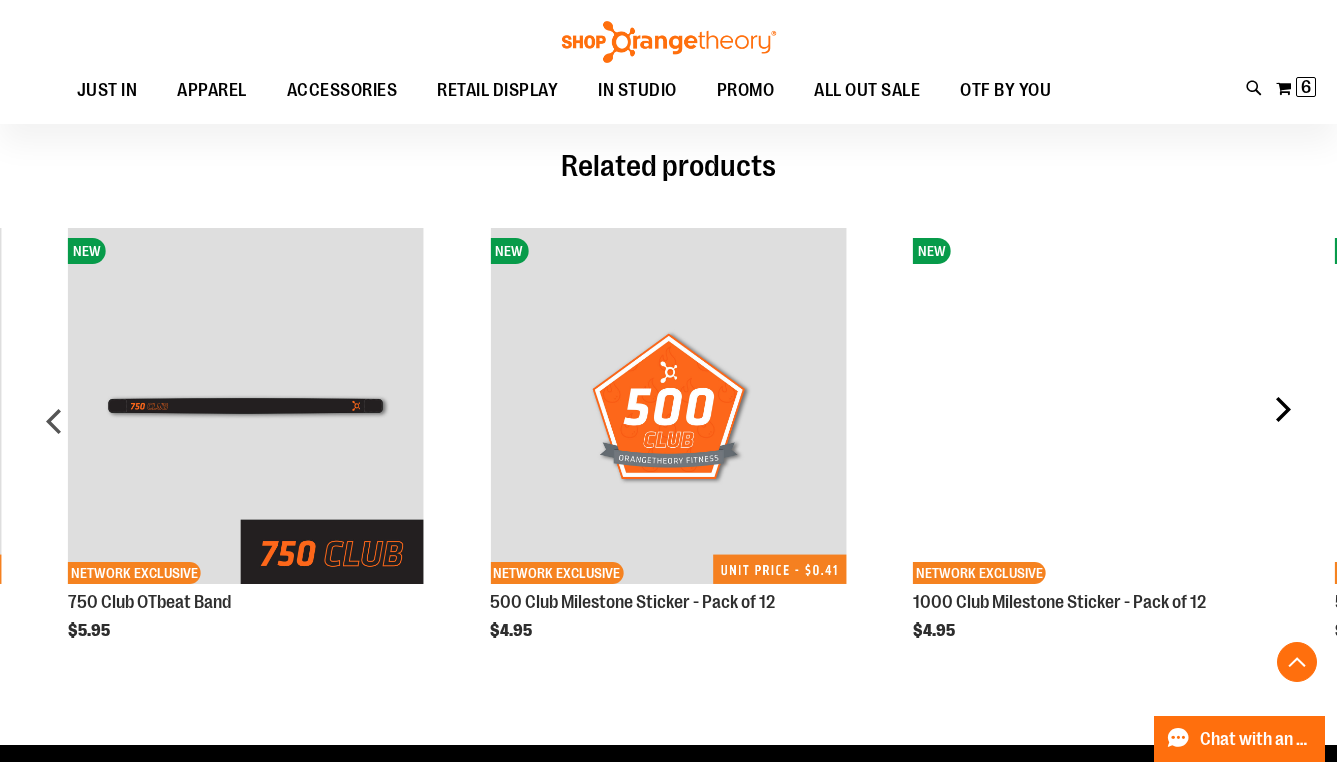click on "next" at bounding box center [1282, 429] 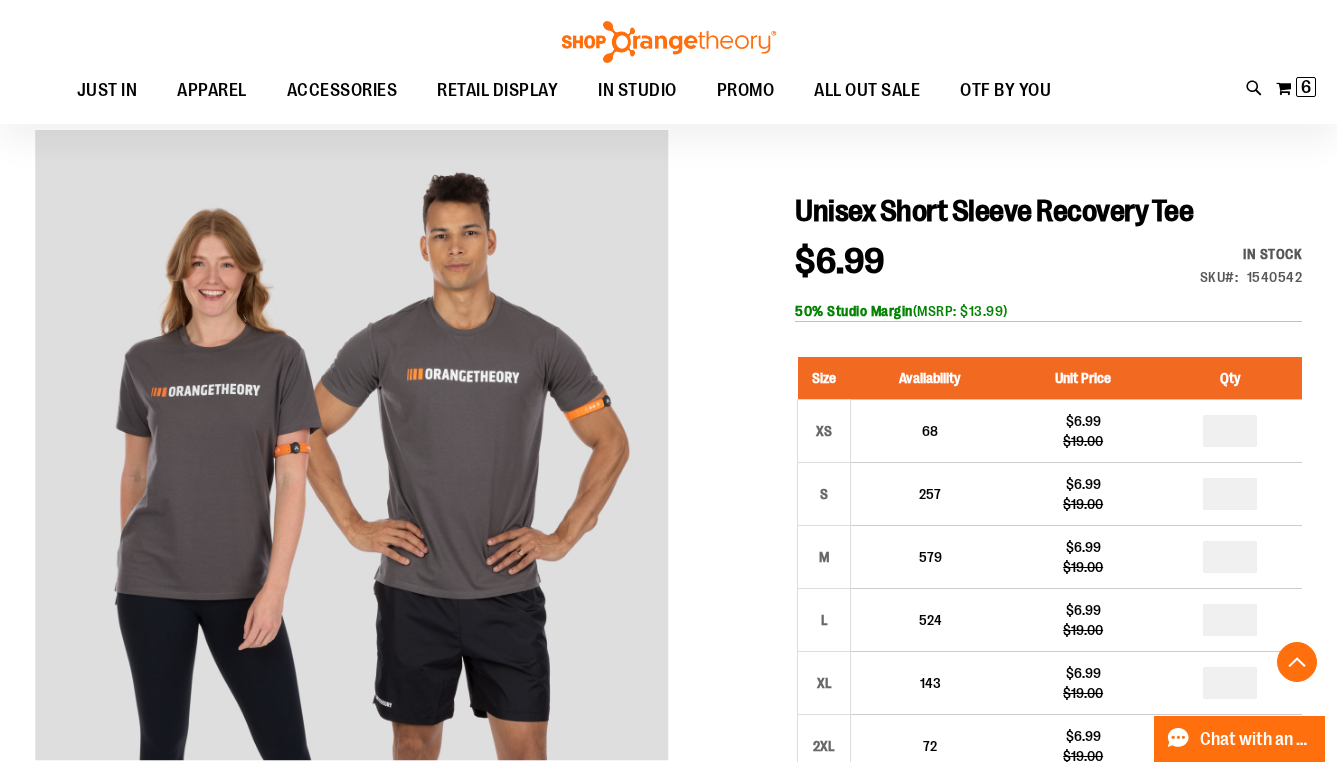 scroll, scrollTop: 0, scrollLeft: 0, axis: both 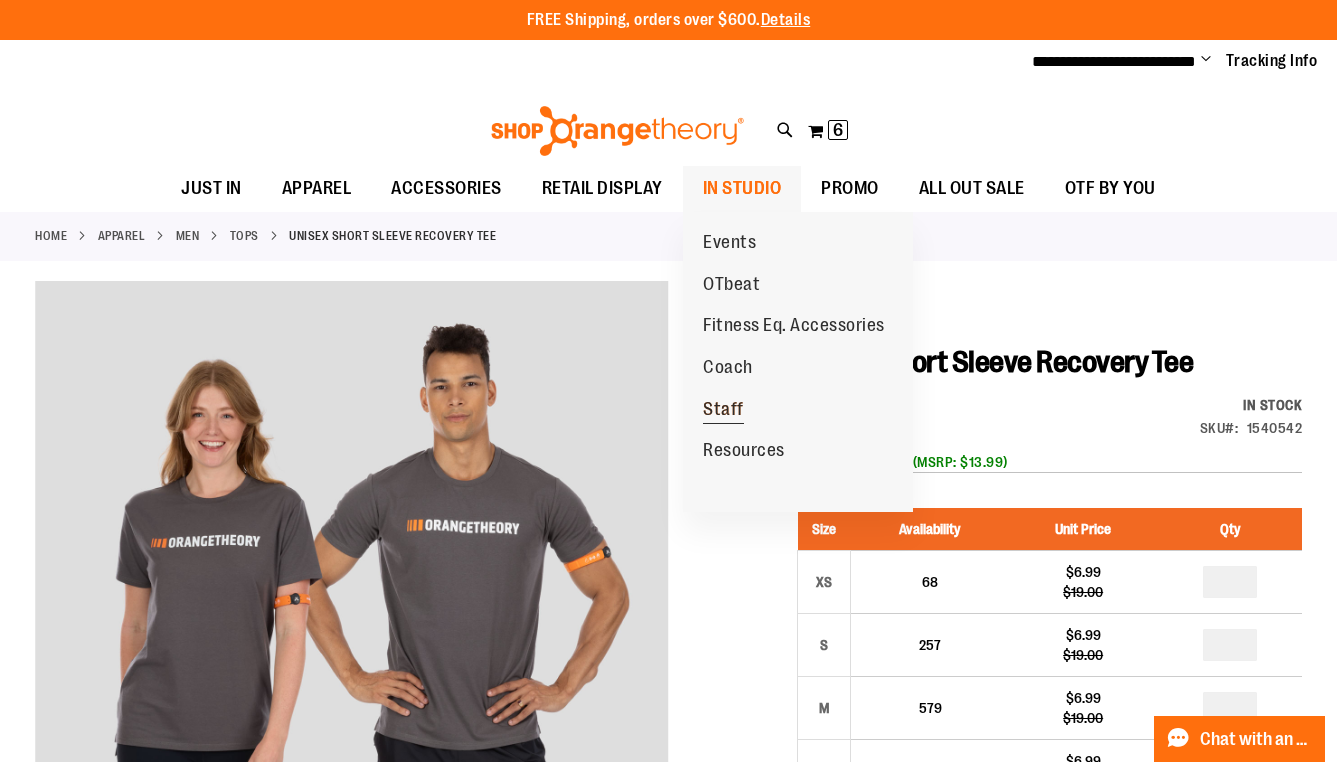 click on "Staff" at bounding box center [723, 411] 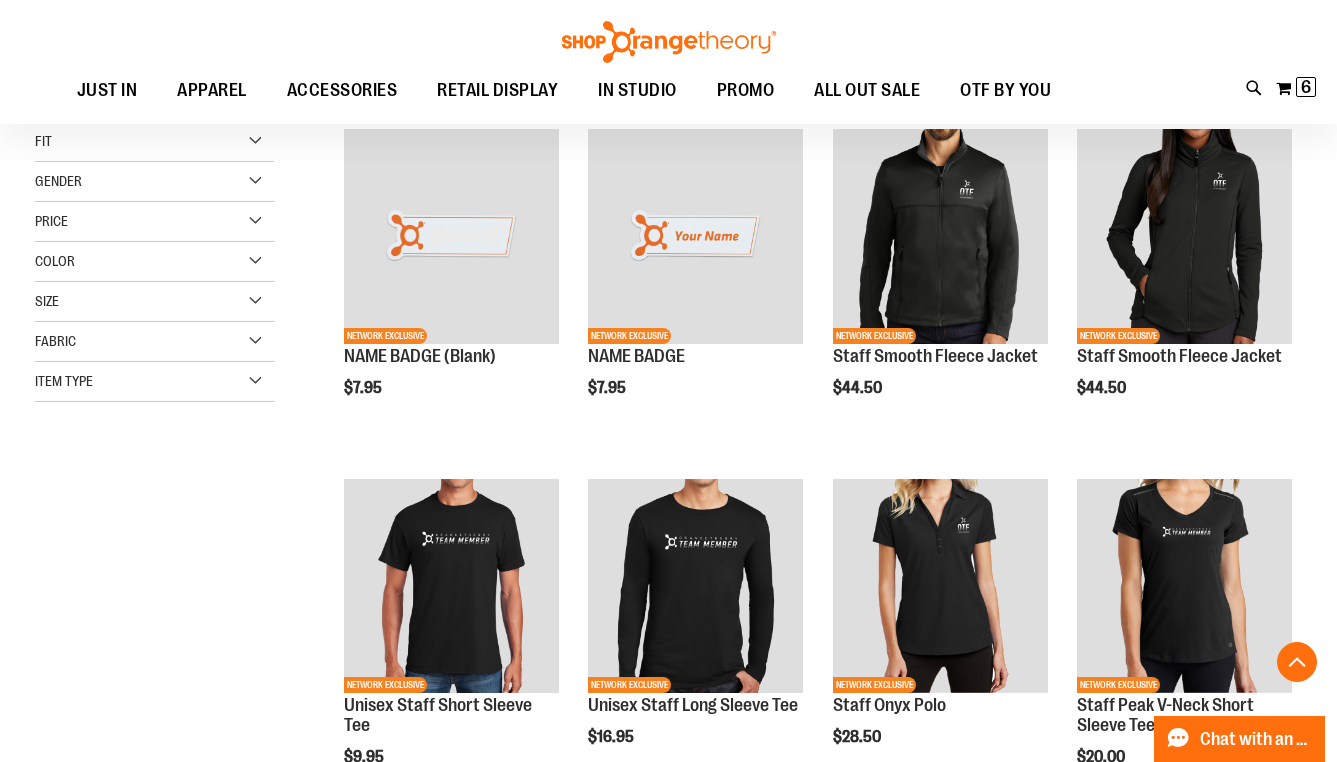 scroll, scrollTop: 0, scrollLeft: 0, axis: both 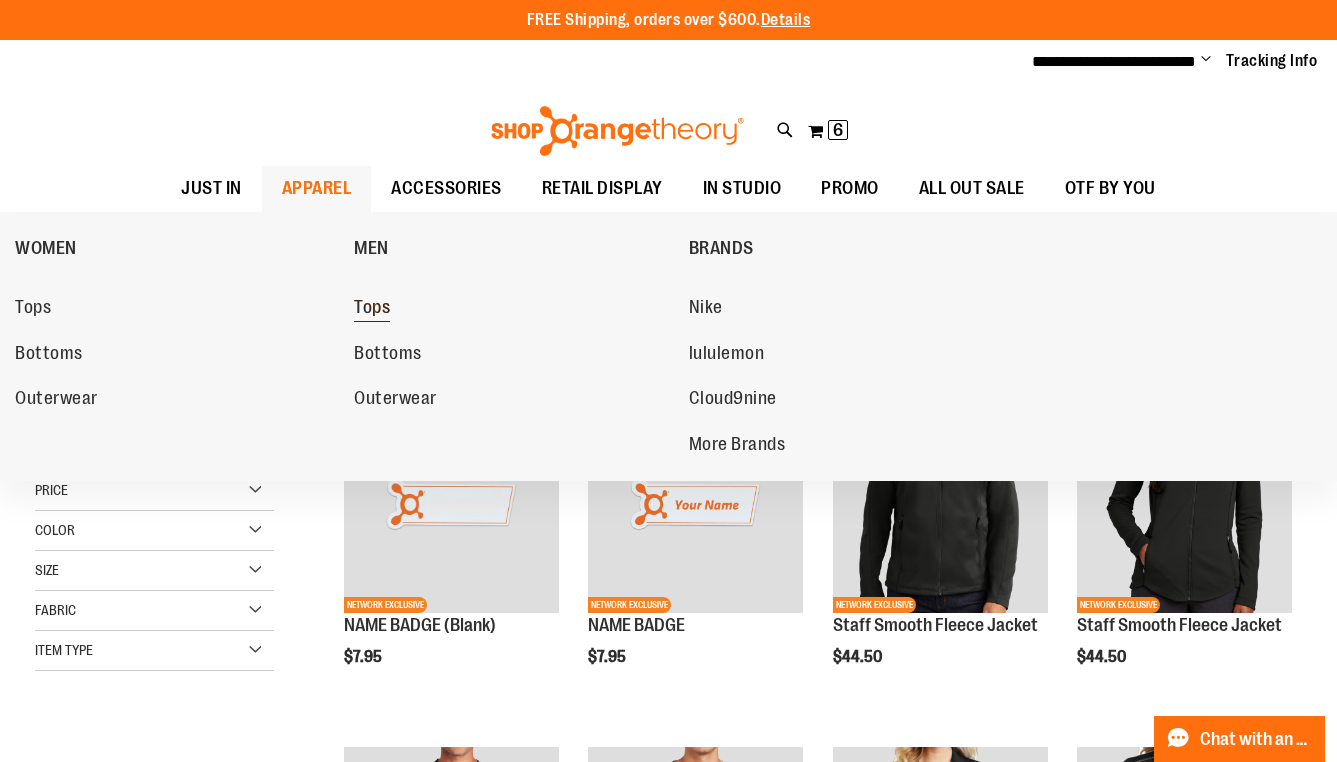 type on "**********" 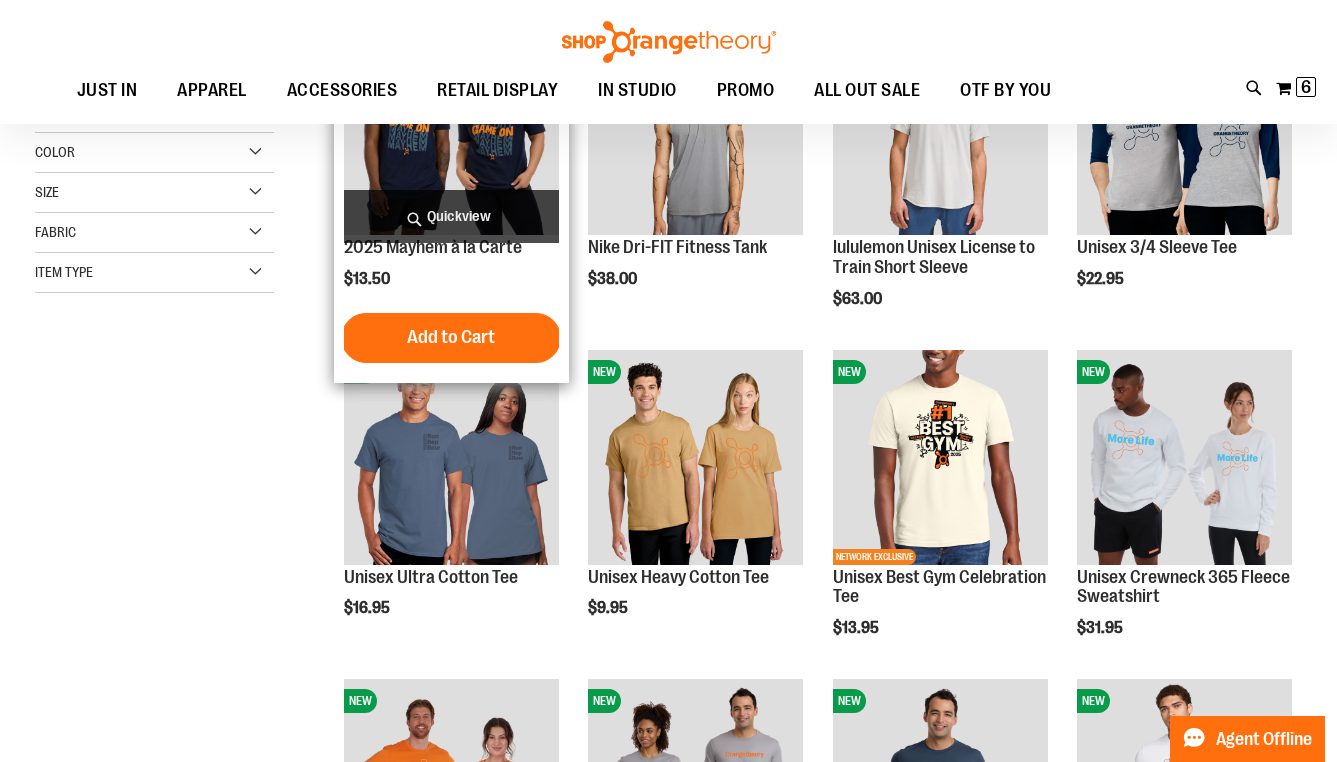 scroll, scrollTop: 180, scrollLeft: 0, axis: vertical 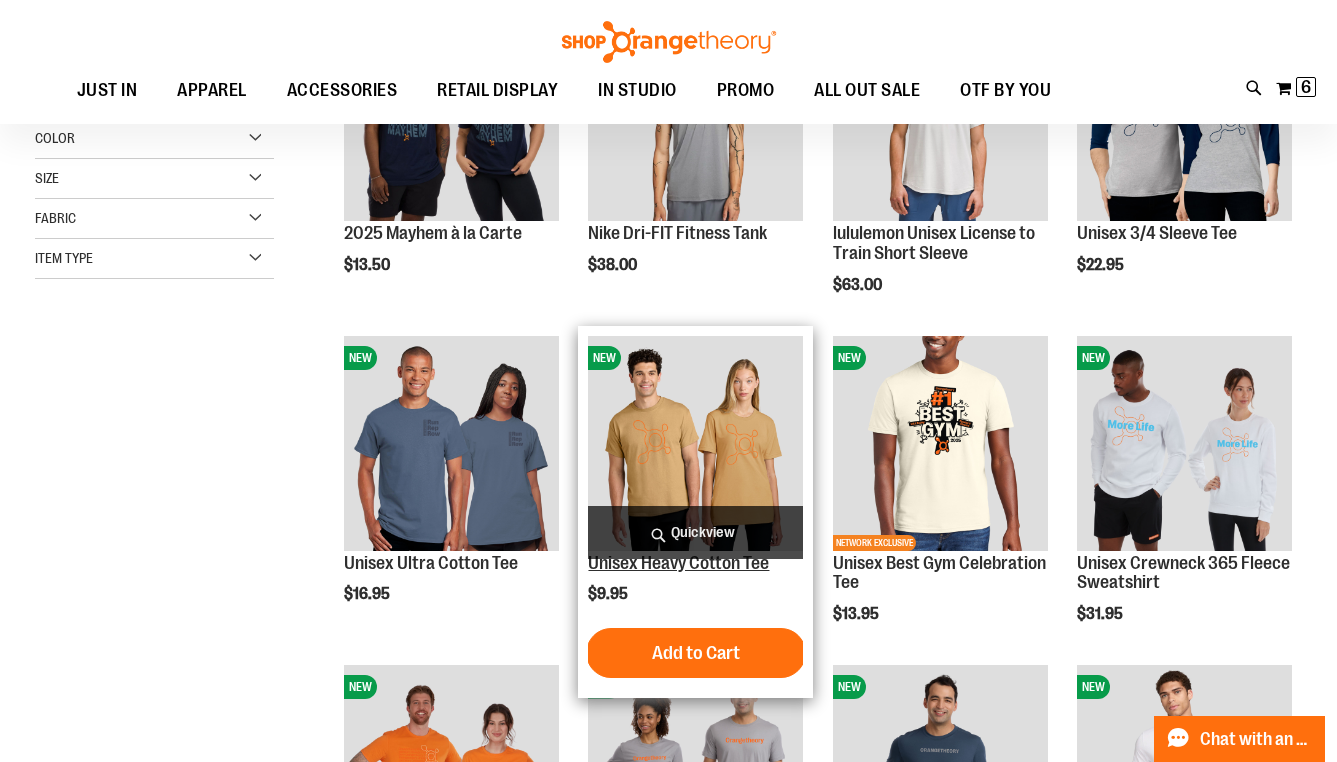 type on "**********" 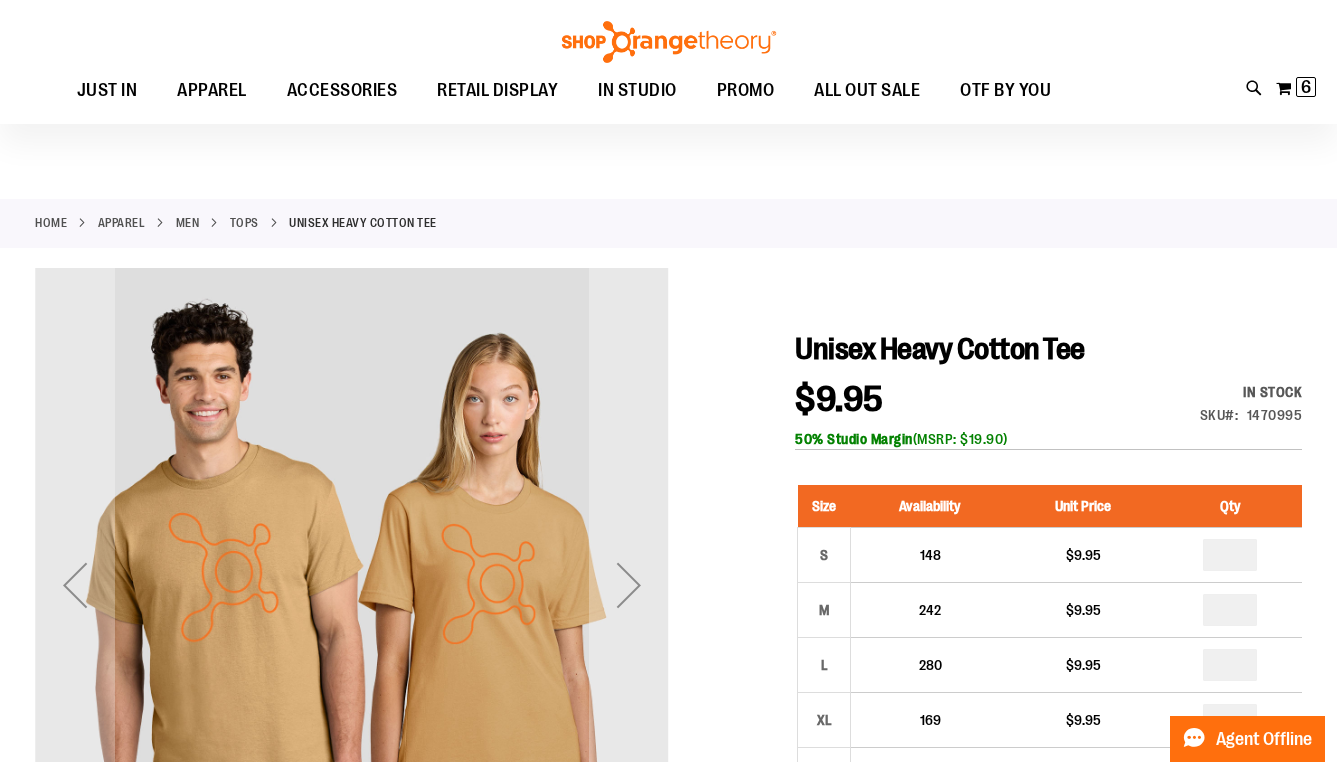 scroll, scrollTop: 37, scrollLeft: 0, axis: vertical 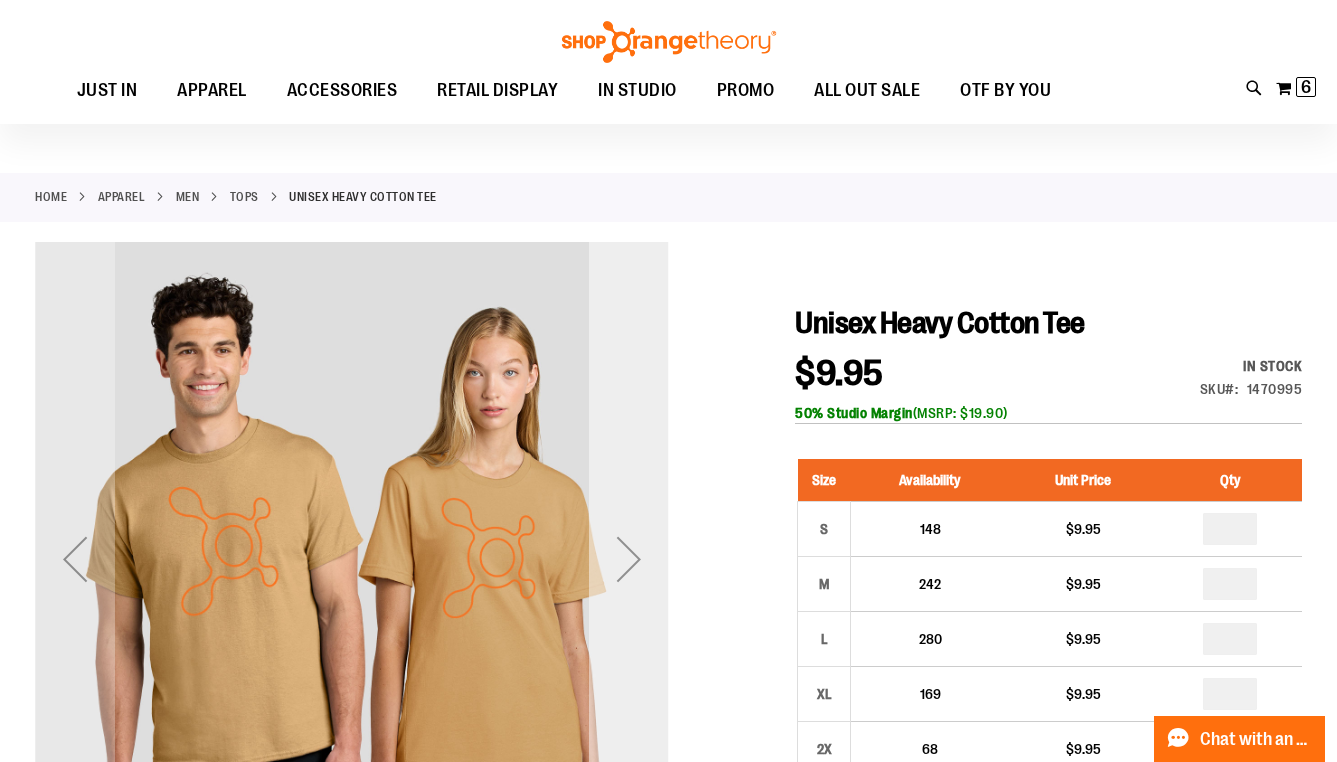 type on "**********" 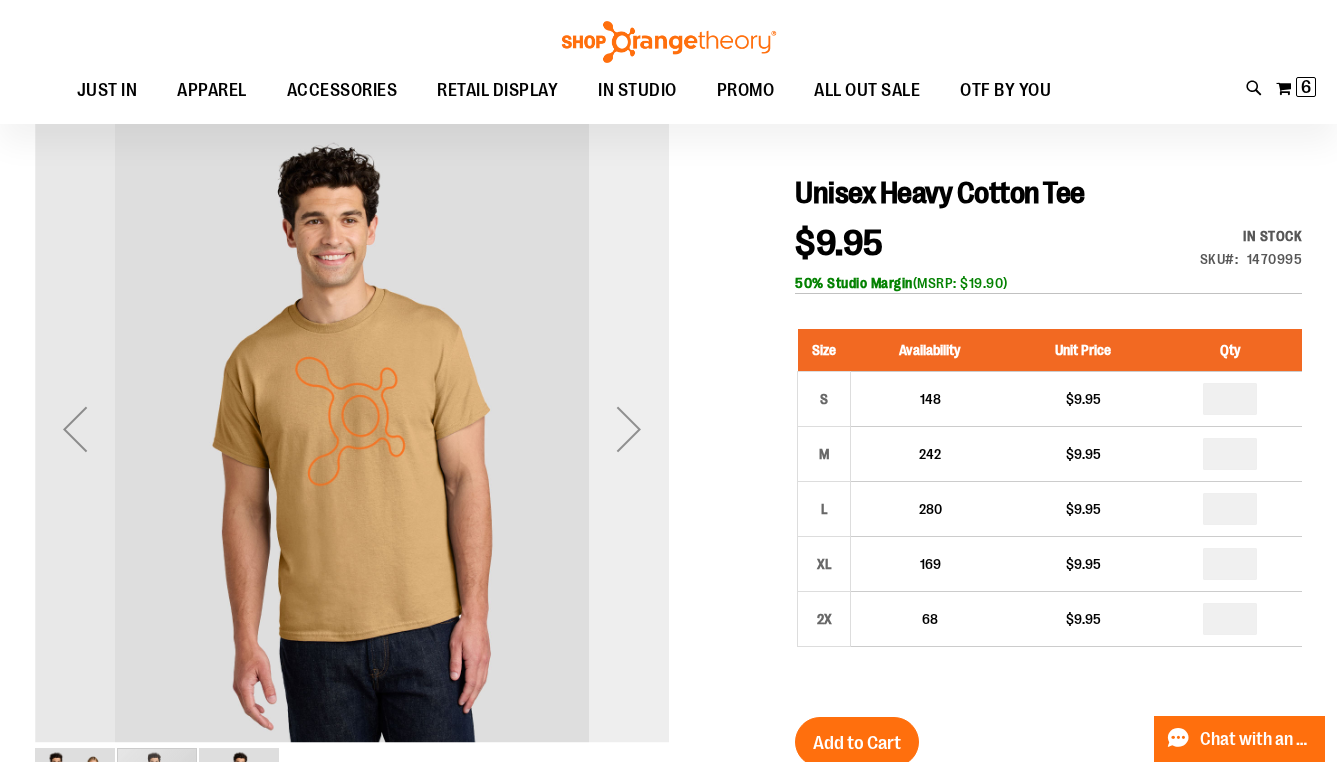 scroll, scrollTop: 172, scrollLeft: 0, axis: vertical 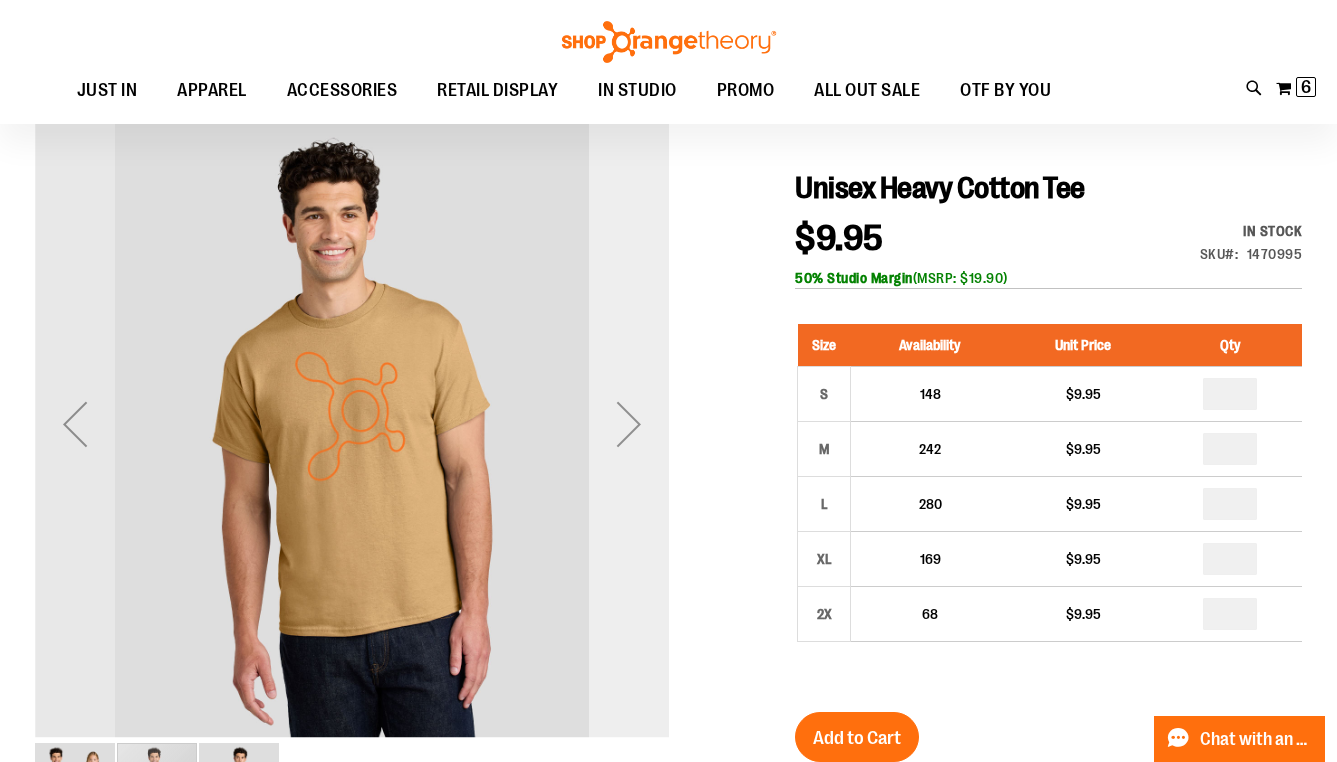 click at bounding box center [629, 424] 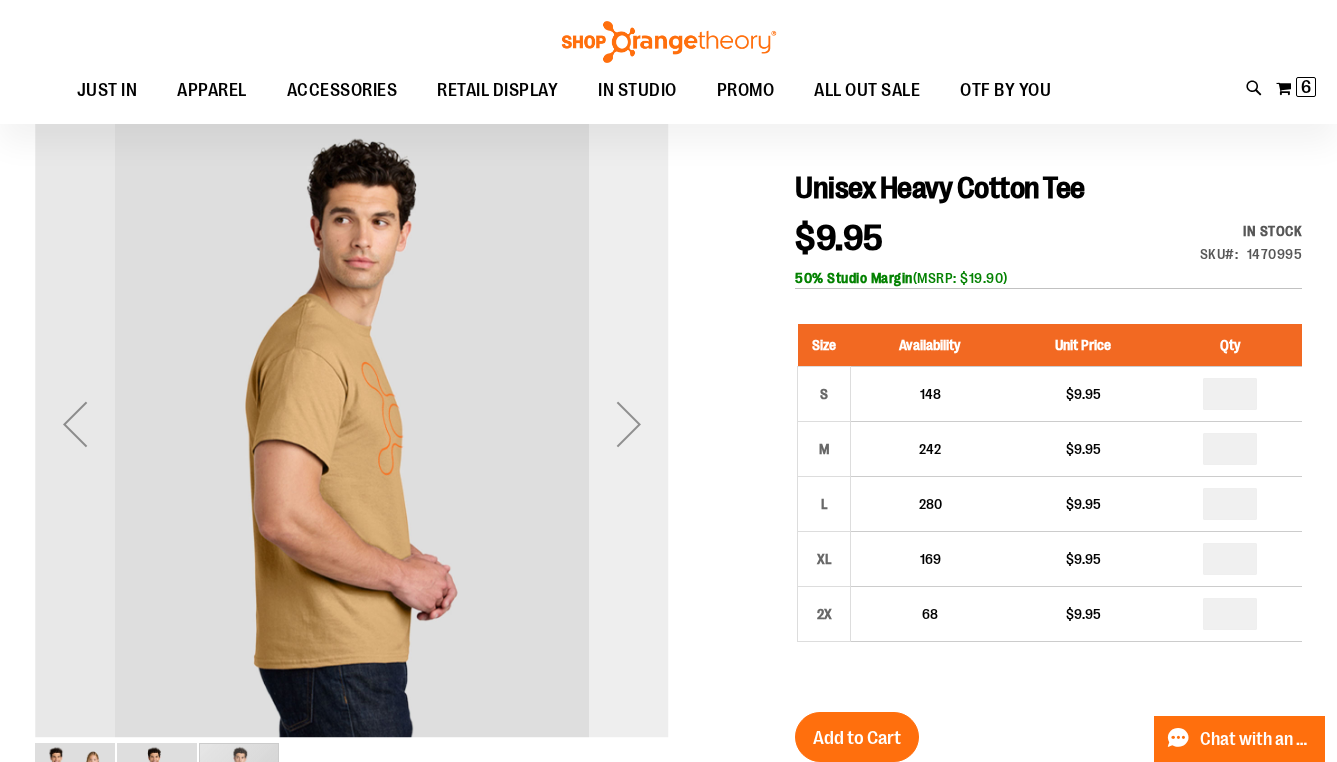 click at bounding box center [629, 424] 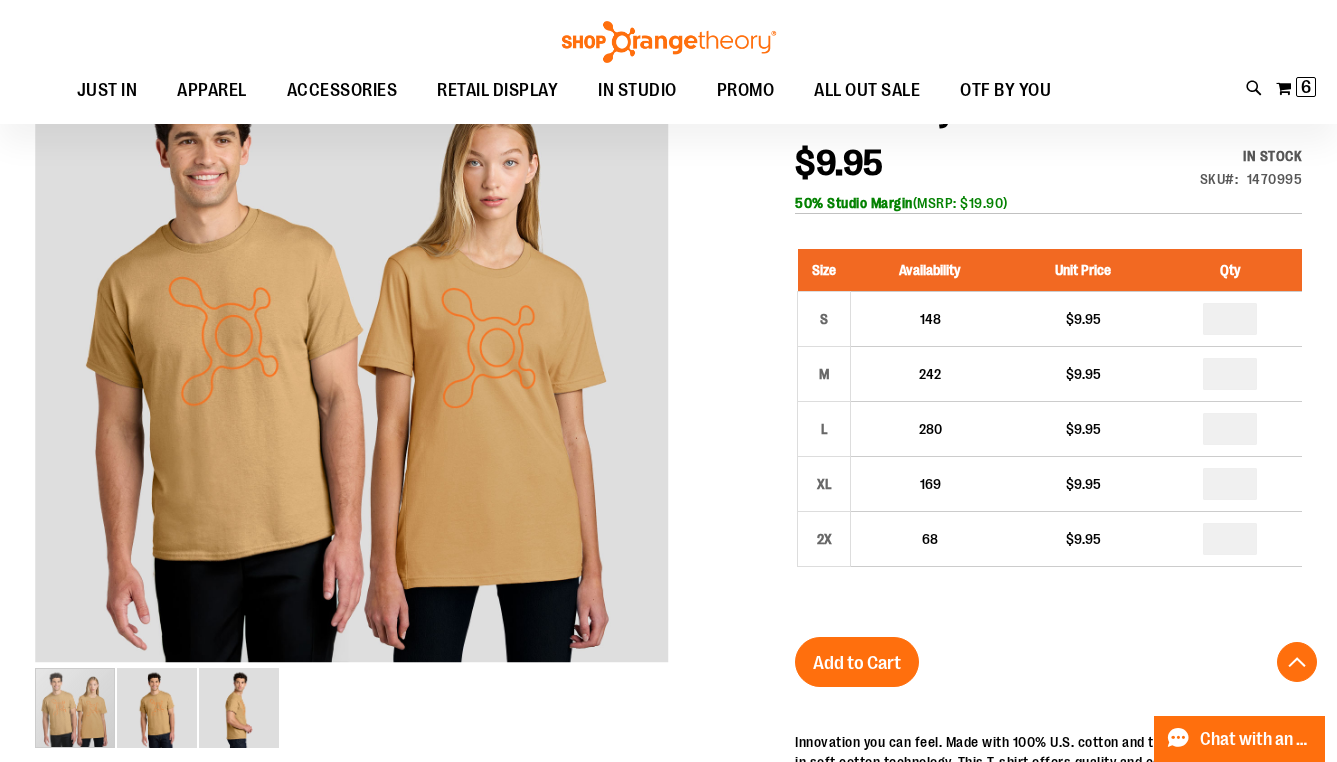 scroll, scrollTop: 111, scrollLeft: 0, axis: vertical 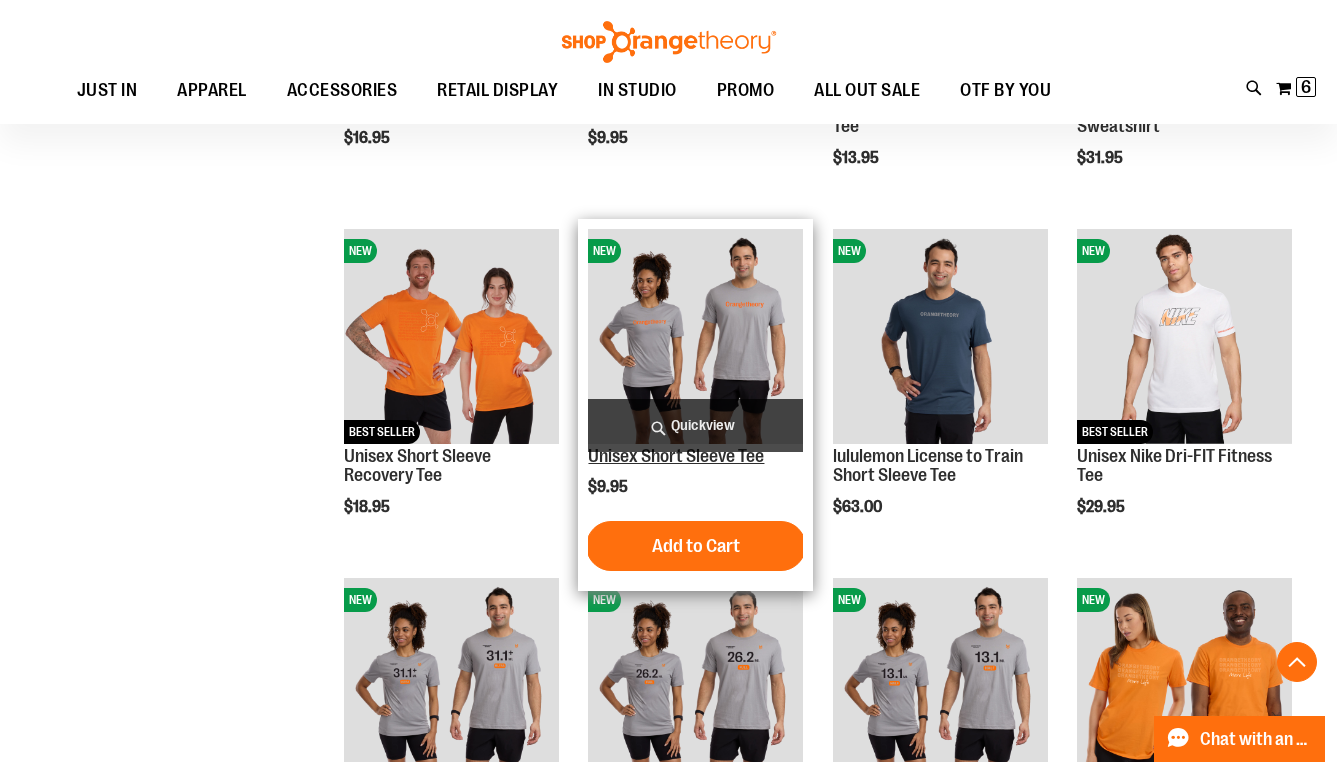 type on "**********" 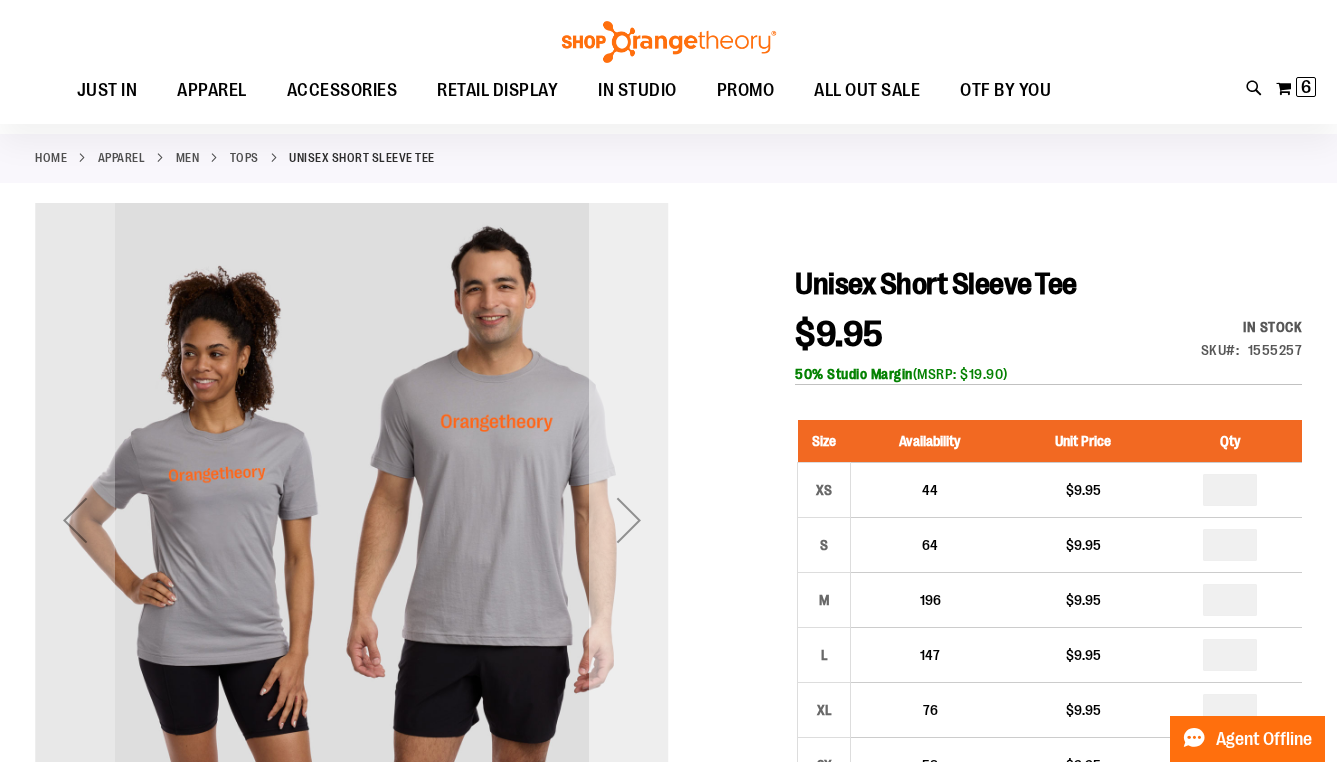 scroll, scrollTop: 81, scrollLeft: 0, axis: vertical 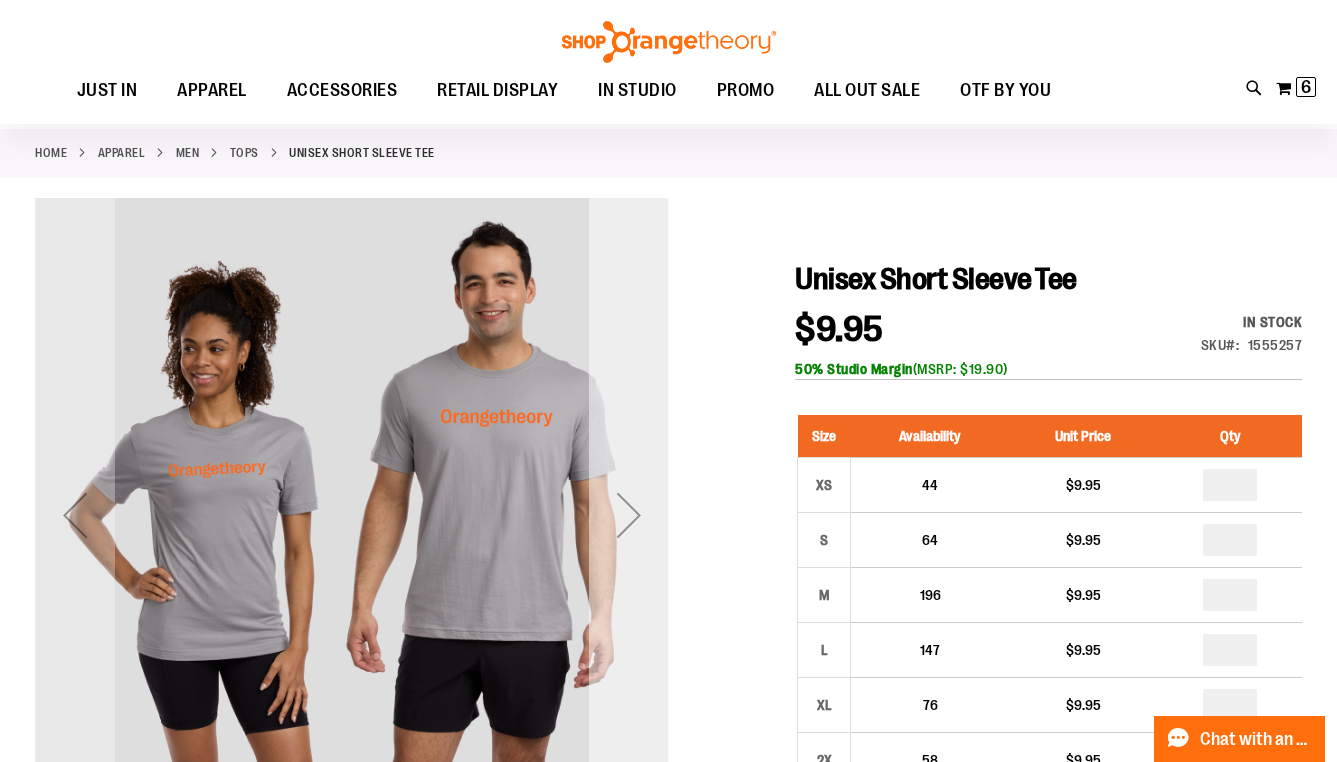 type on "**********" 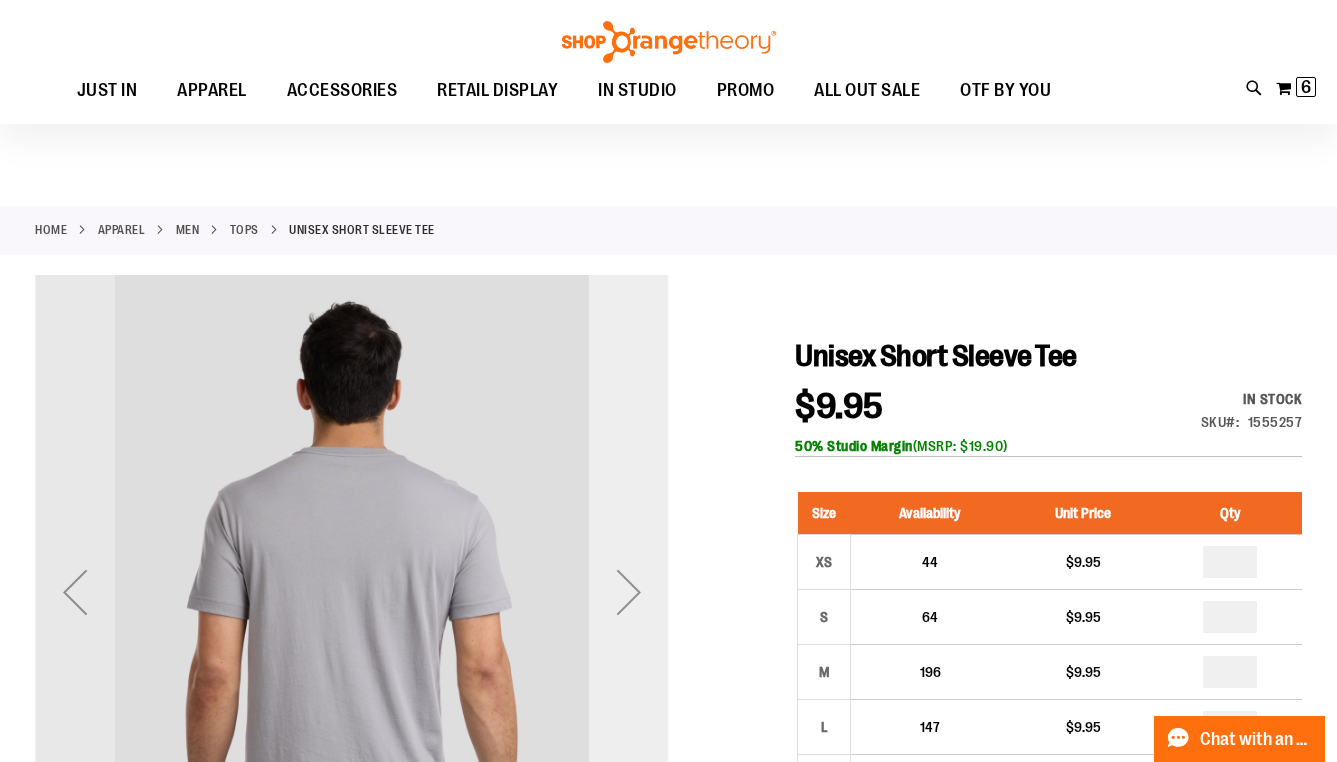 scroll, scrollTop: 28, scrollLeft: 0, axis: vertical 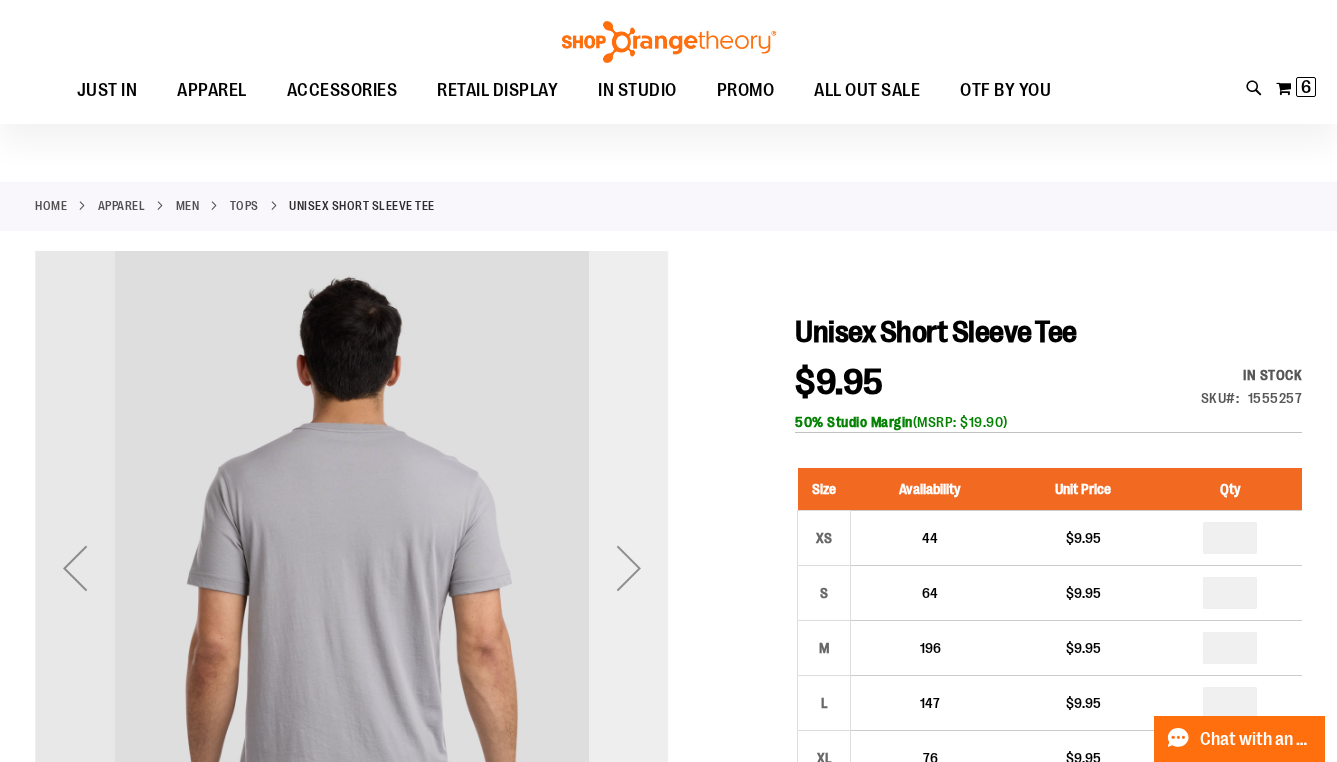 click at bounding box center [629, 568] 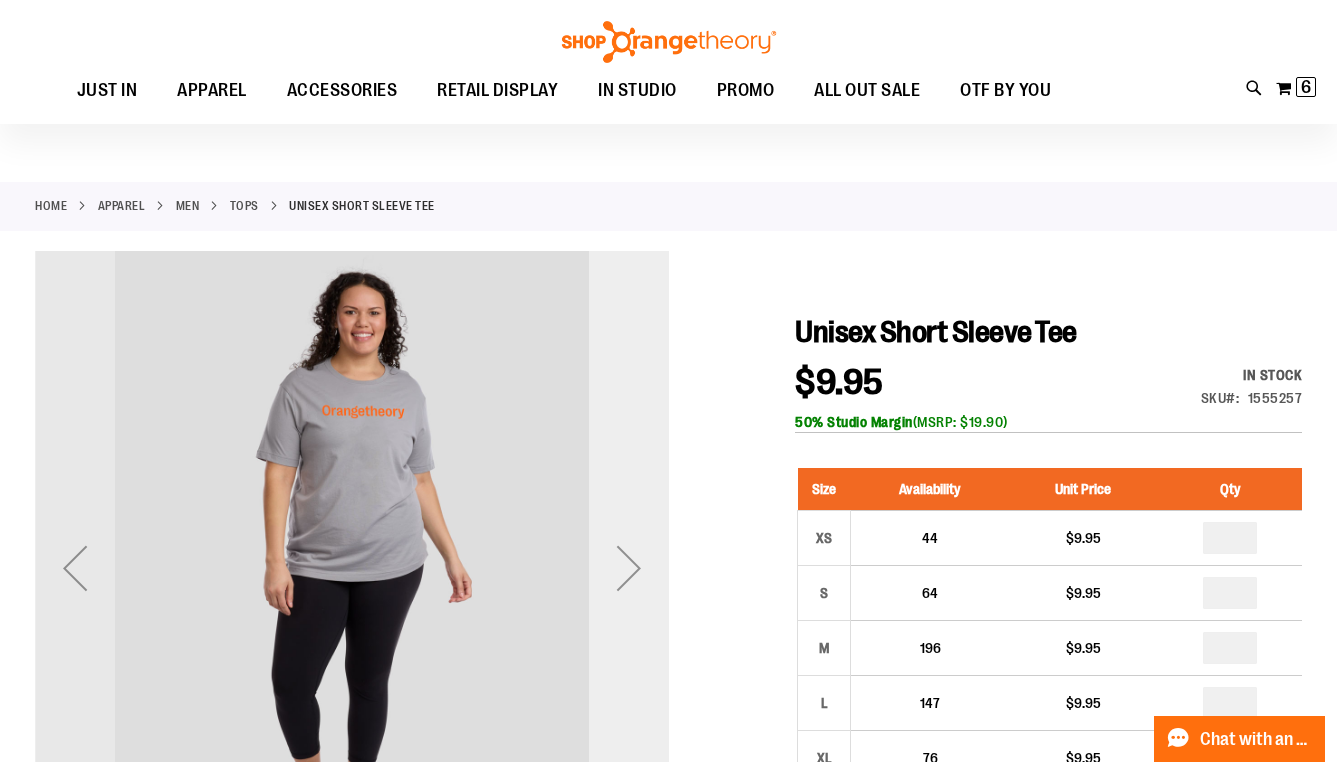 click at bounding box center (629, 568) 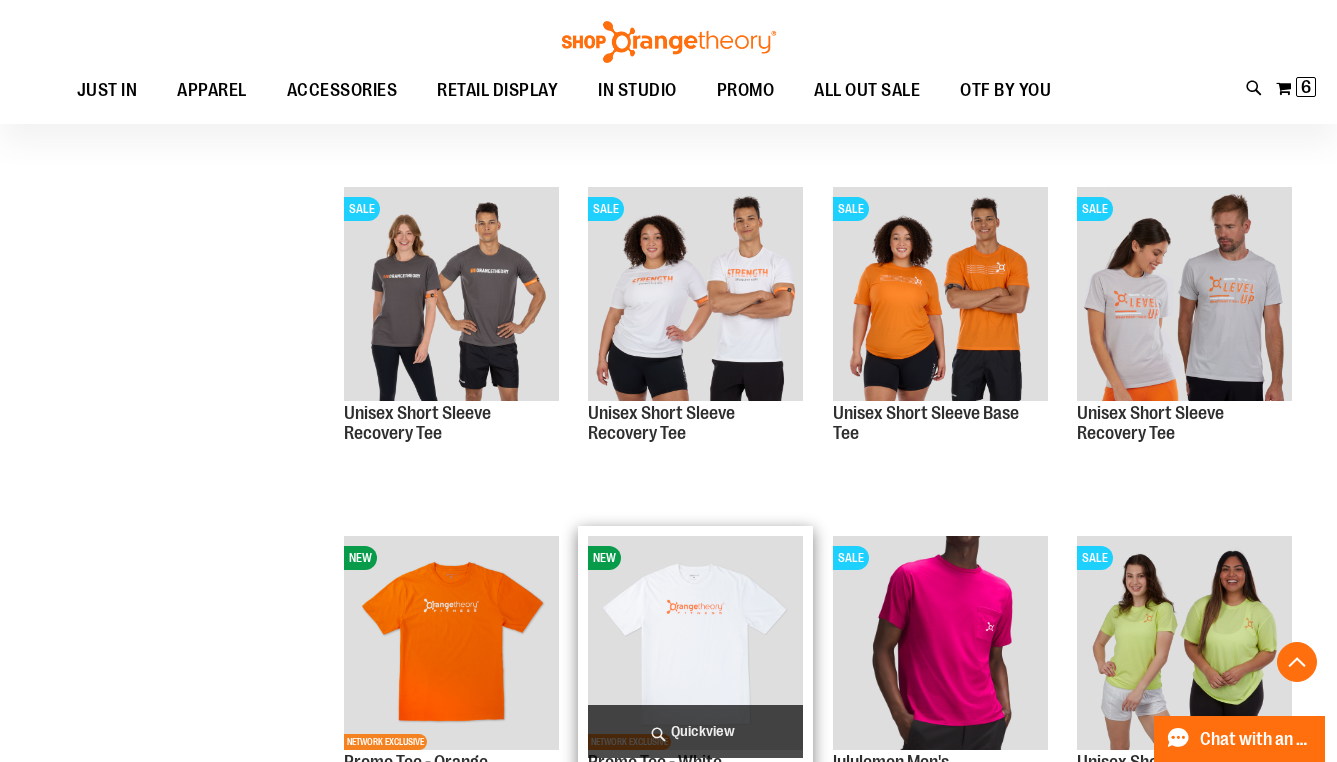 scroll, scrollTop: 2121, scrollLeft: 0, axis: vertical 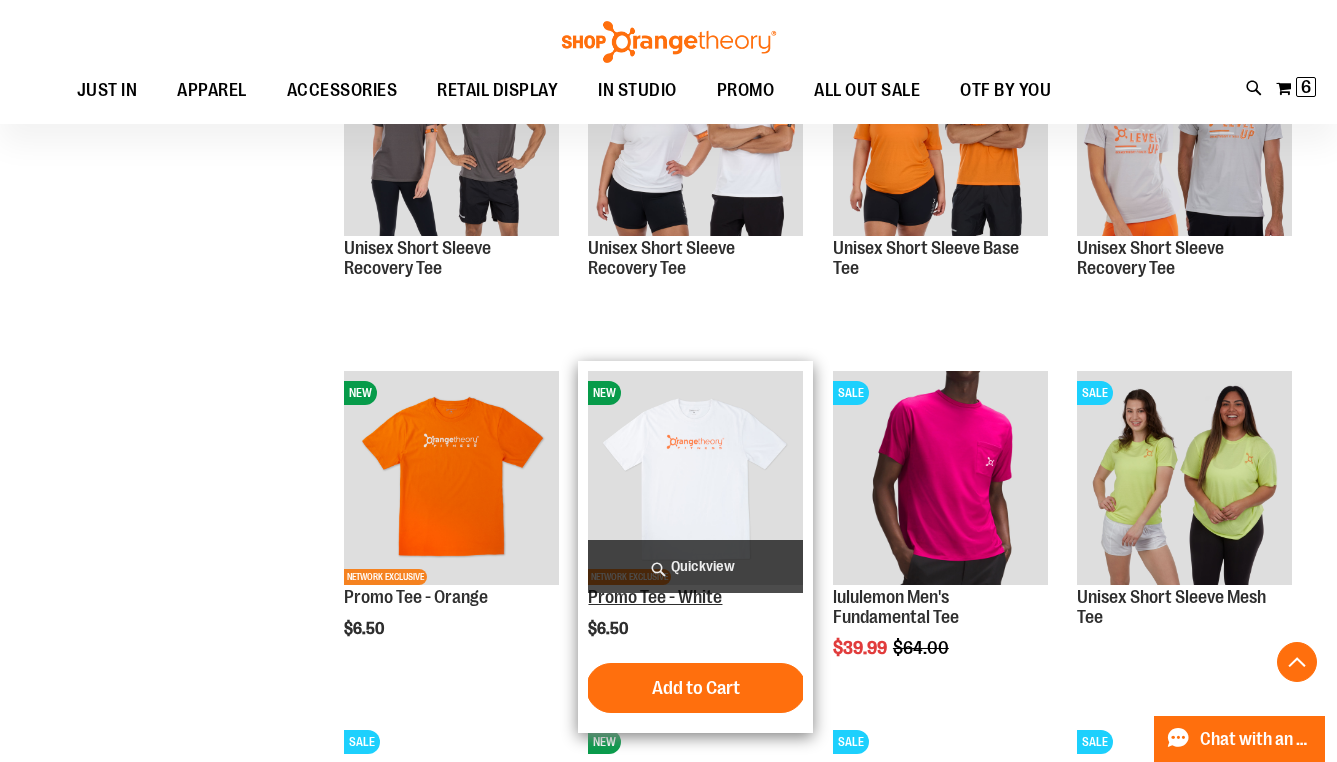 type on "**********" 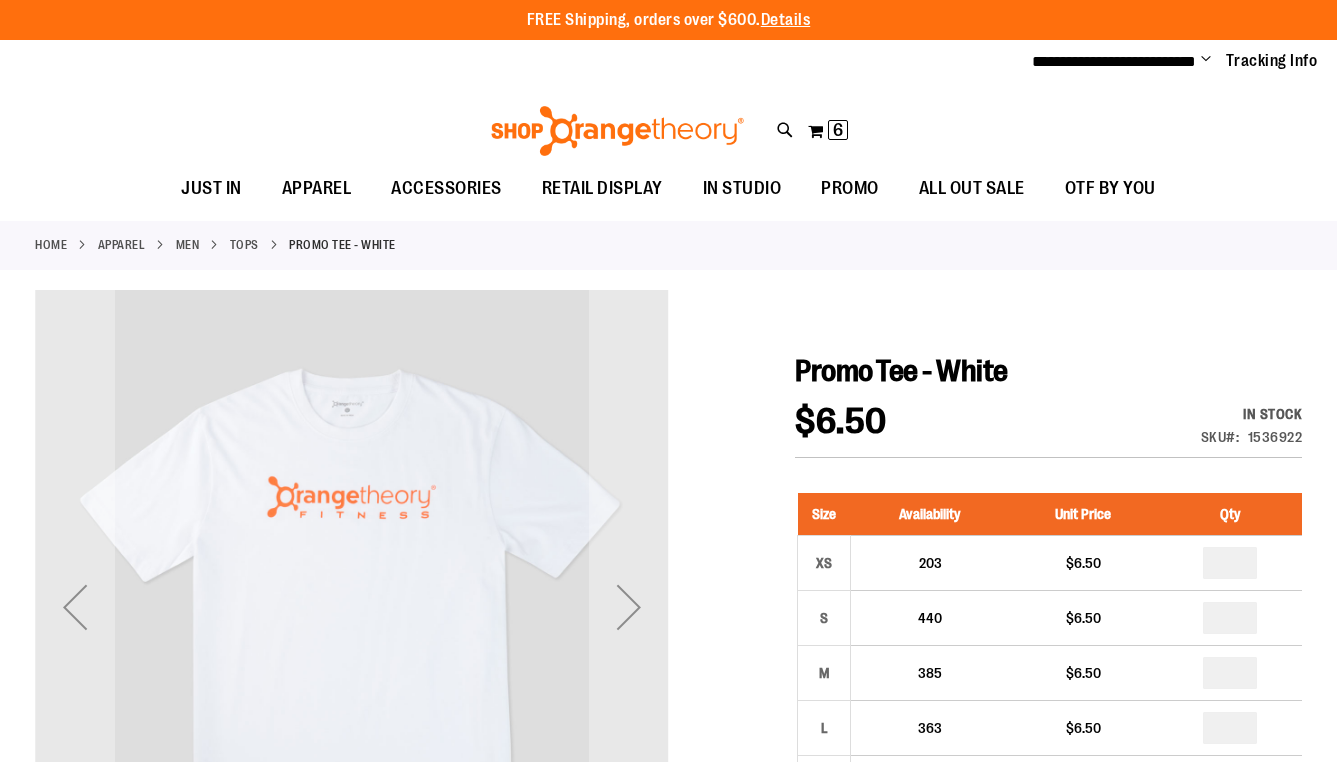scroll, scrollTop: 0, scrollLeft: 0, axis: both 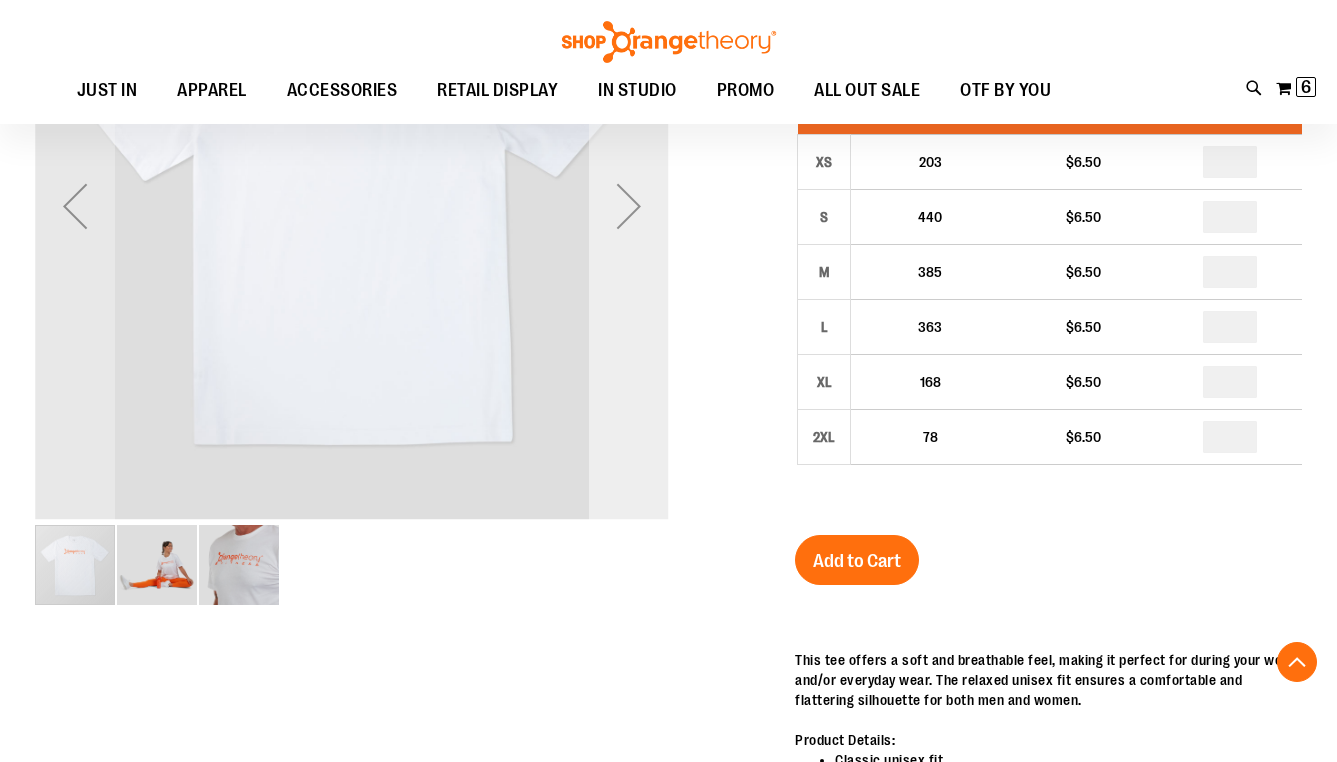 type on "**********" 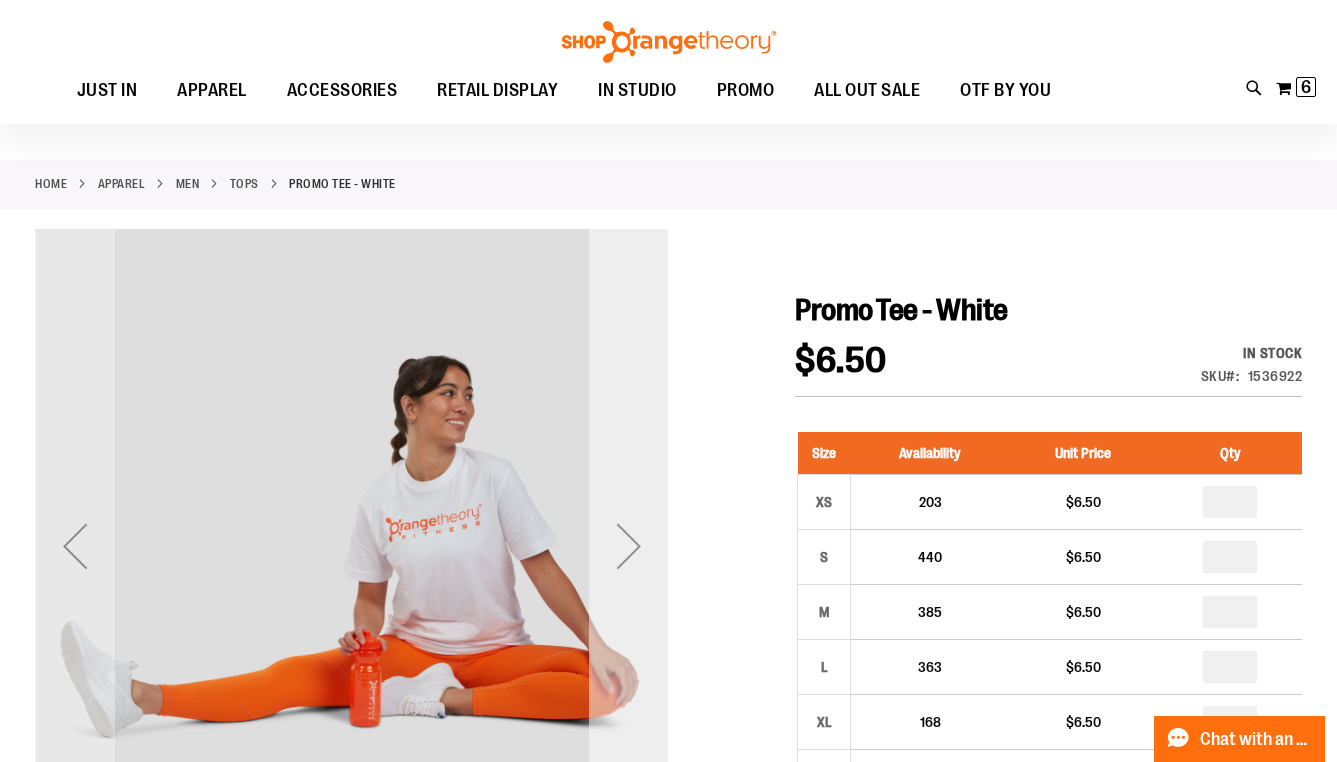 scroll, scrollTop: 69, scrollLeft: 0, axis: vertical 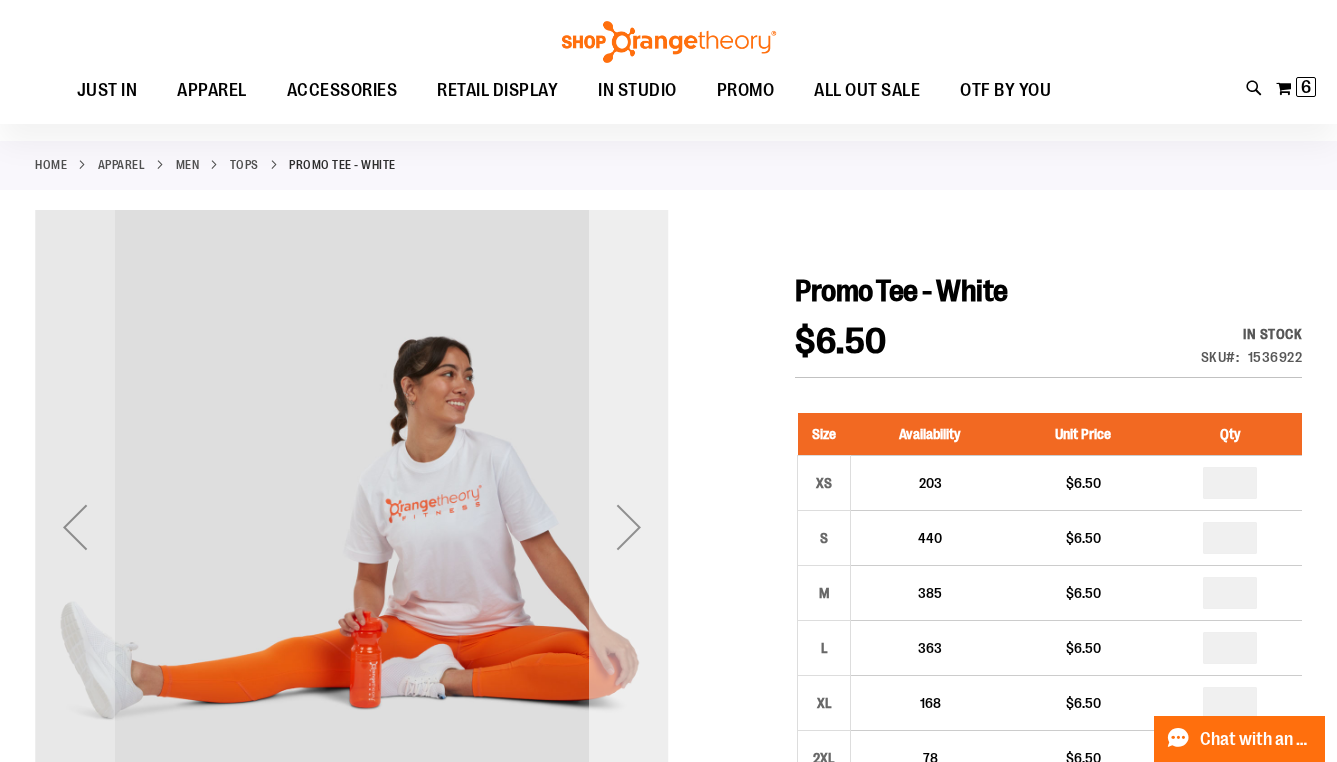 click at bounding box center (629, 527) 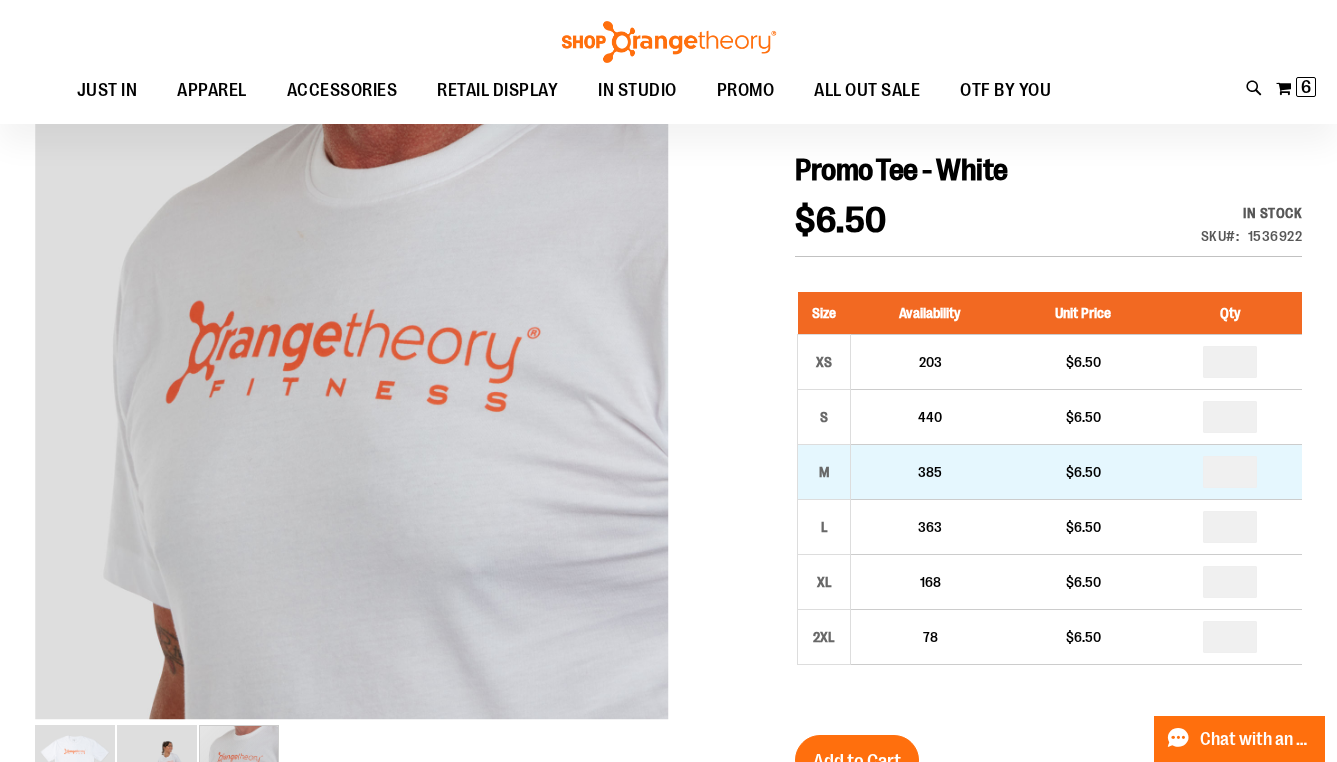 scroll, scrollTop: 198, scrollLeft: 0, axis: vertical 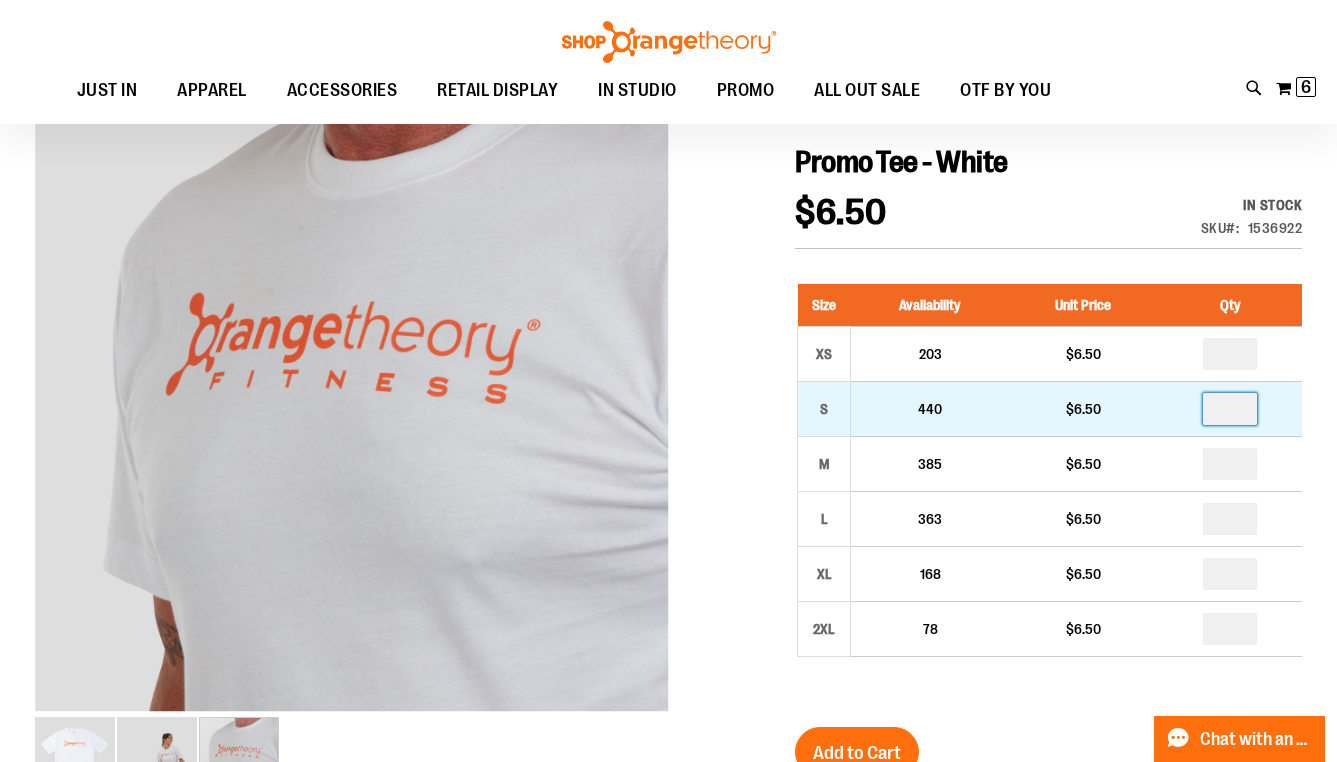 click at bounding box center [1230, 409] 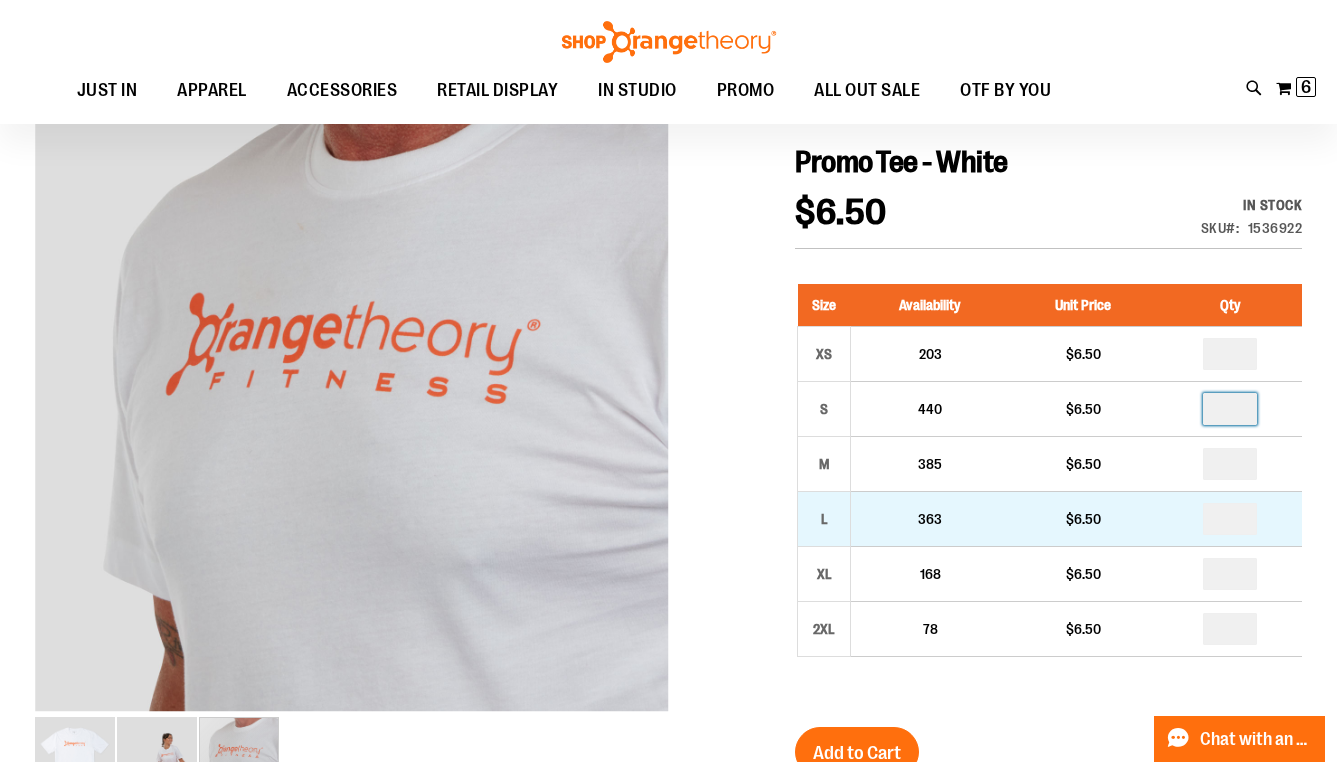 type on "*" 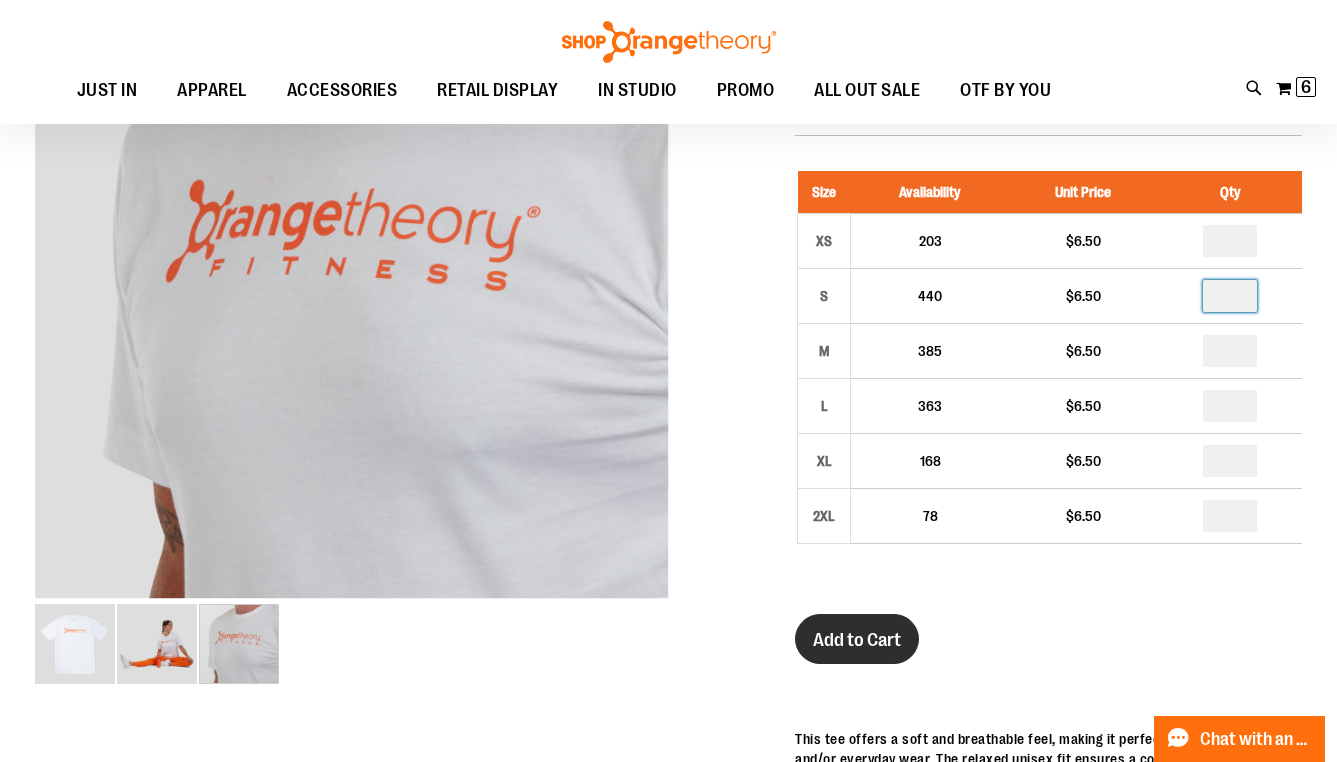 scroll, scrollTop: 350, scrollLeft: 0, axis: vertical 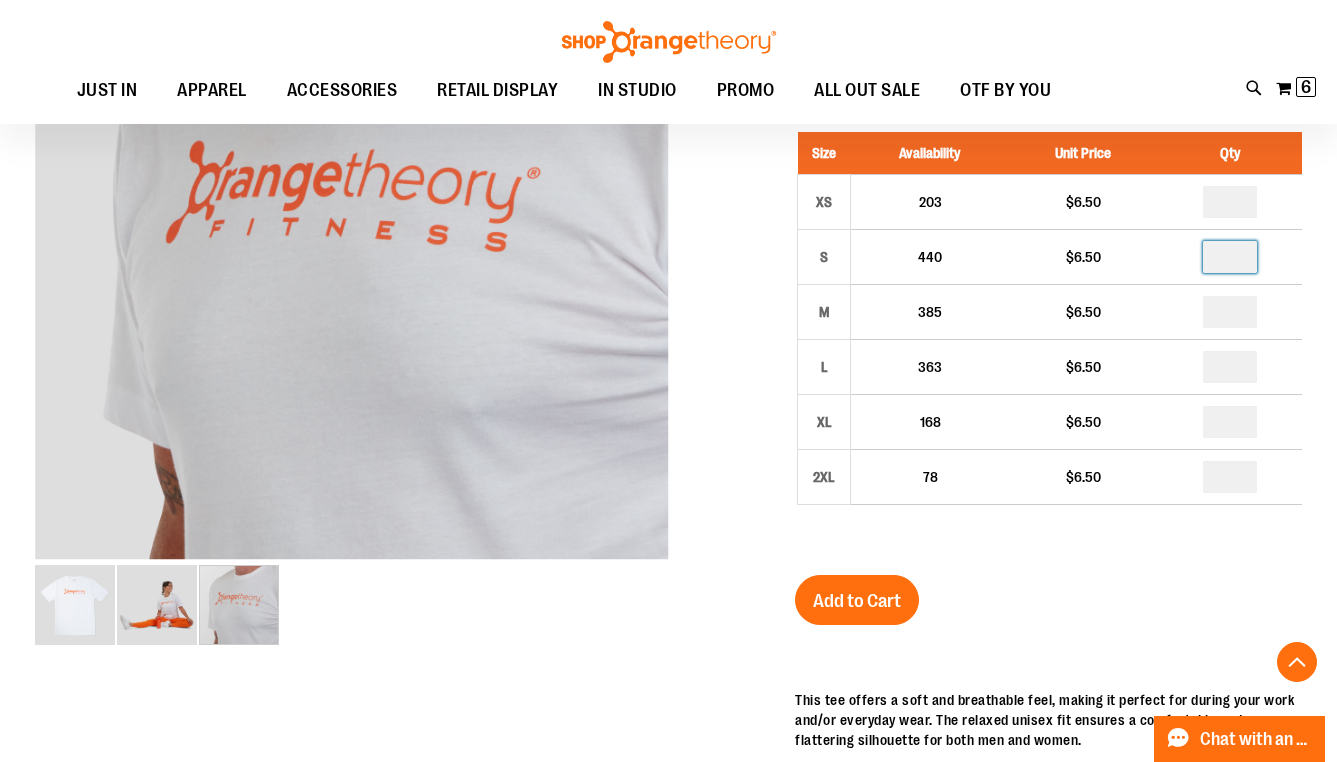 click on "Add to Cart" at bounding box center [857, 612] 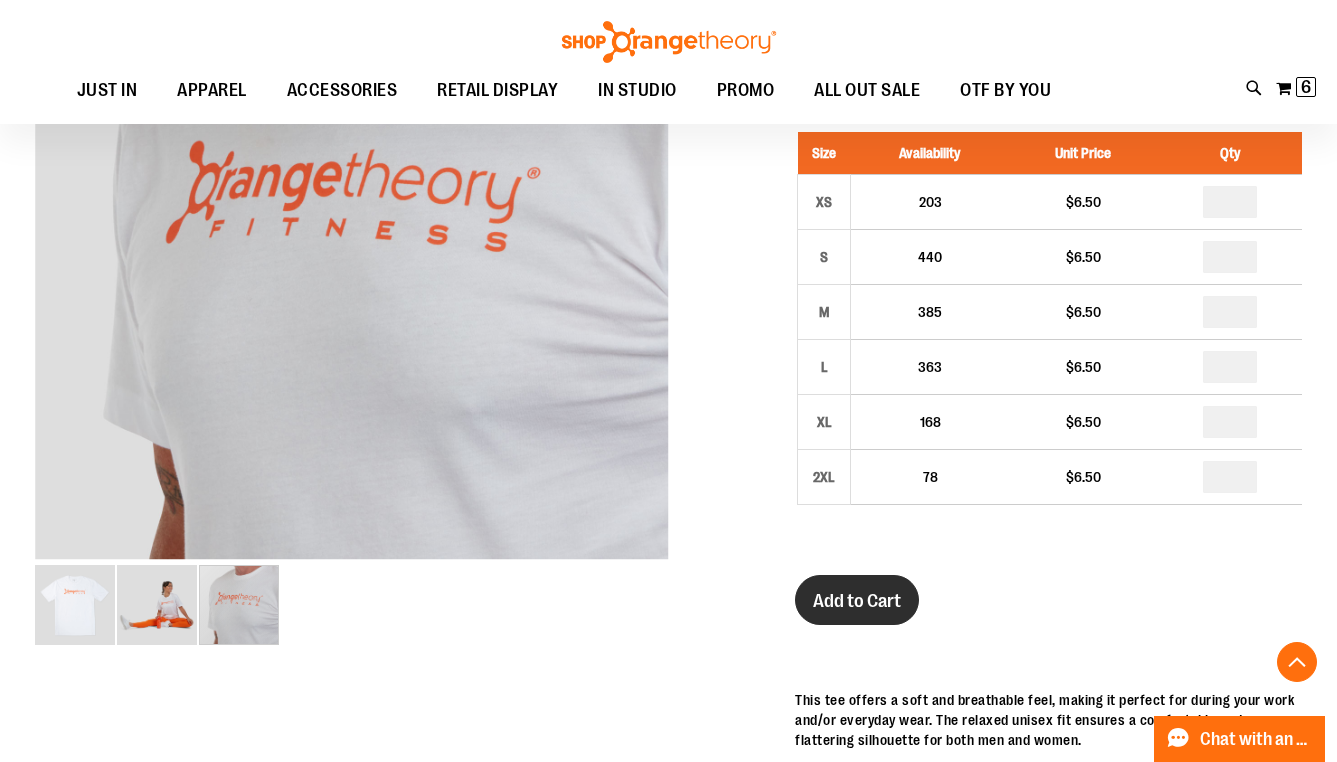 click on "Add to Cart" at bounding box center (857, 600) 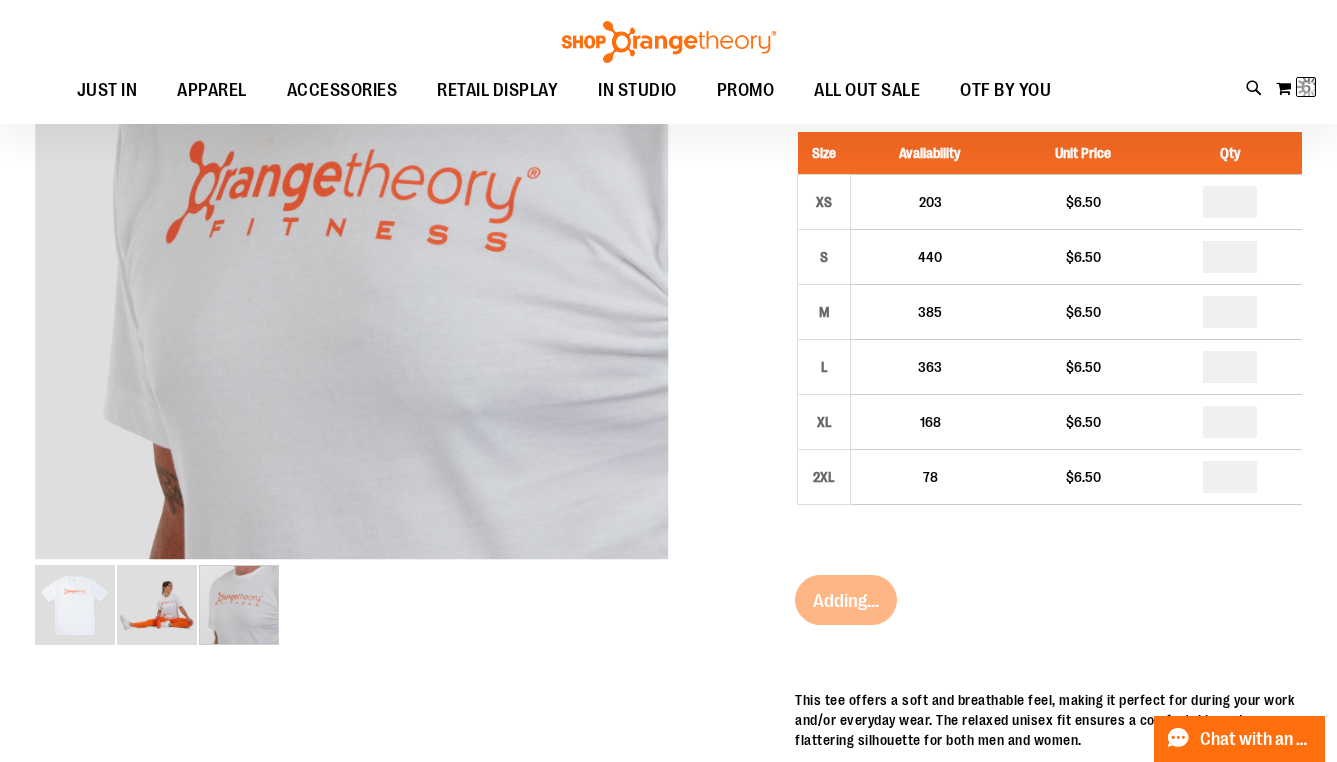 scroll, scrollTop: 0, scrollLeft: 0, axis: both 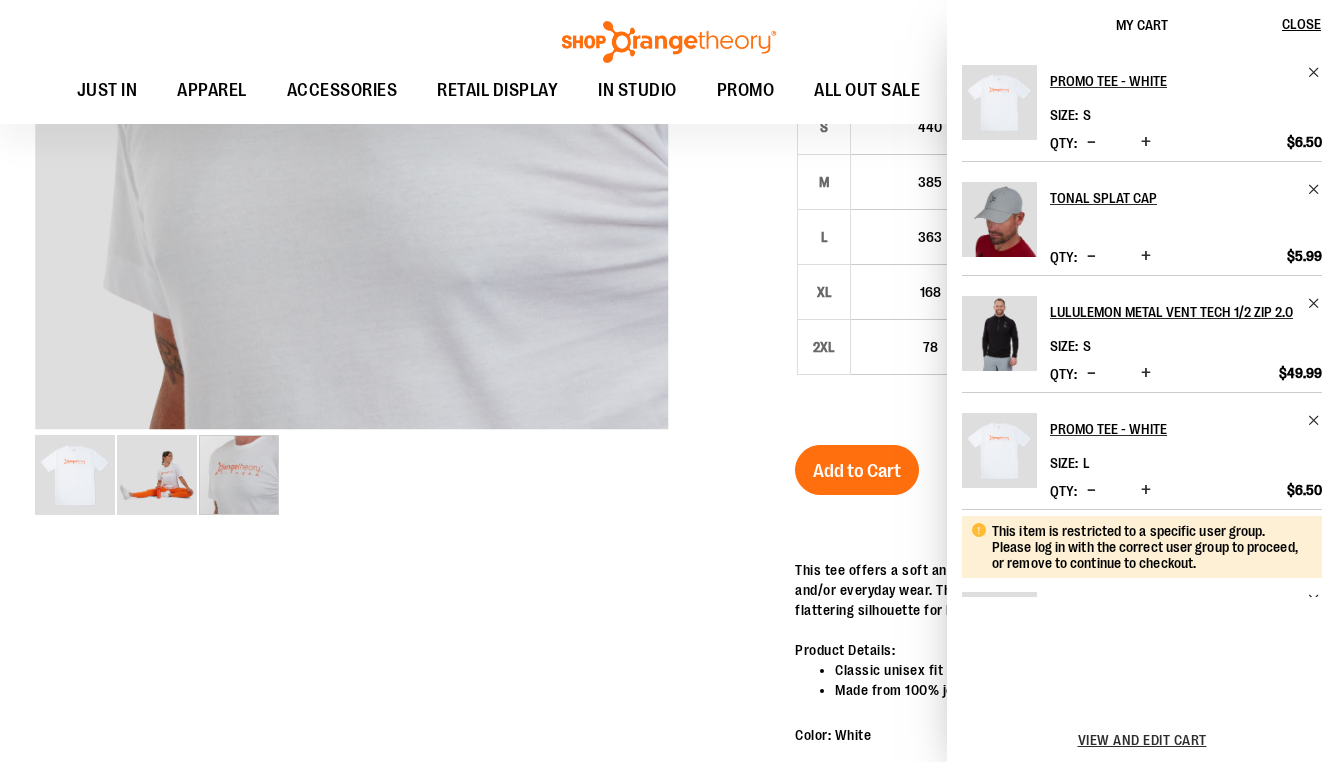 click at bounding box center [668, 582] 